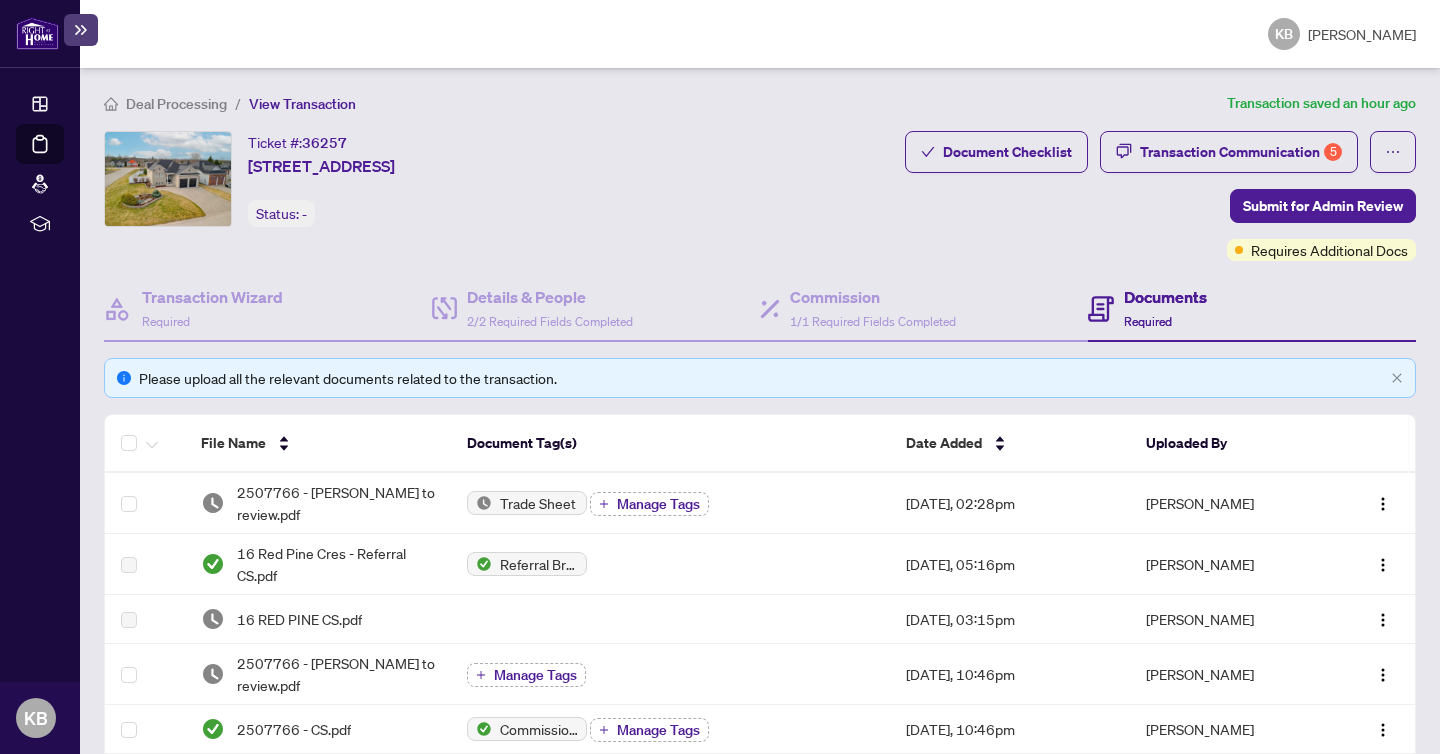 scroll, scrollTop: 0, scrollLeft: 0, axis: both 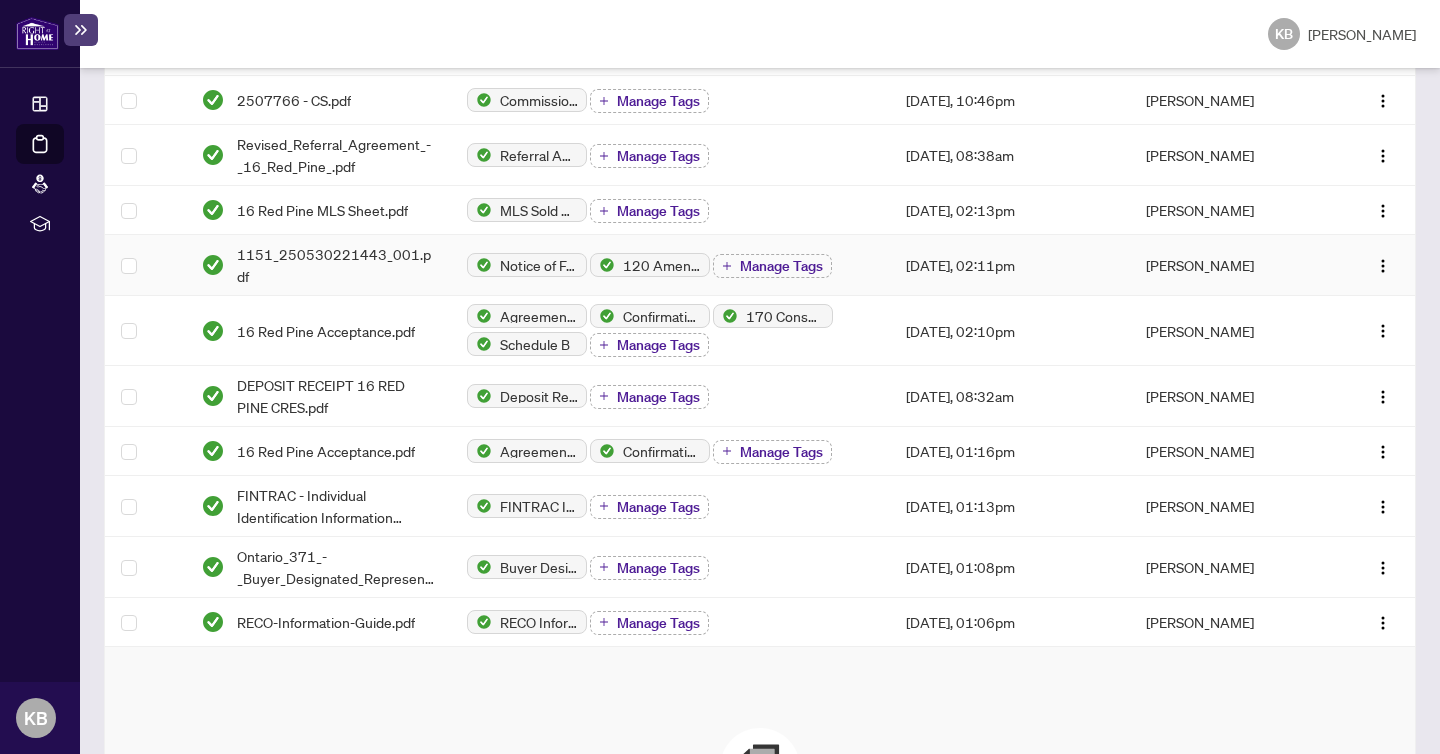 click on "1151_250530221443_001.pdf" at bounding box center (336, 265) 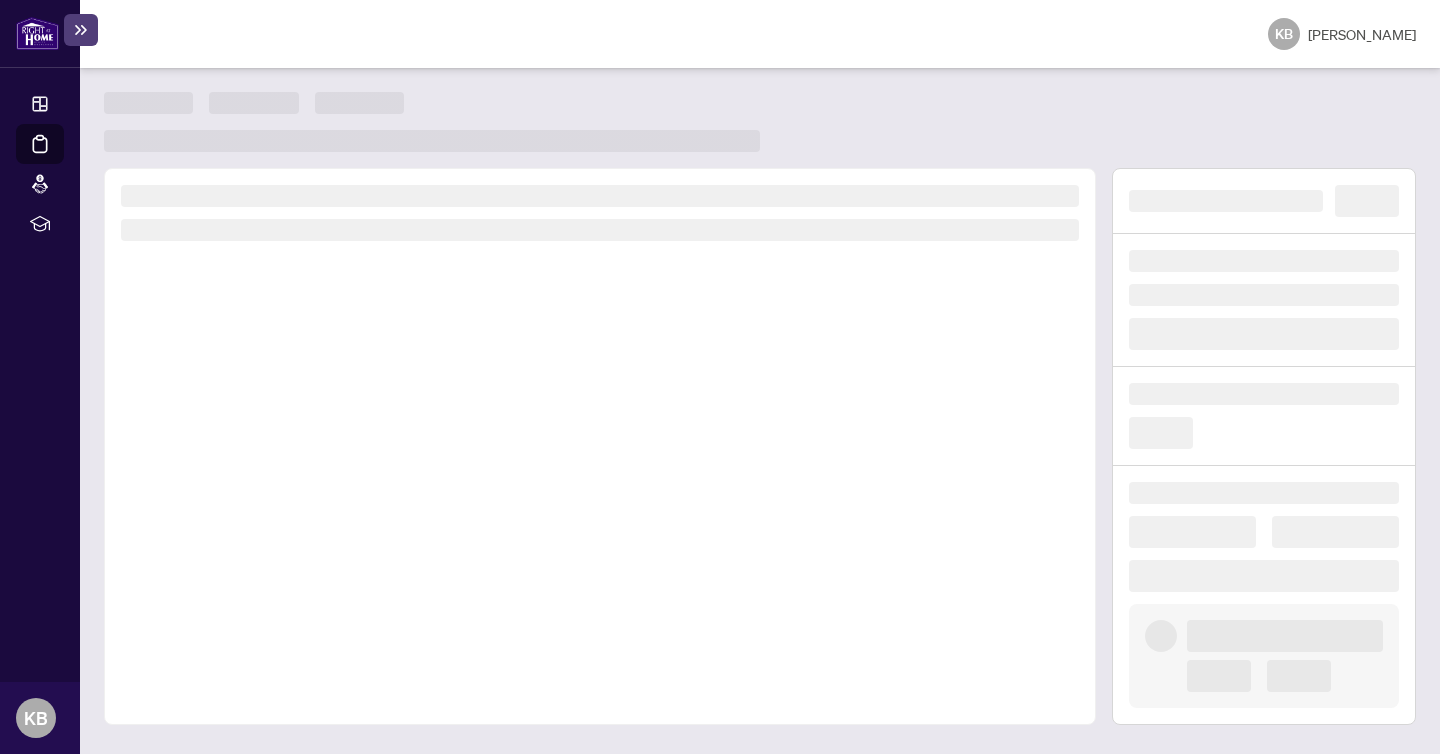 scroll, scrollTop: 0, scrollLeft: 0, axis: both 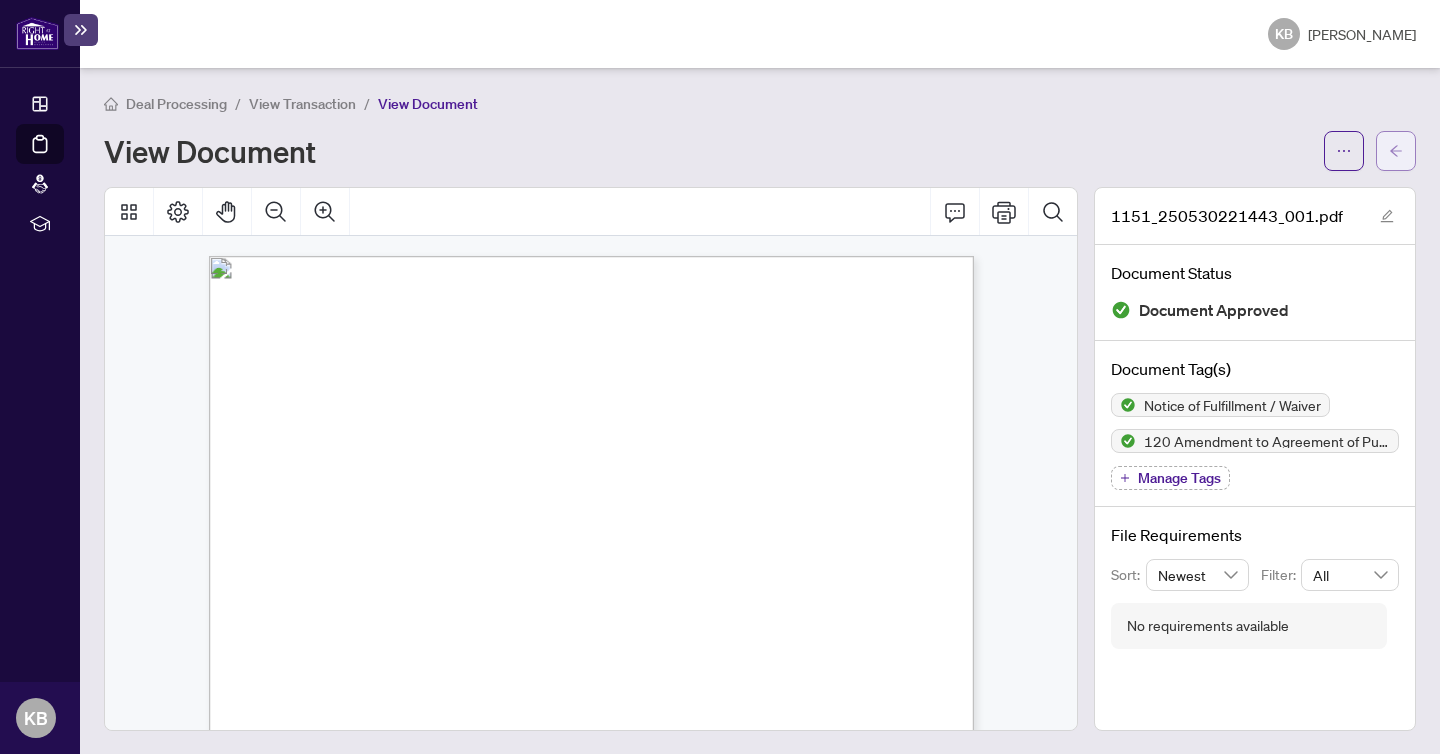 click at bounding box center [1396, 151] 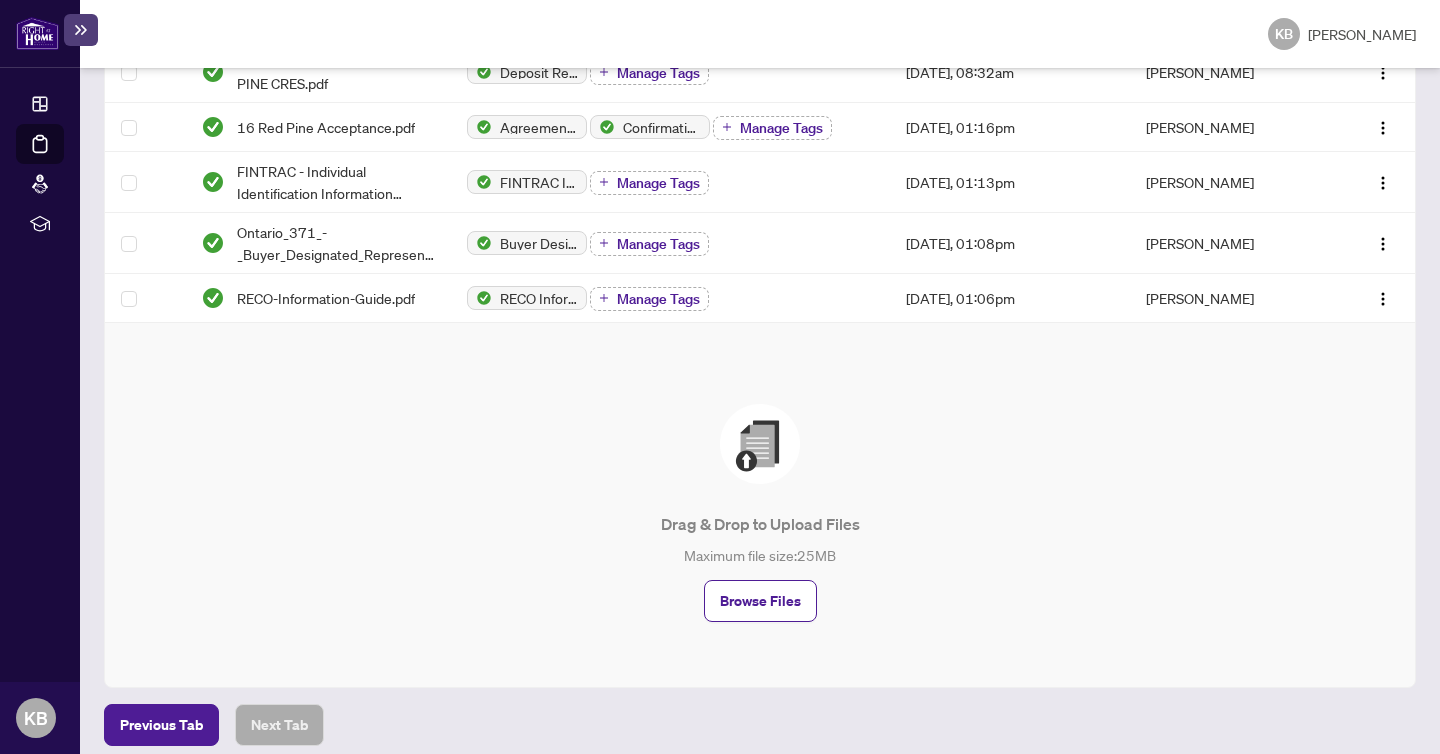 scroll, scrollTop: 0, scrollLeft: 0, axis: both 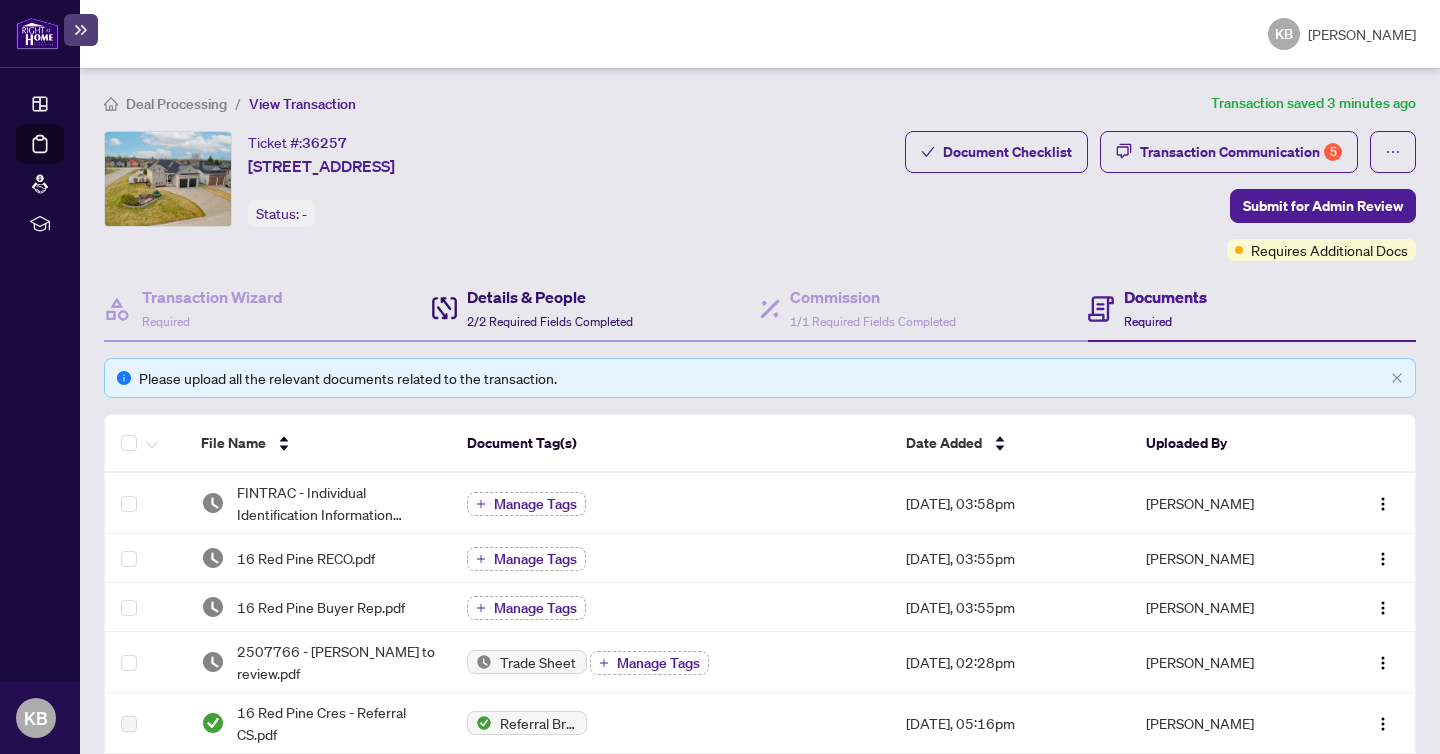 click on "Details & People" at bounding box center [550, 297] 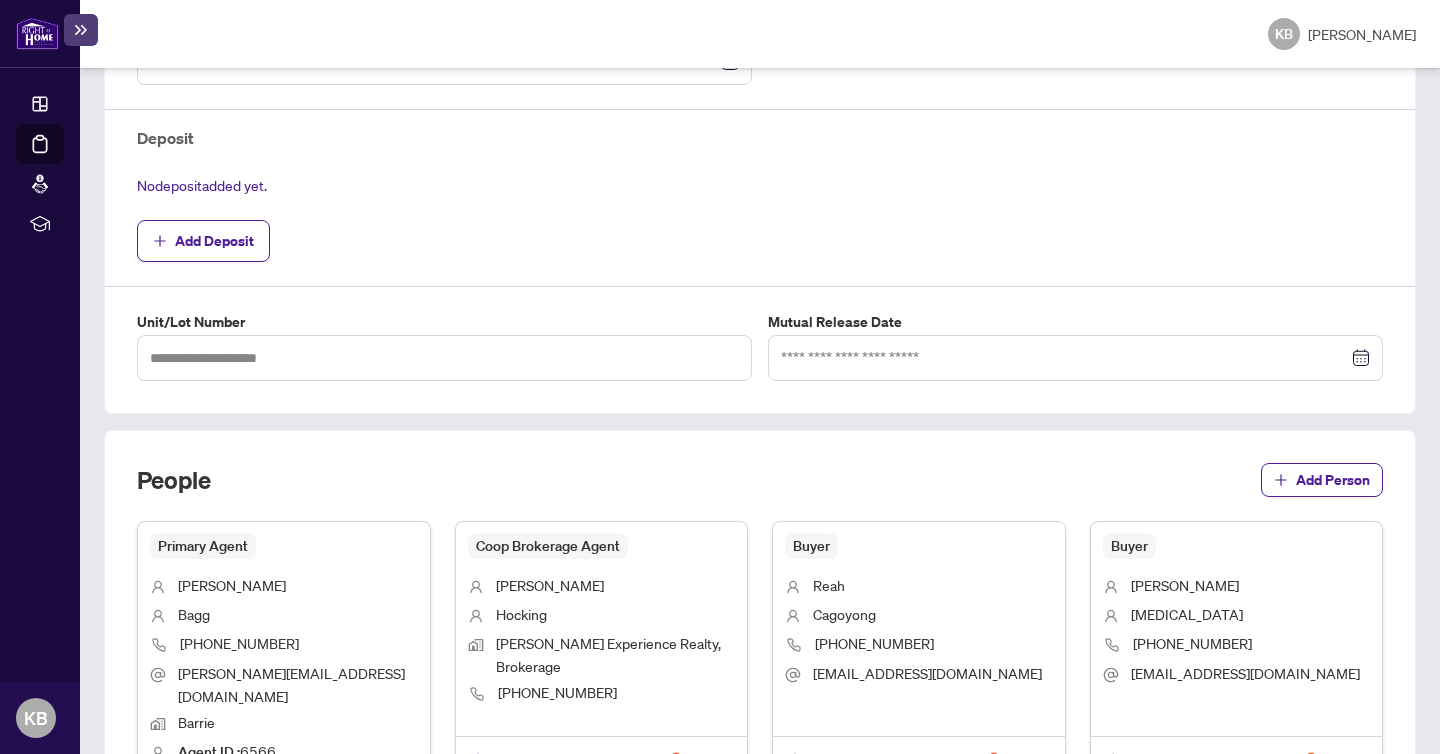scroll, scrollTop: 680, scrollLeft: 0, axis: vertical 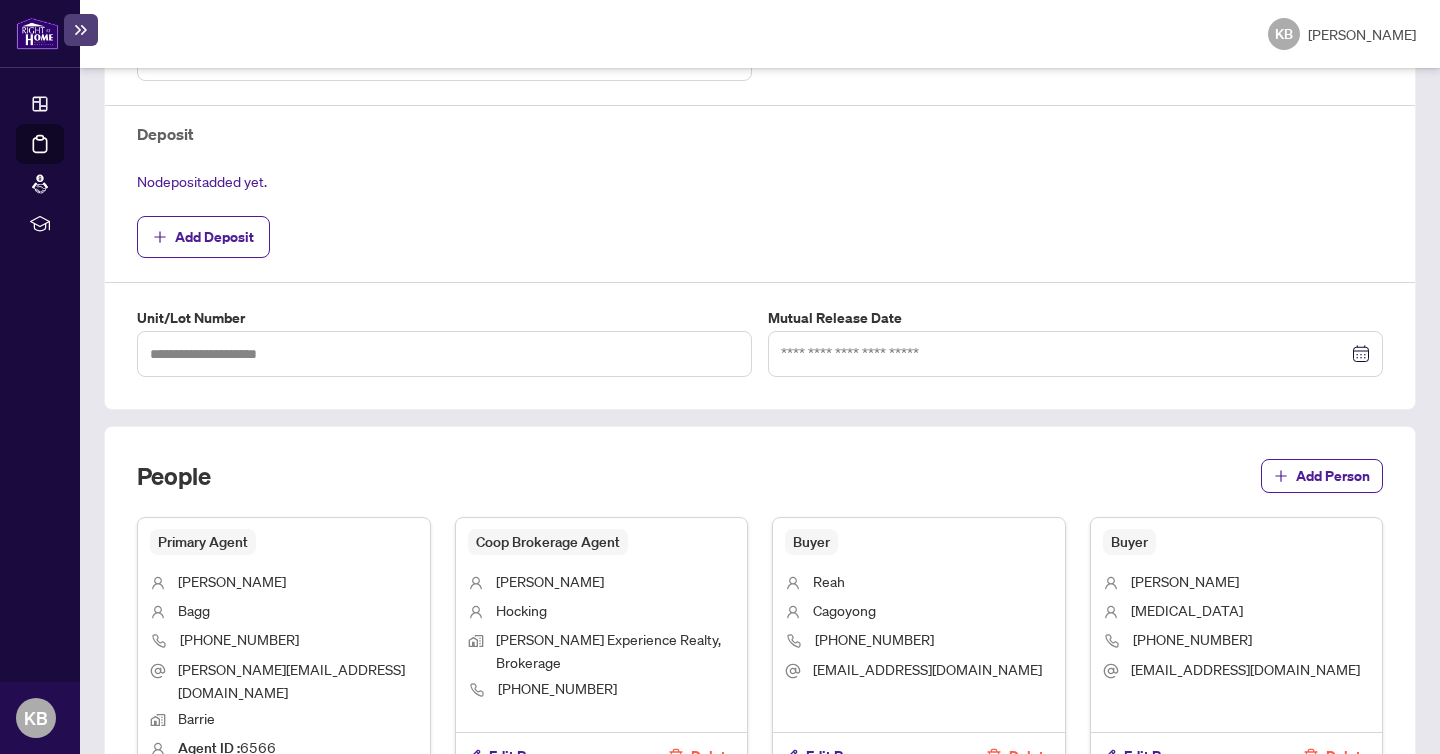 click on "**********" at bounding box center (760, 408) 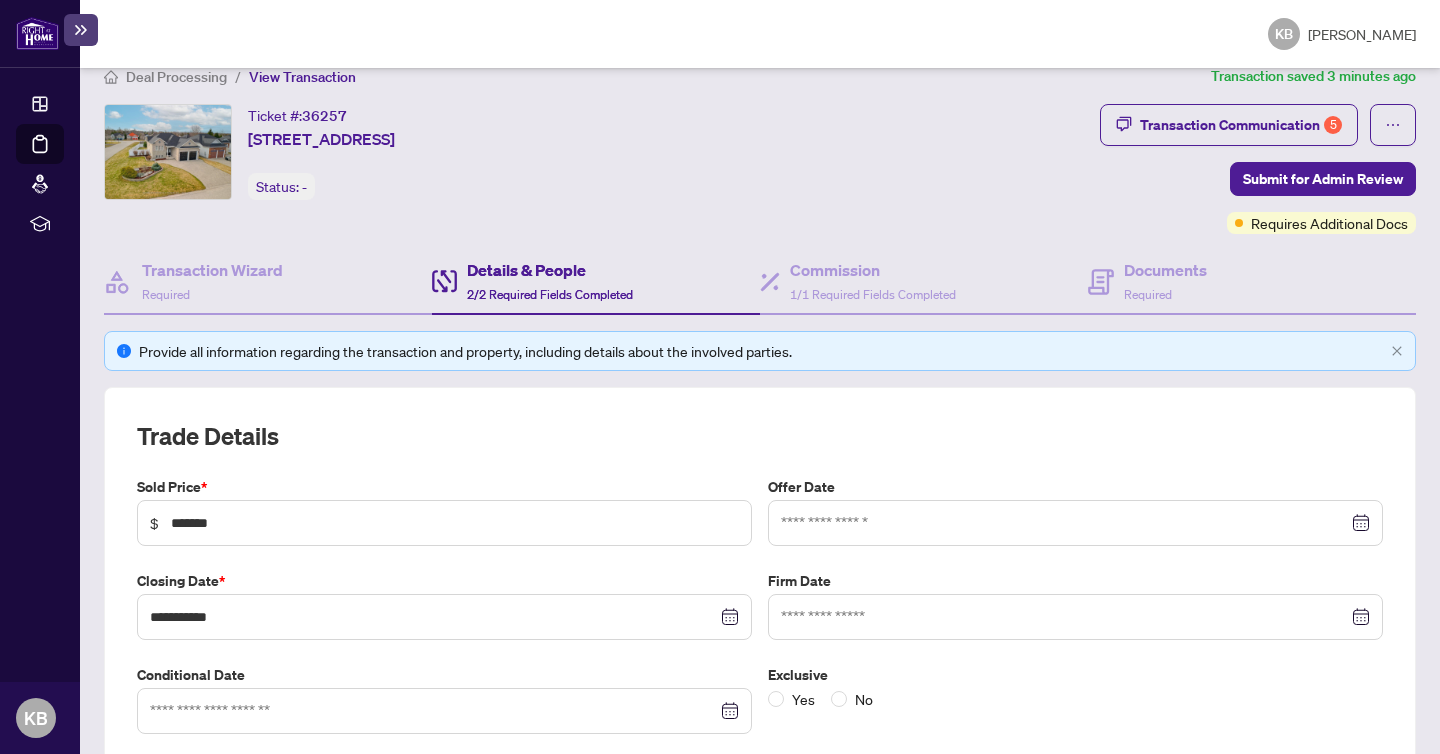 scroll, scrollTop: 0, scrollLeft: 0, axis: both 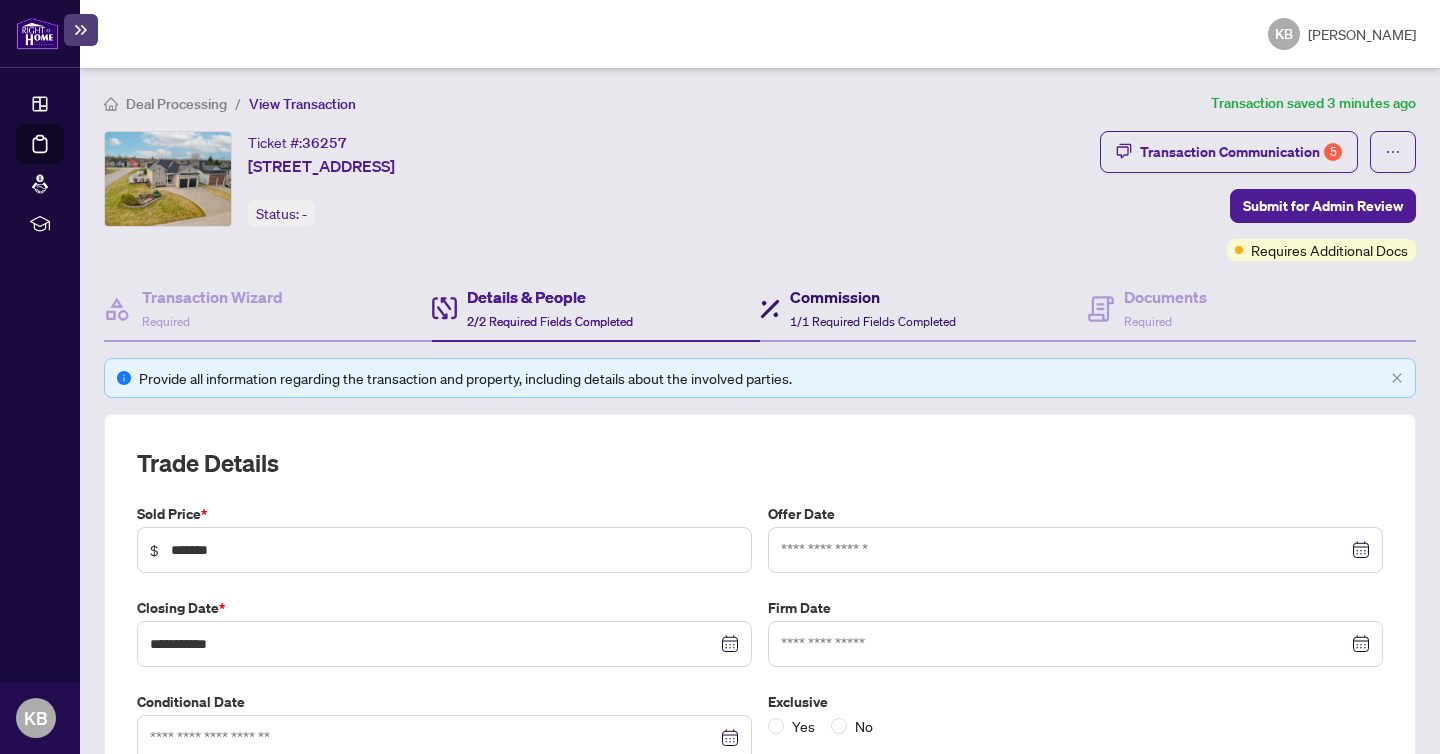 click on "1/1 Required Fields Completed" at bounding box center (873, 321) 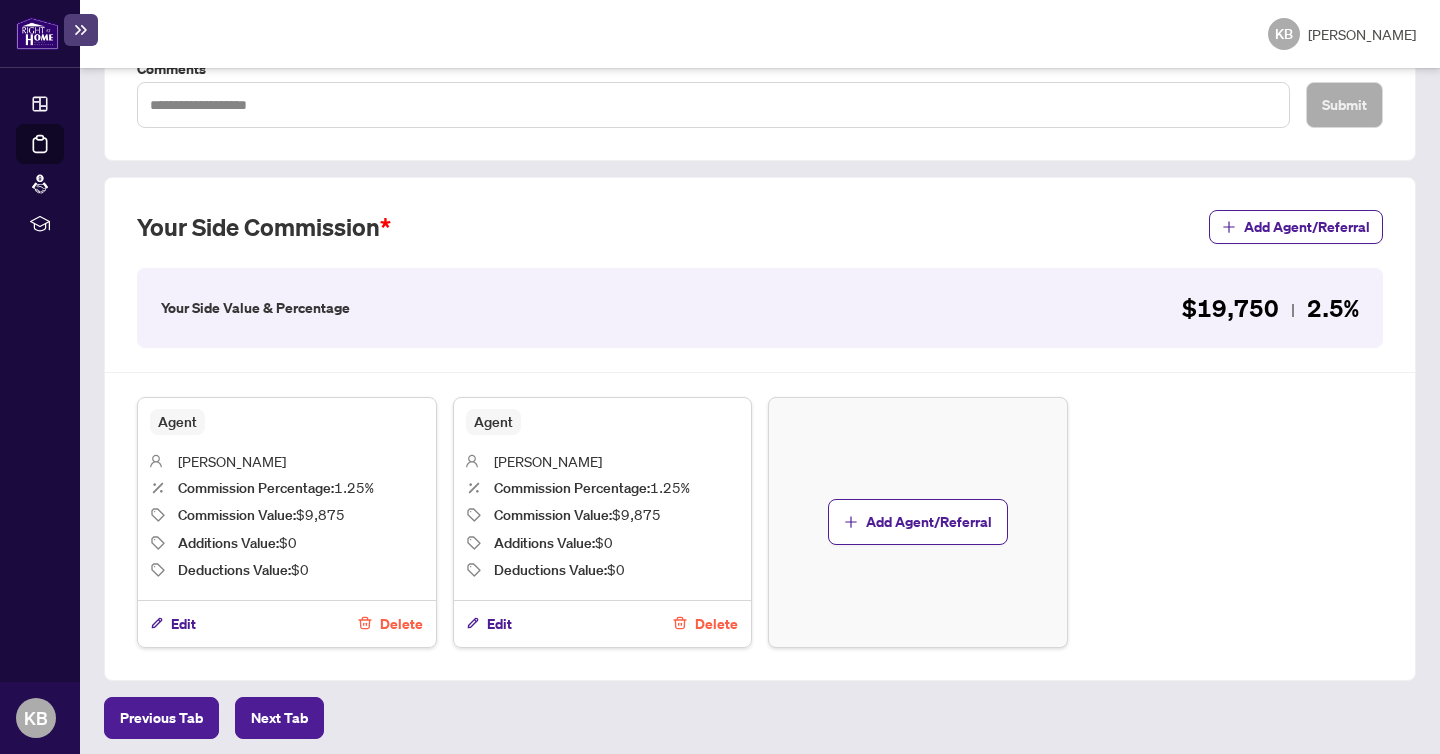 scroll, scrollTop: 0, scrollLeft: 0, axis: both 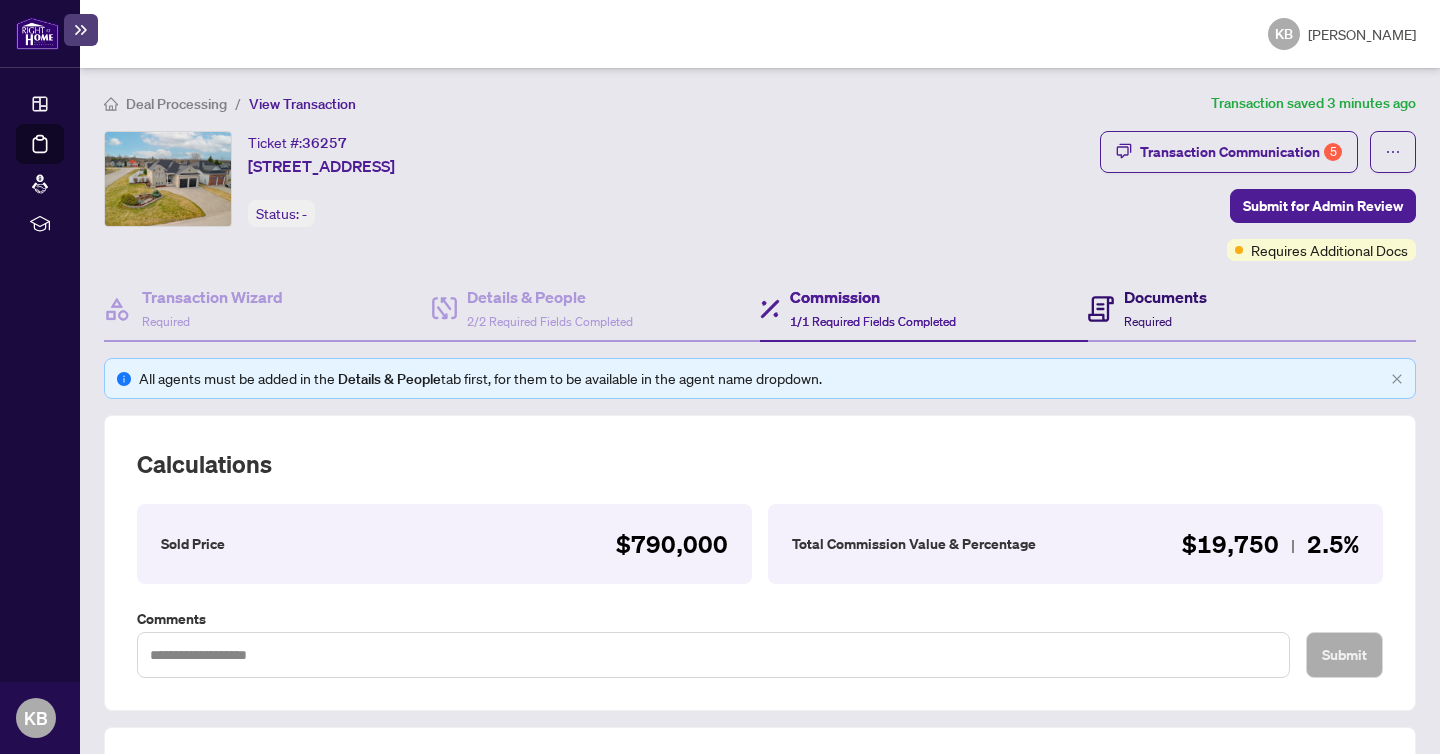 click on "Documents" at bounding box center (1165, 297) 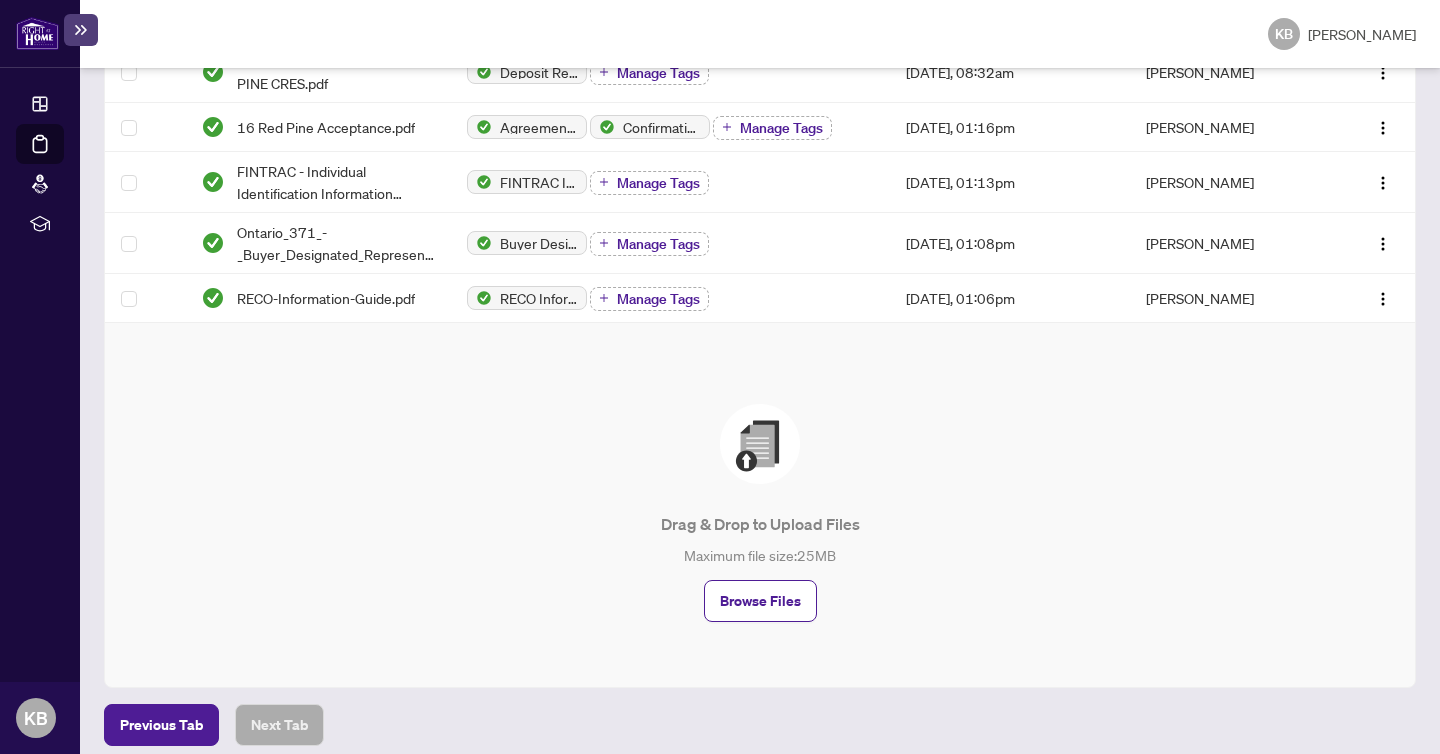 scroll, scrollTop: 0, scrollLeft: 0, axis: both 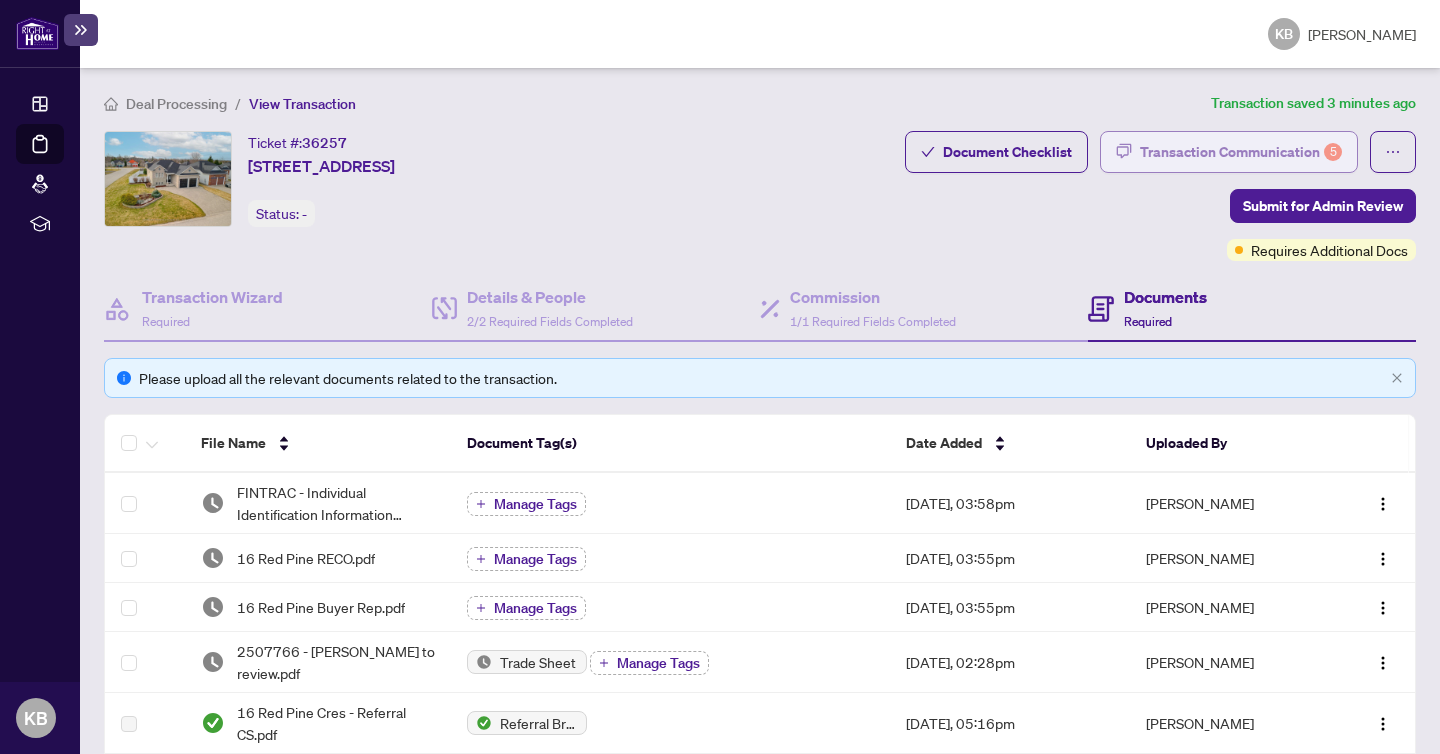 click on "Transaction Communication 5" at bounding box center [1241, 152] 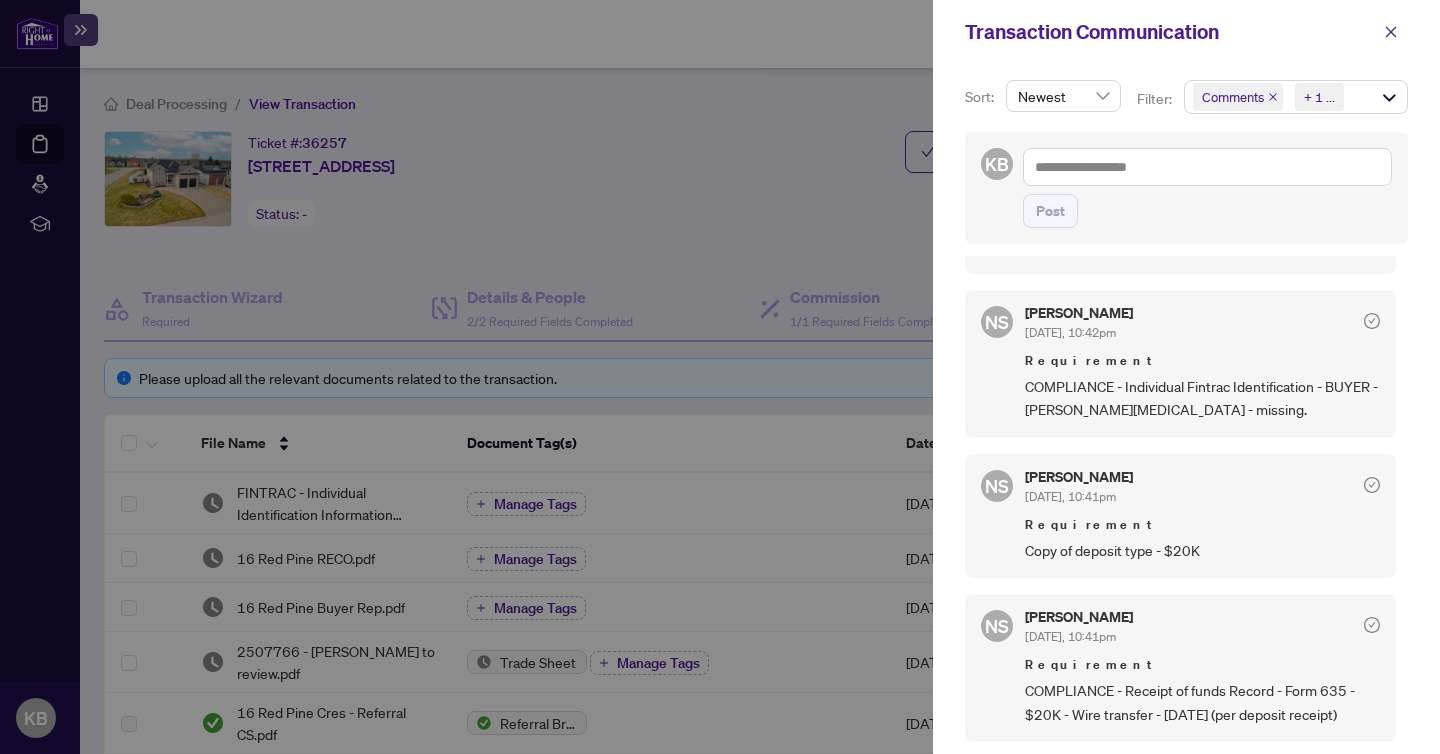 scroll, scrollTop: 0, scrollLeft: 0, axis: both 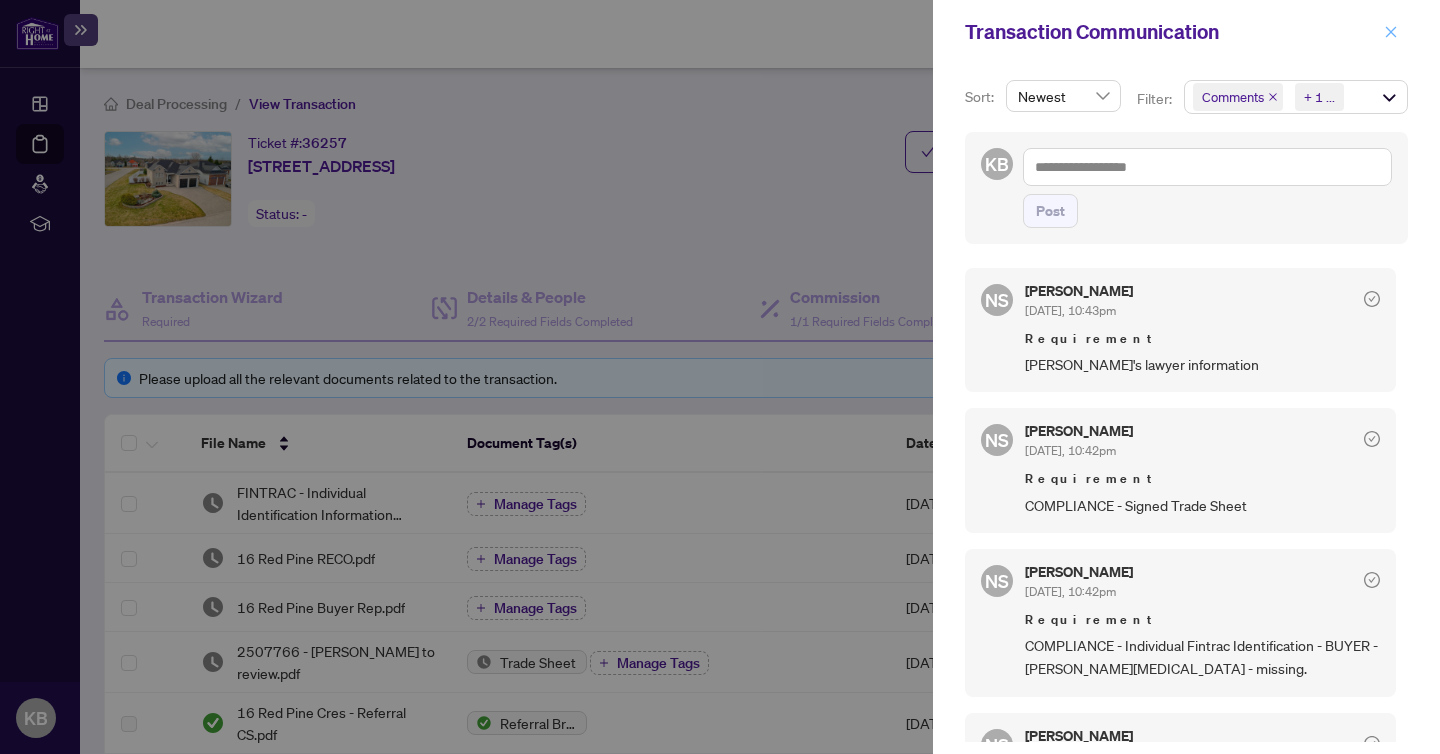 click 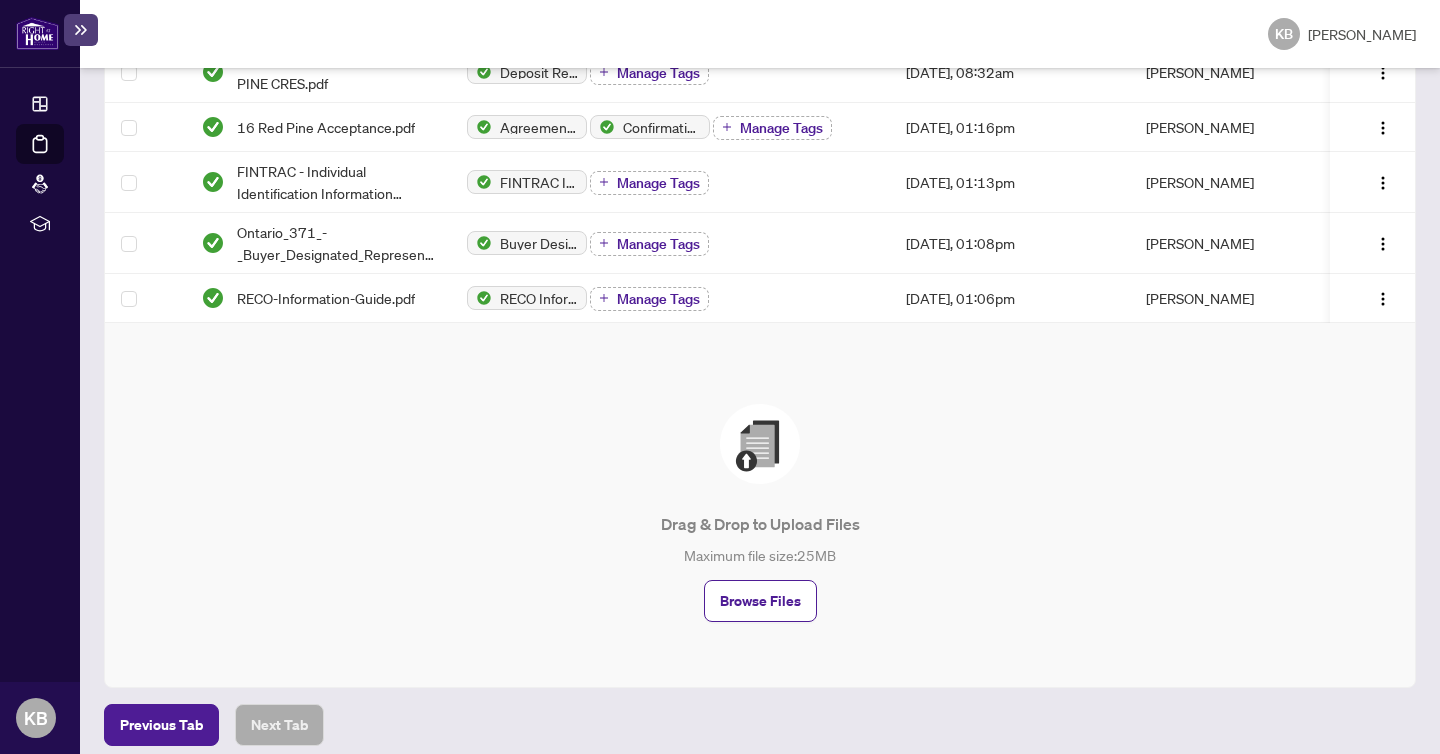 scroll, scrollTop: 0, scrollLeft: 0, axis: both 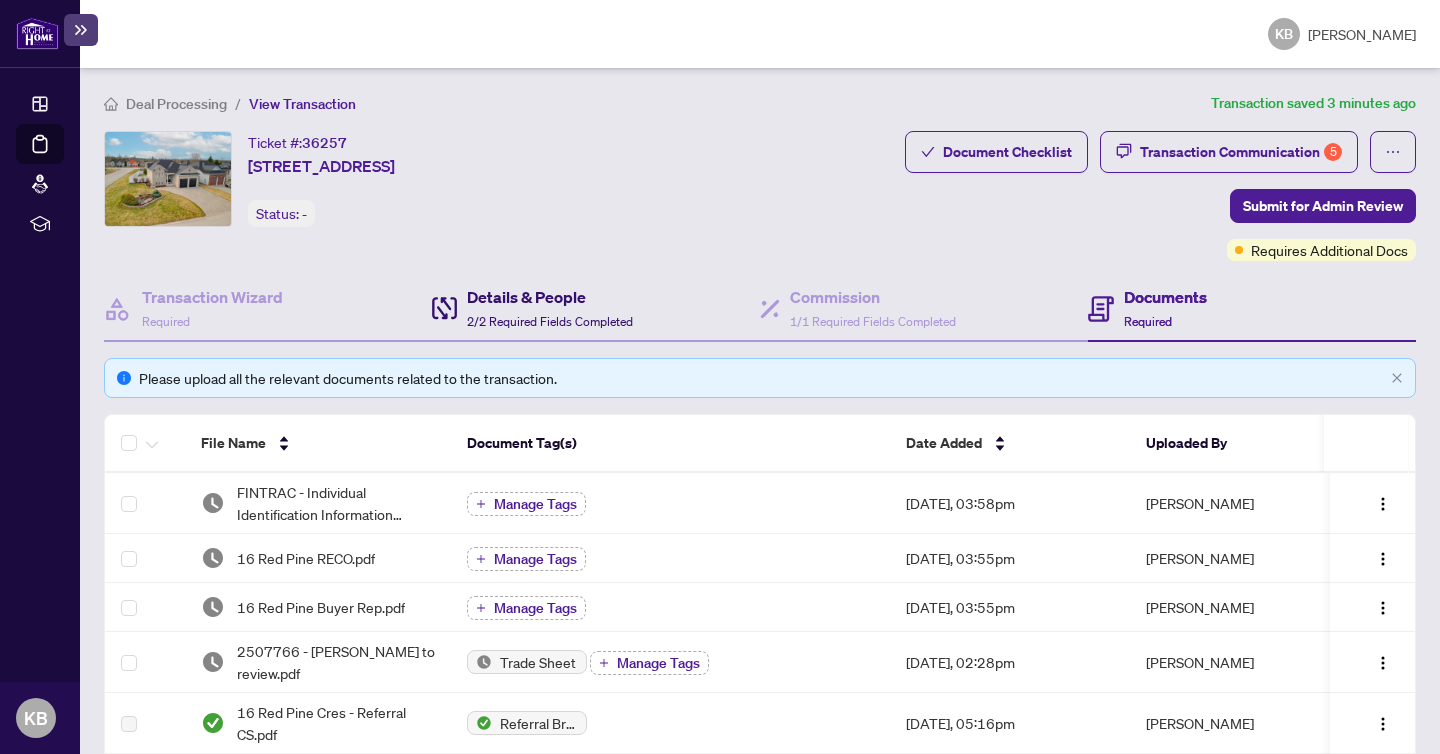 click on "Details & People" at bounding box center (550, 297) 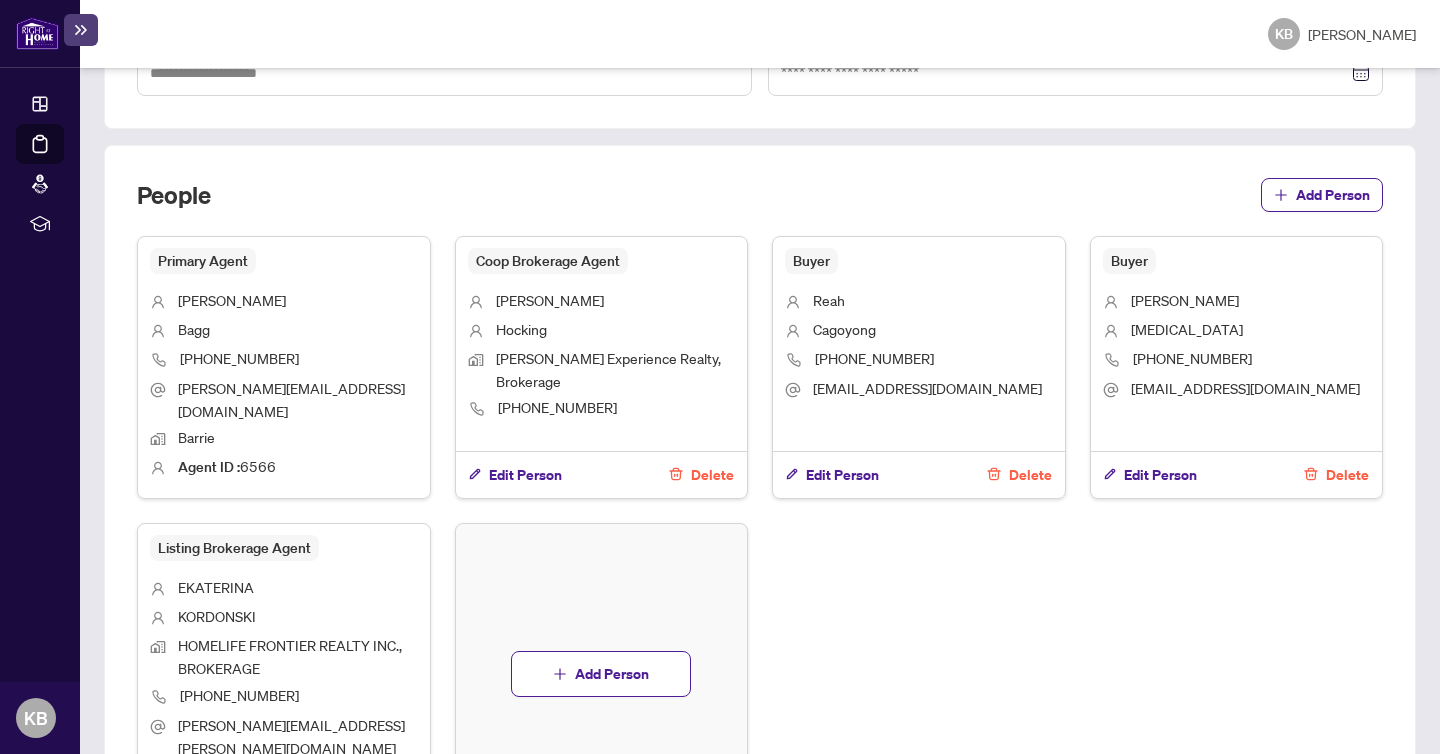 scroll, scrollTop: 1009, scrollLeft: 0, axis: vertical 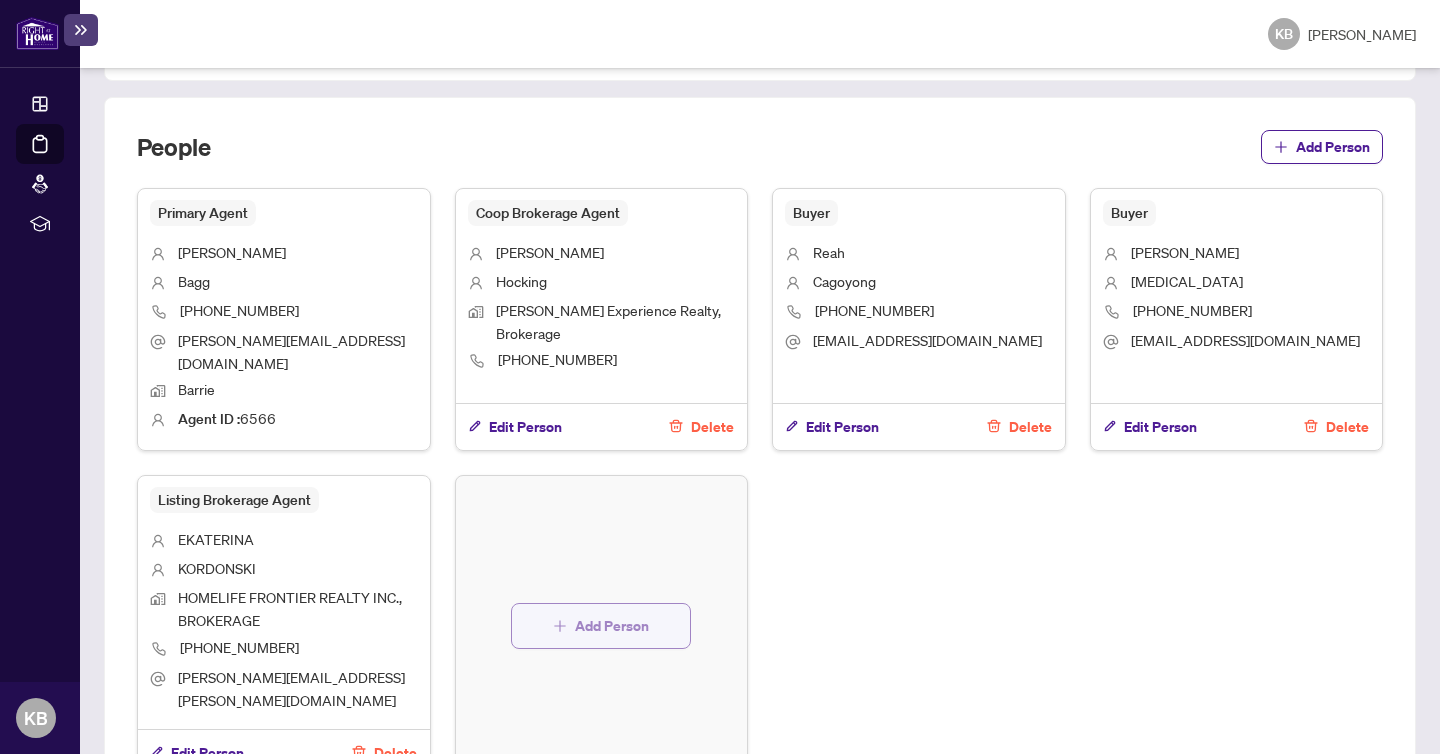 click on "Add Person" at bounding box center [612, 626] 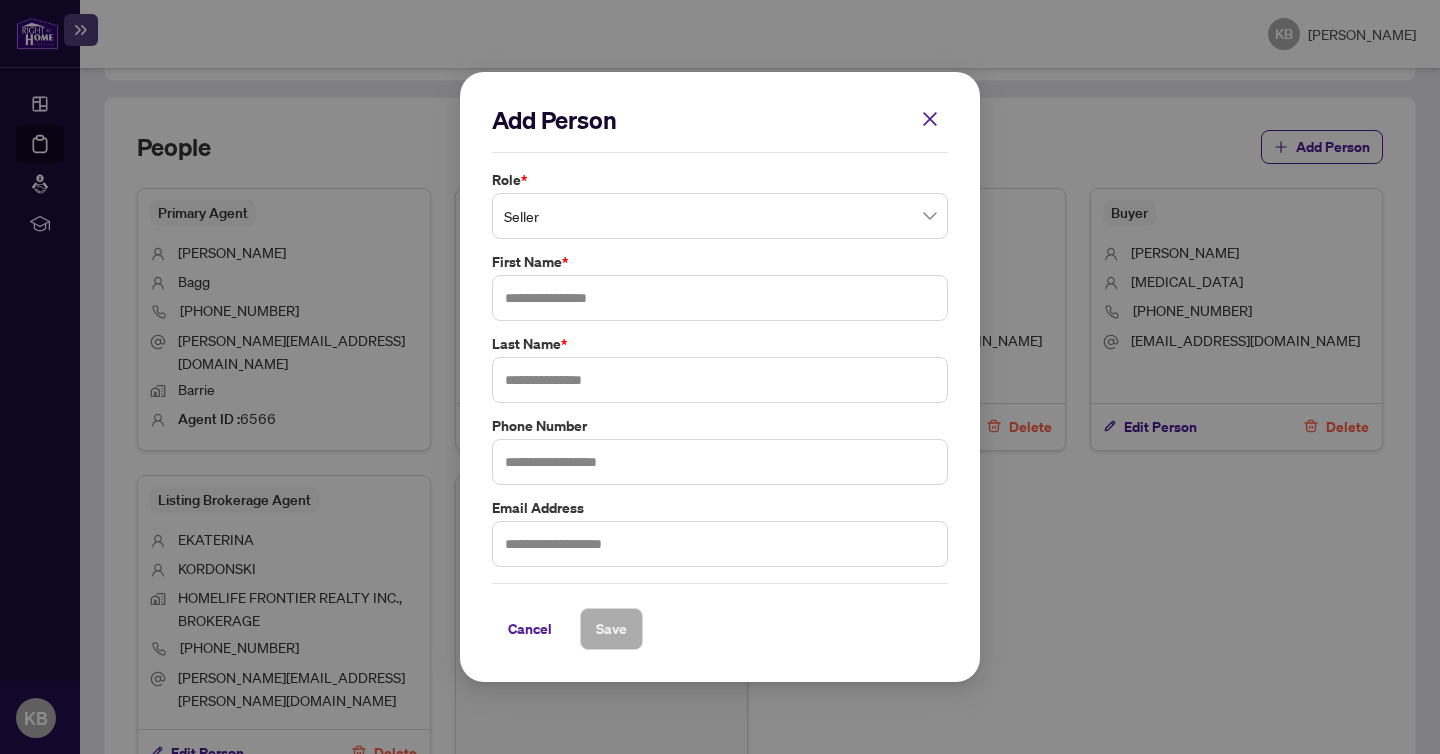 click on "Seller" at bounding box center [720, 216] 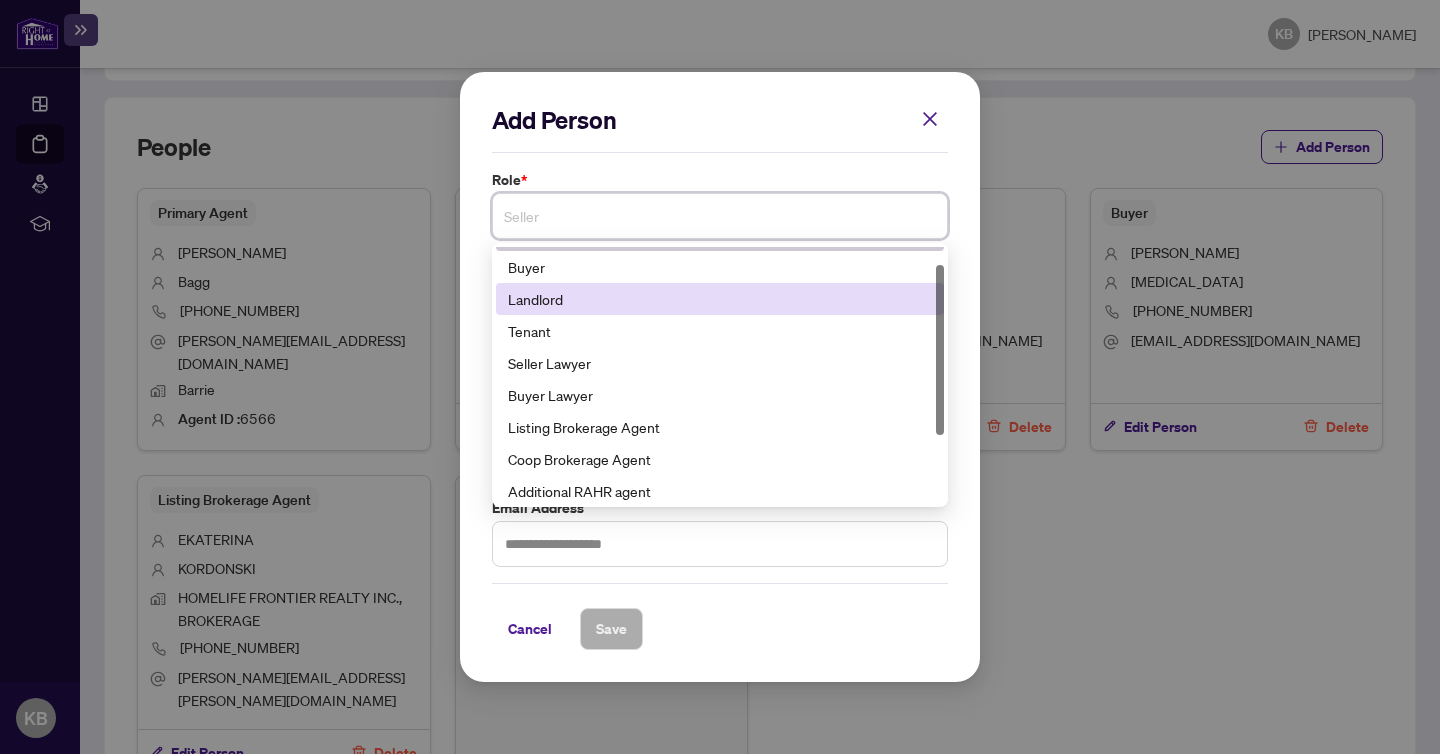 scroll, scrollTop: 36, scrollLeft: 0, axis: vertical 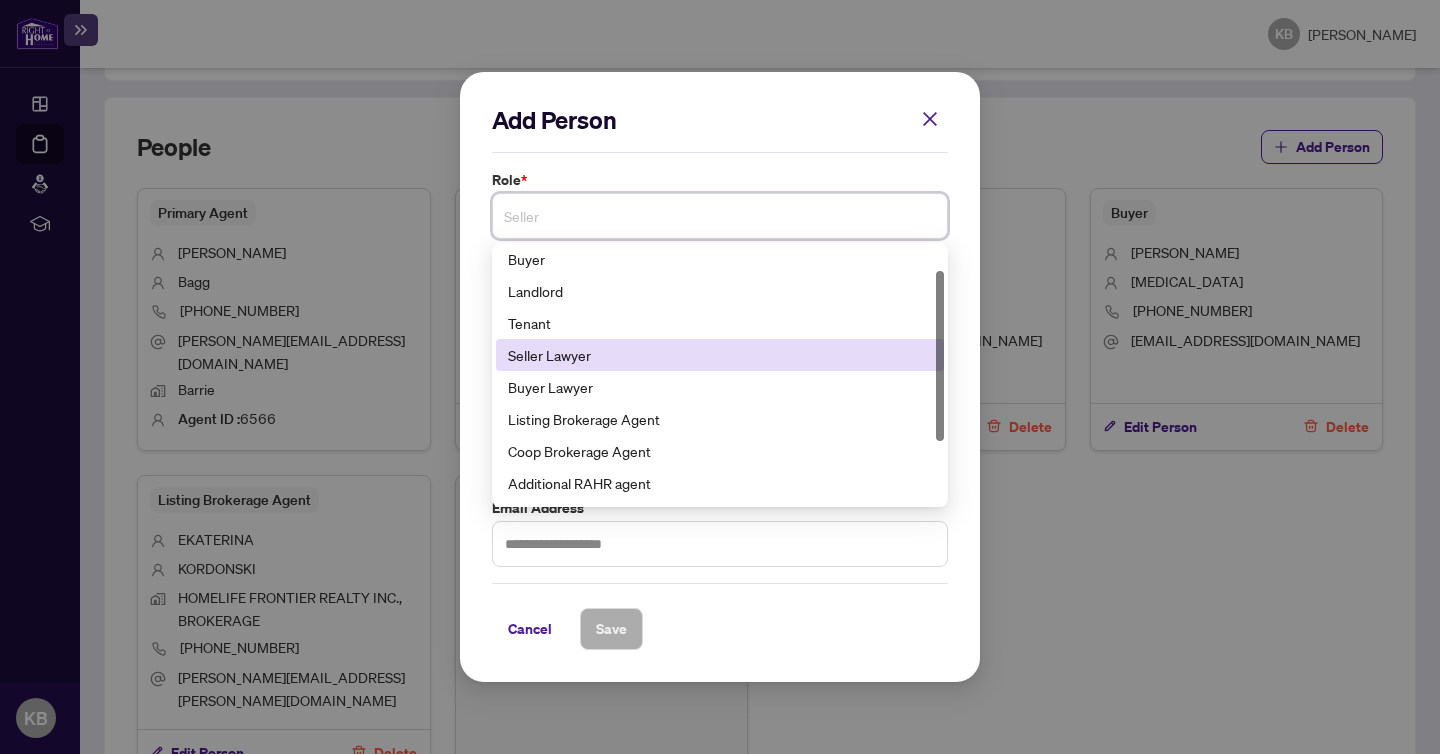 click on "Seller Lawyer" at bounding box center [720, 355] 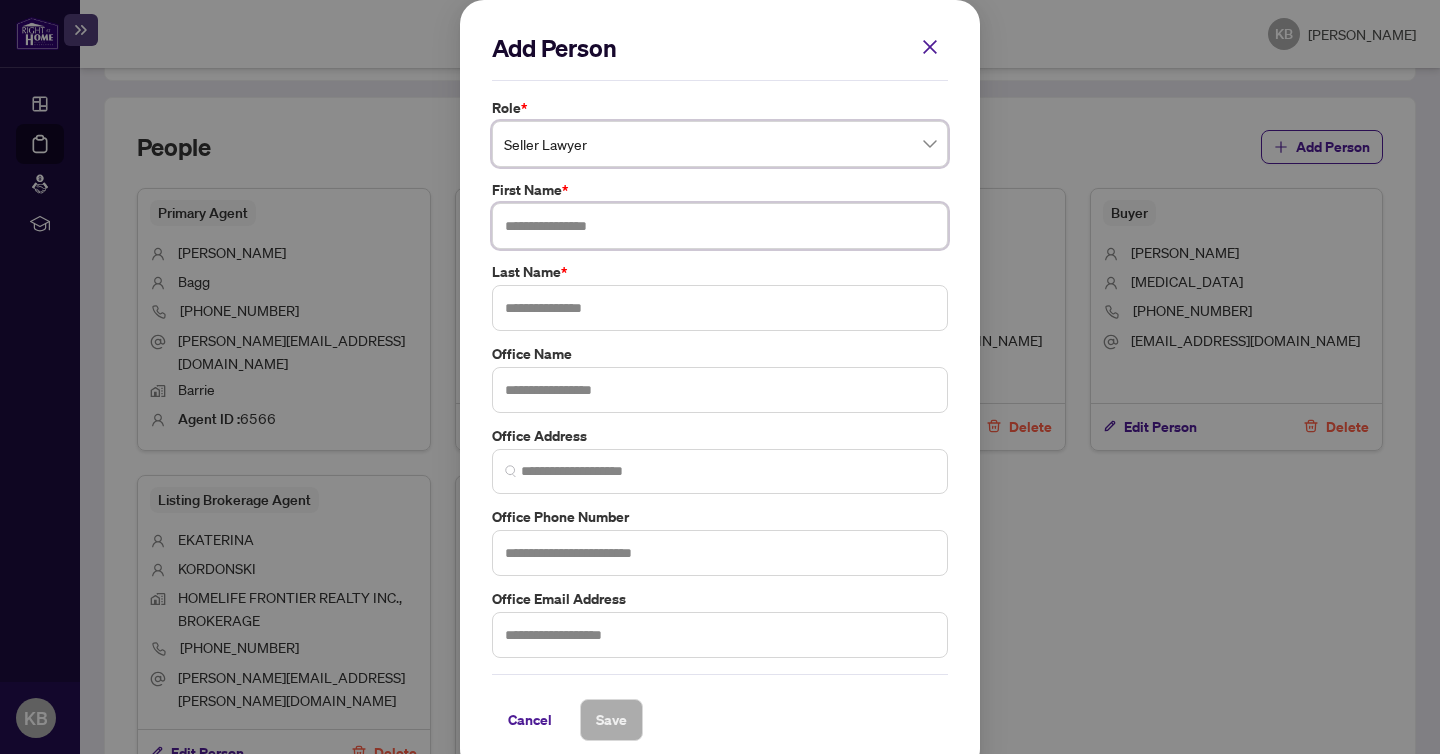 click at bounding box center (720, 226) 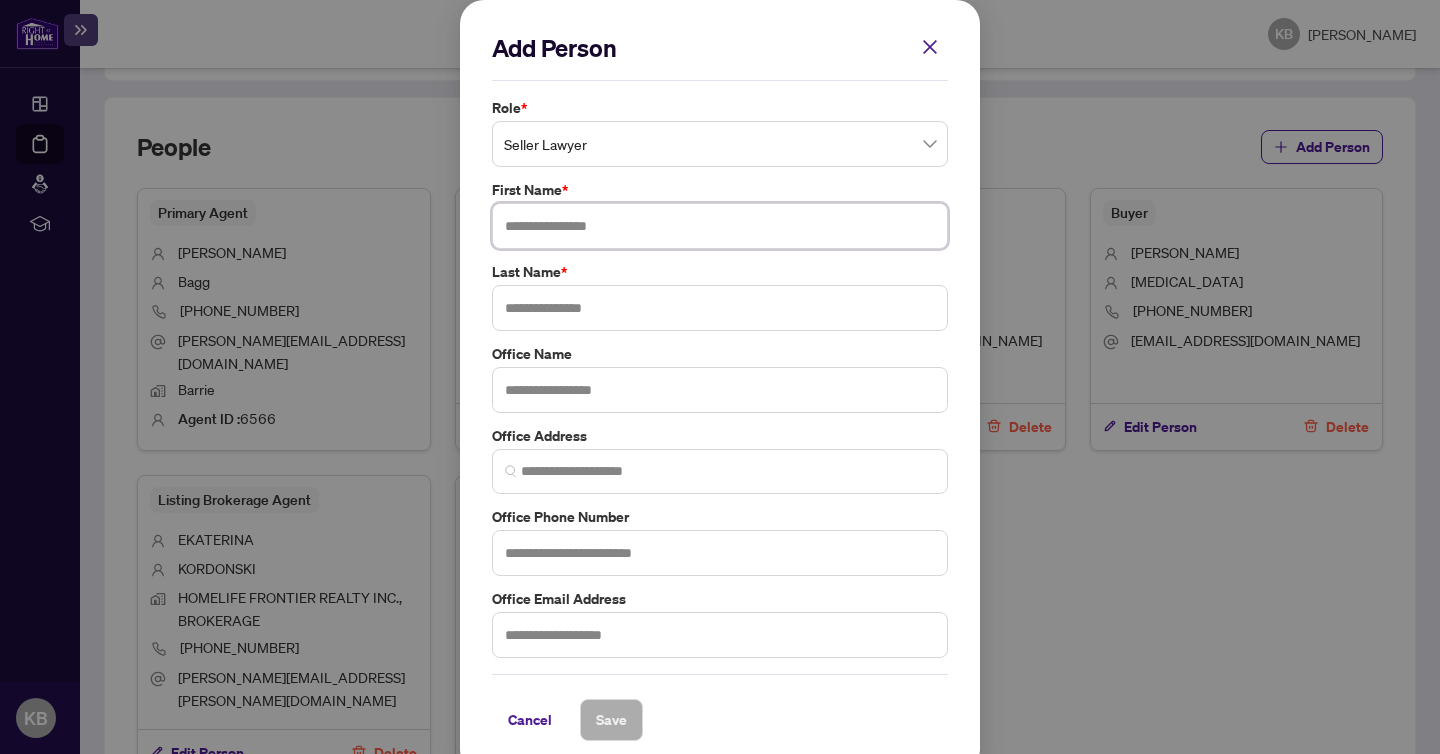 paste on "**********" 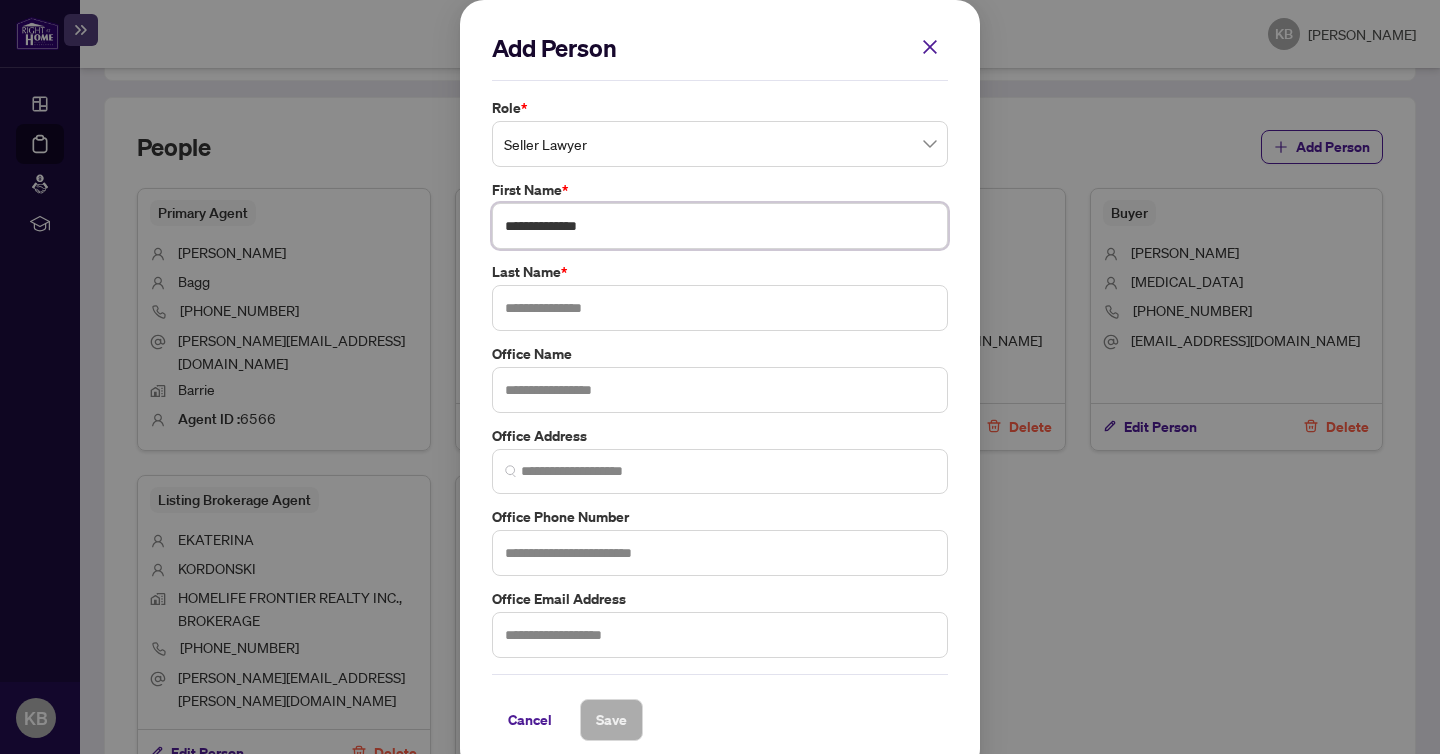 drag, startPoint x: 617, startPoint y: 236, endPoint x: 561, endPoint y: 236, distance: 56 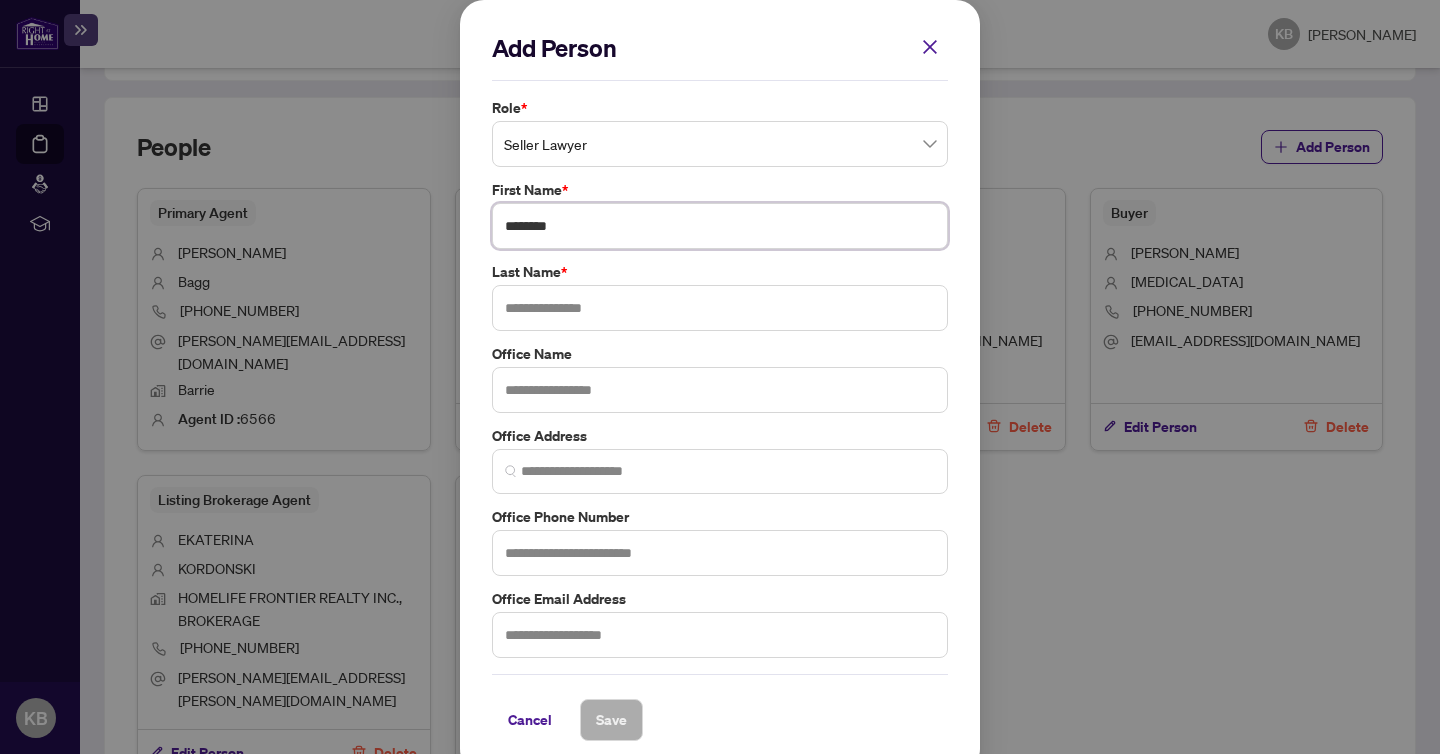 type on "*******" 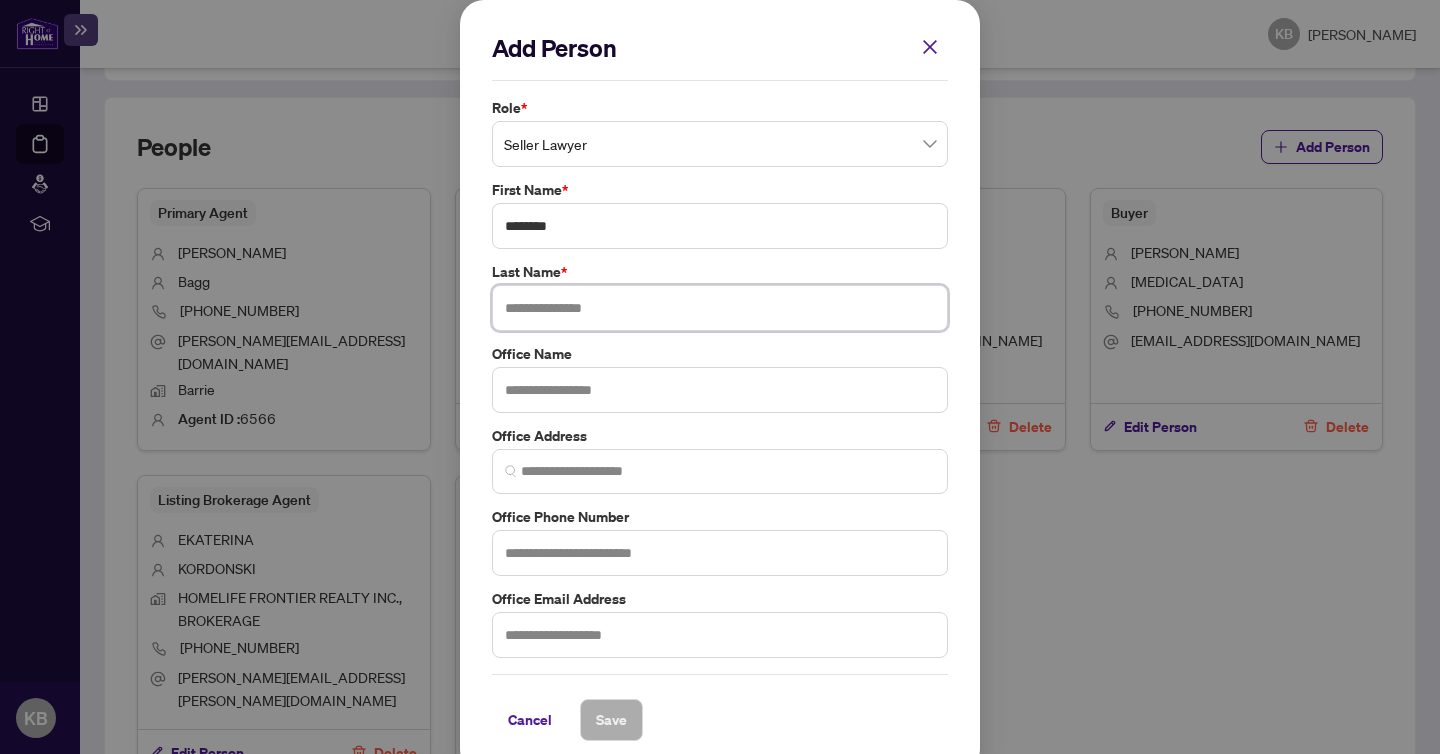 click at bounding box center (720, 308) 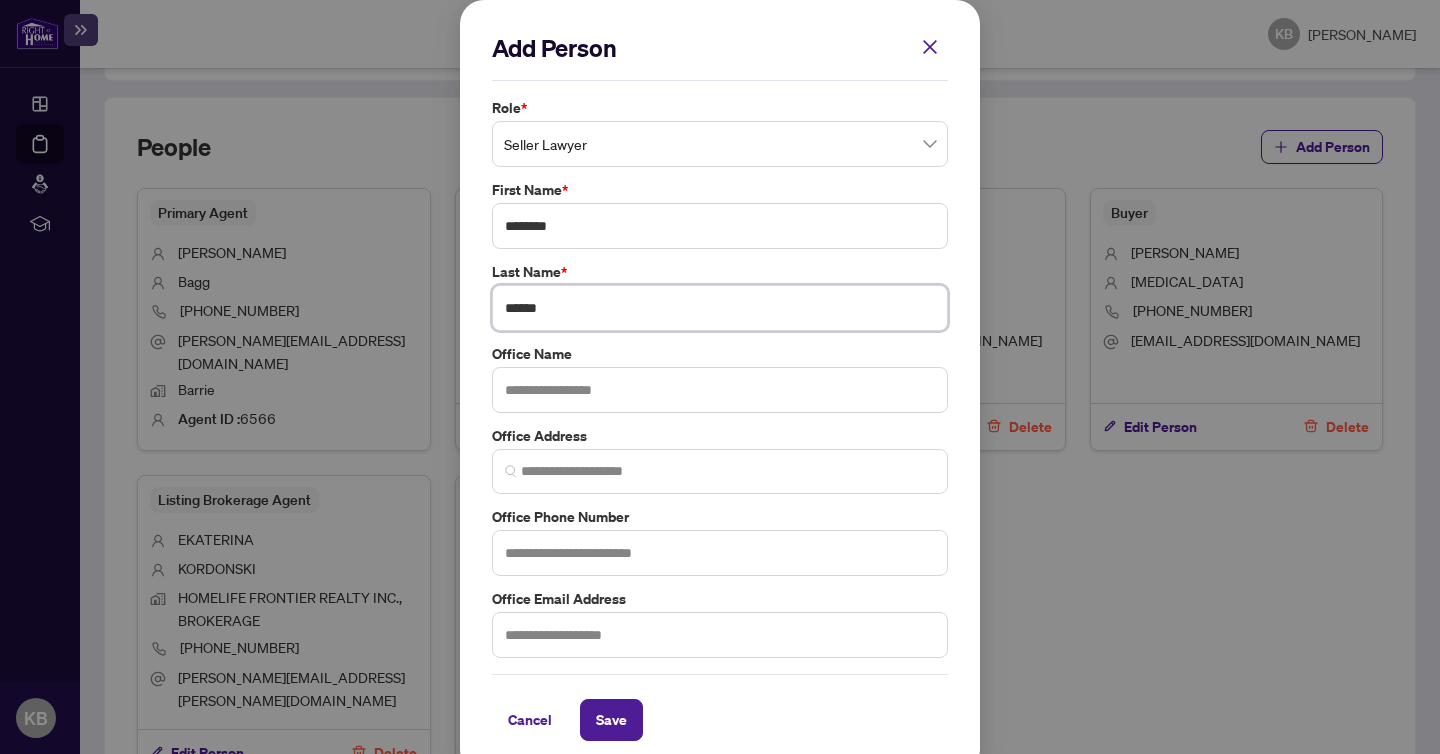 type on "******" 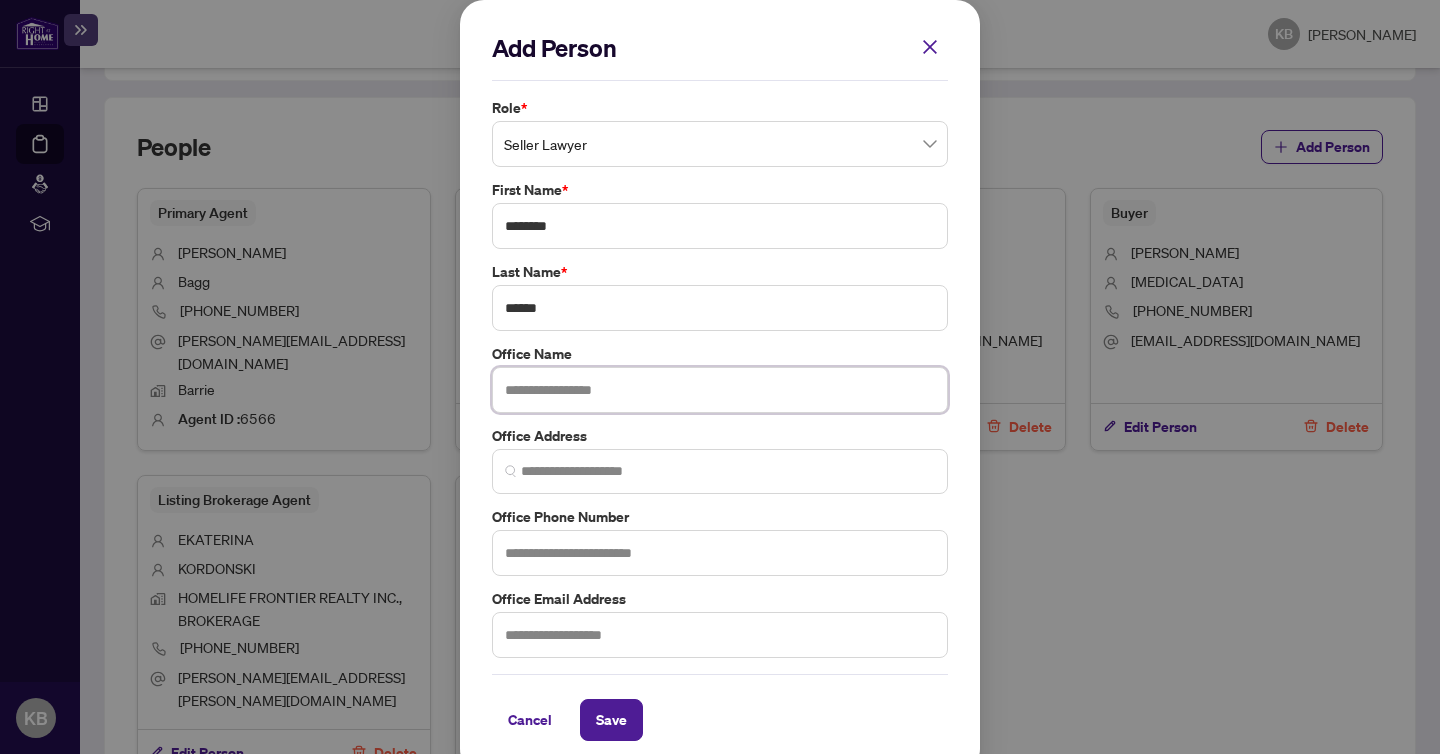 click at bounding box center (720, 390) 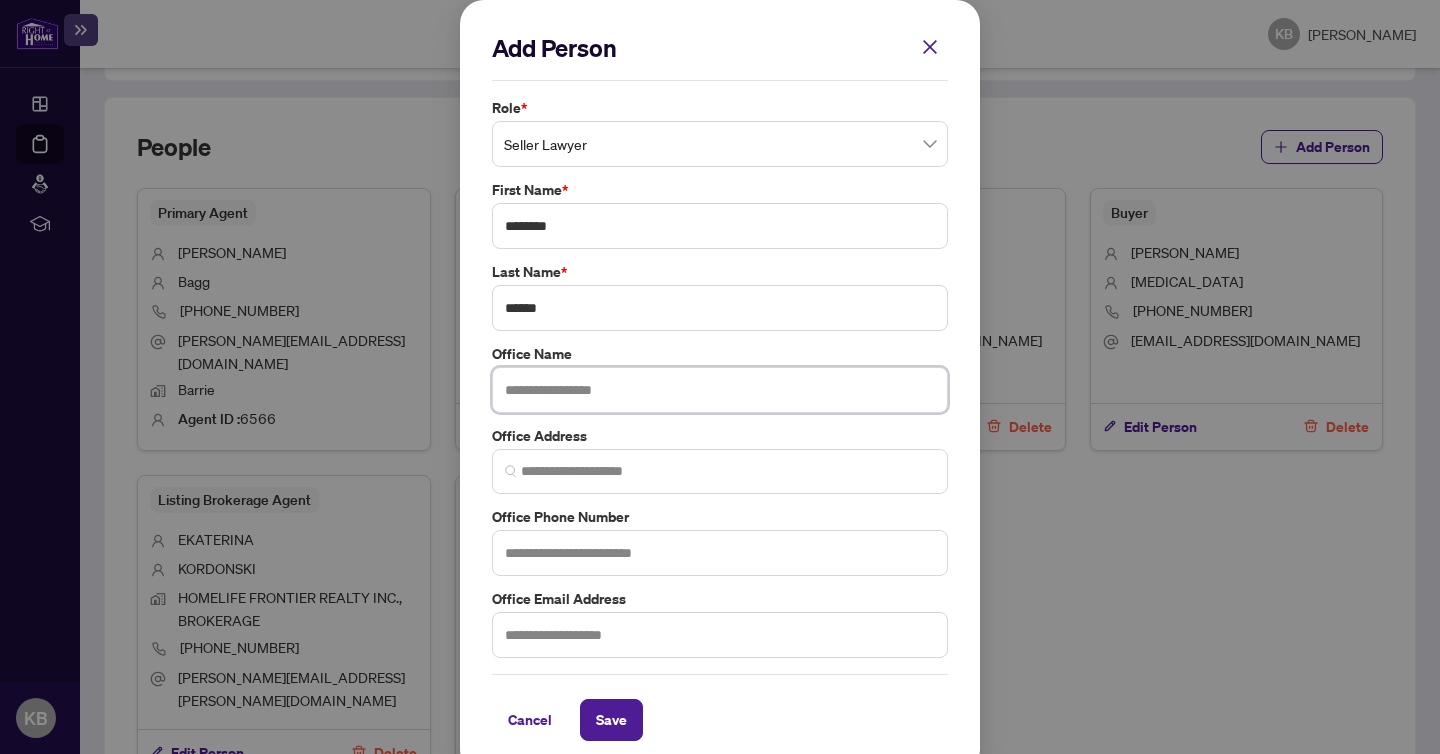 paste on "**********" 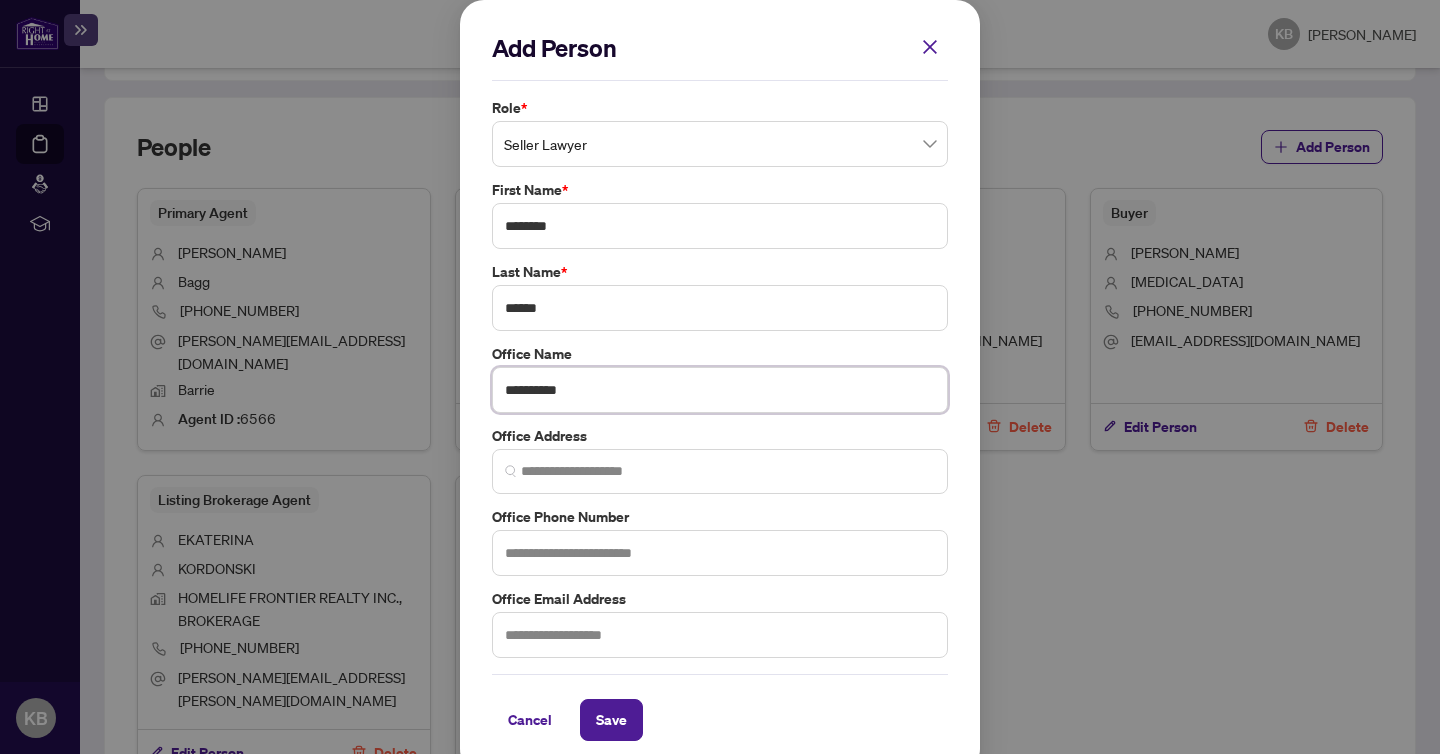 scroll, scrollTop: 19, scrollLeft: 0, axis: vertical 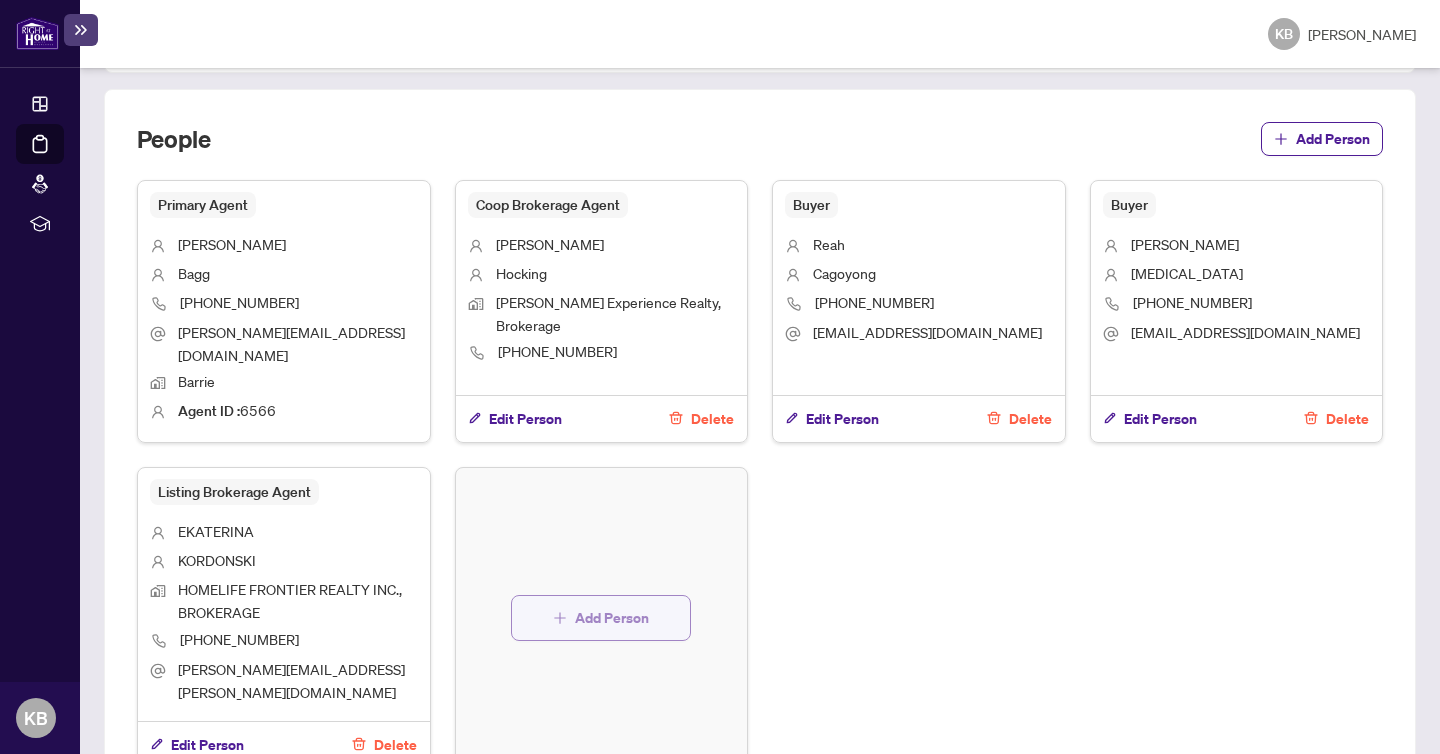 click on "Add Person" at bounding box center (612, 618) 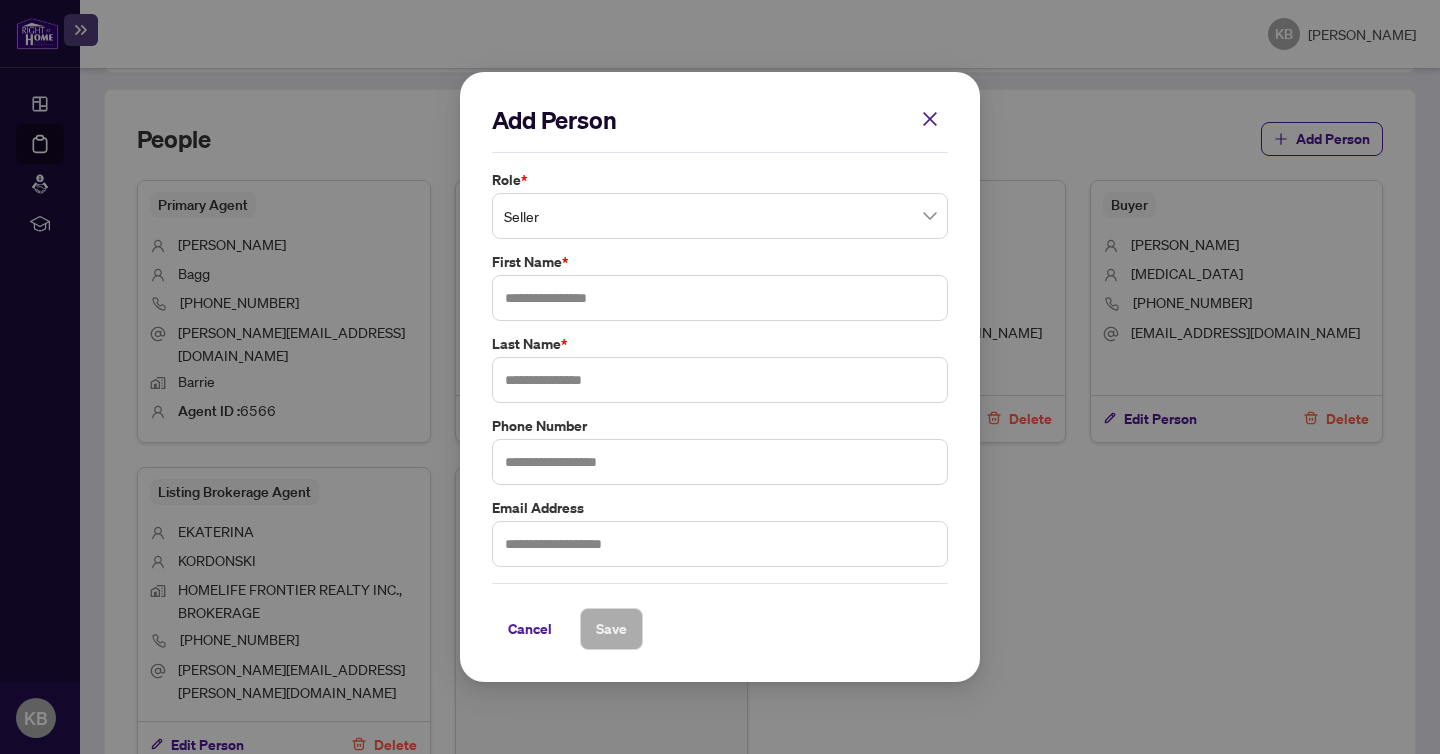 click on "Seller" at bounding box center (720, 216) 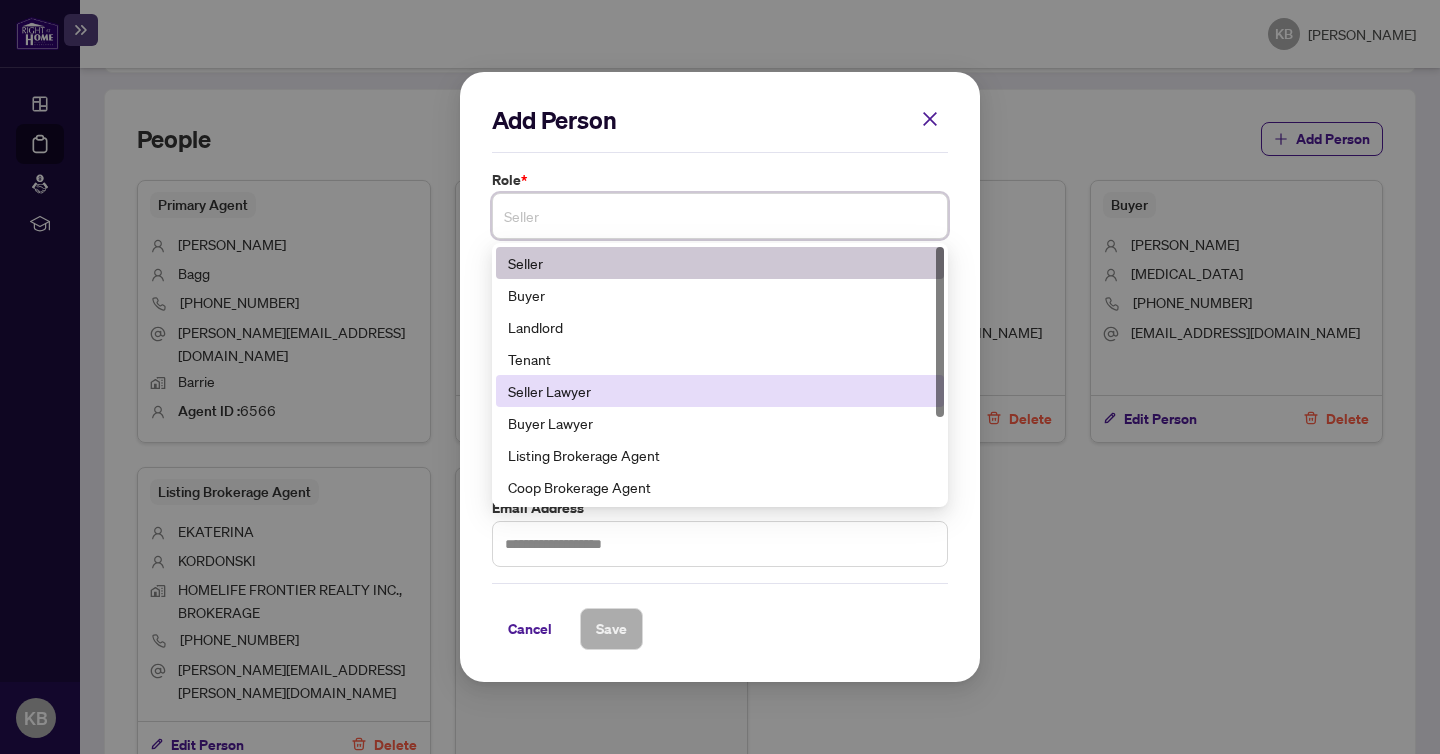 click on "Seller Lawyer" at bounding box center (720, 391) 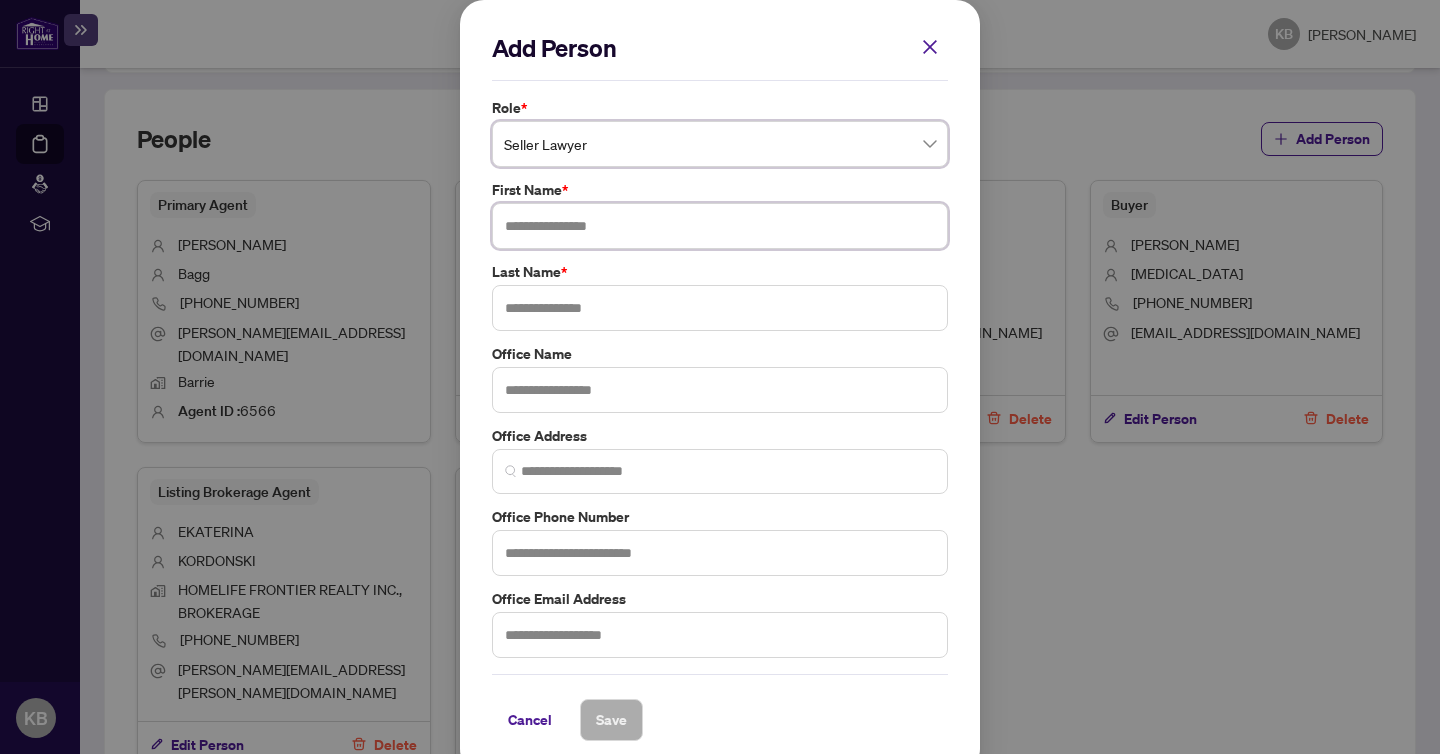 click at bounding box center (720, 226) 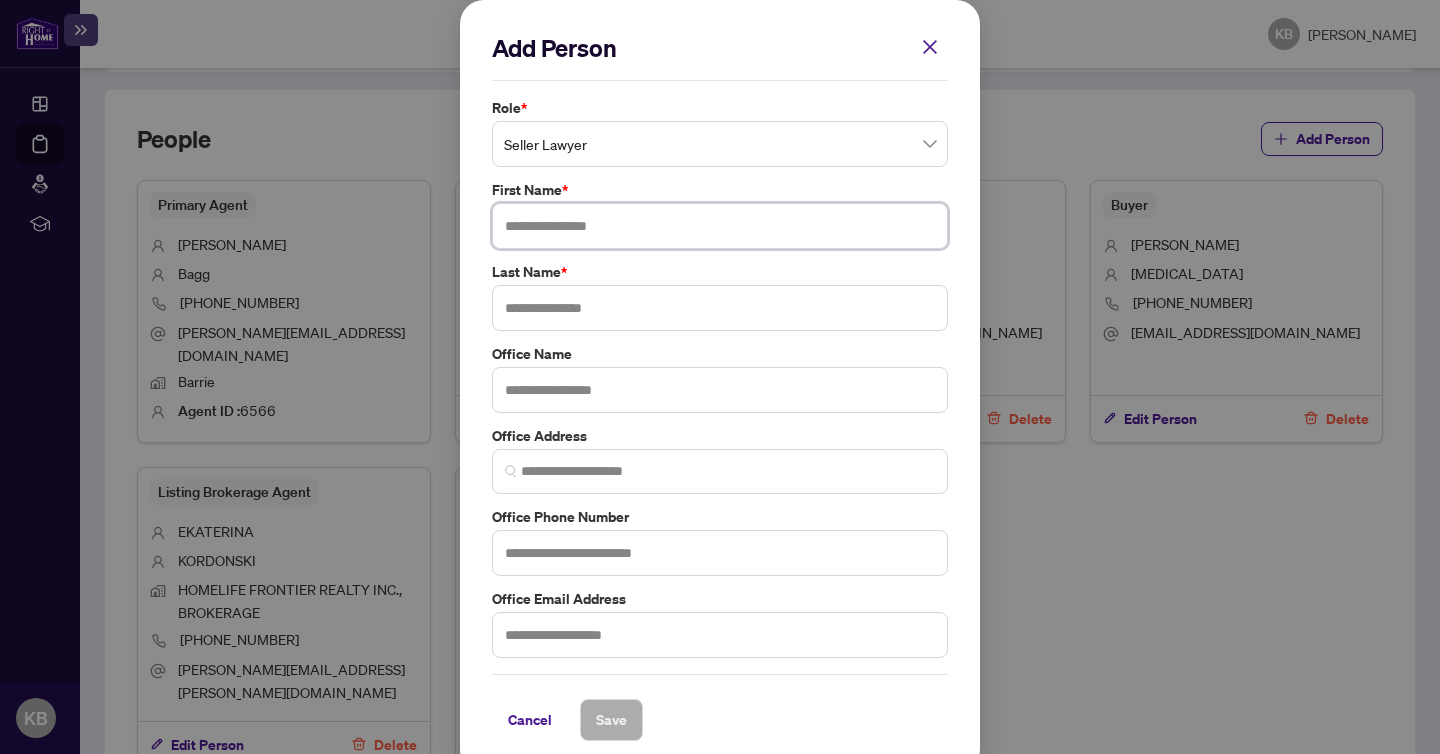 paste on "**********" 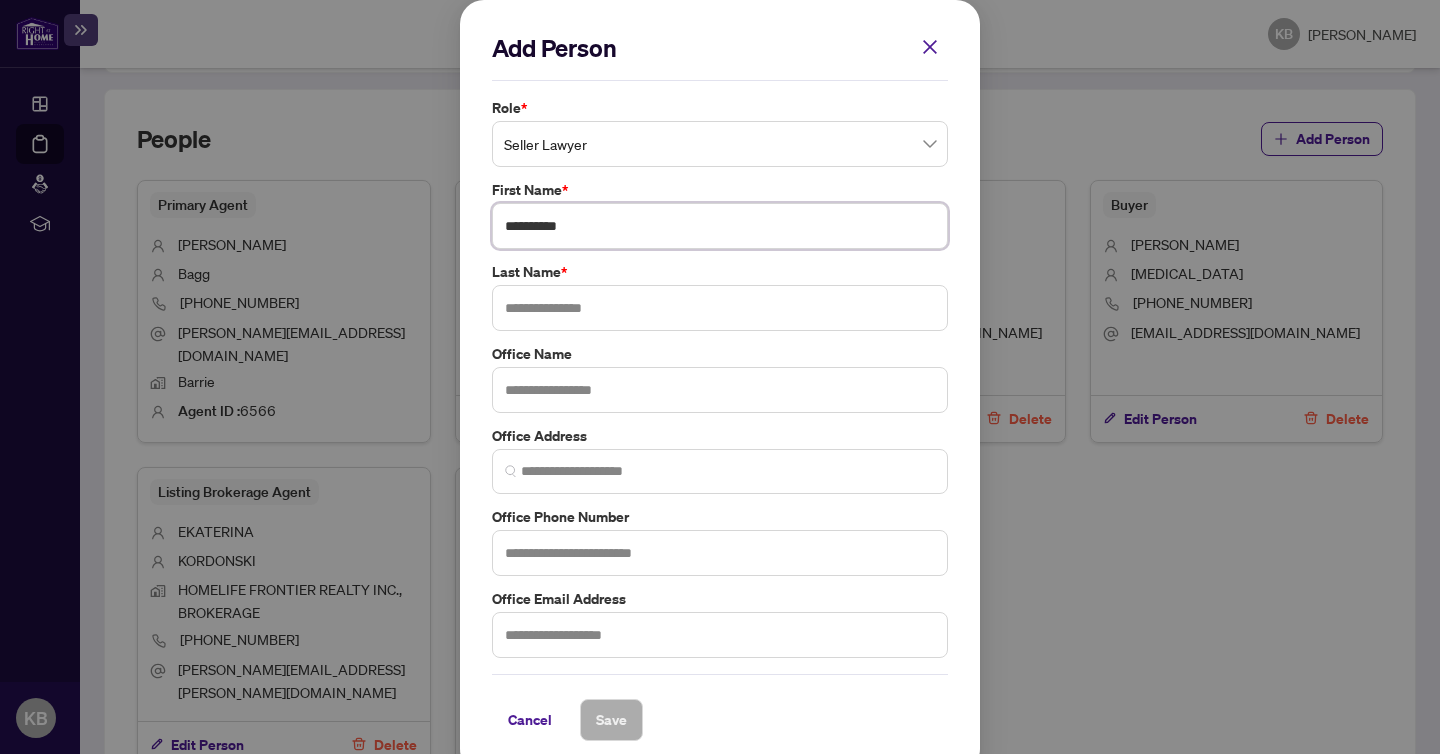 type on "**********" 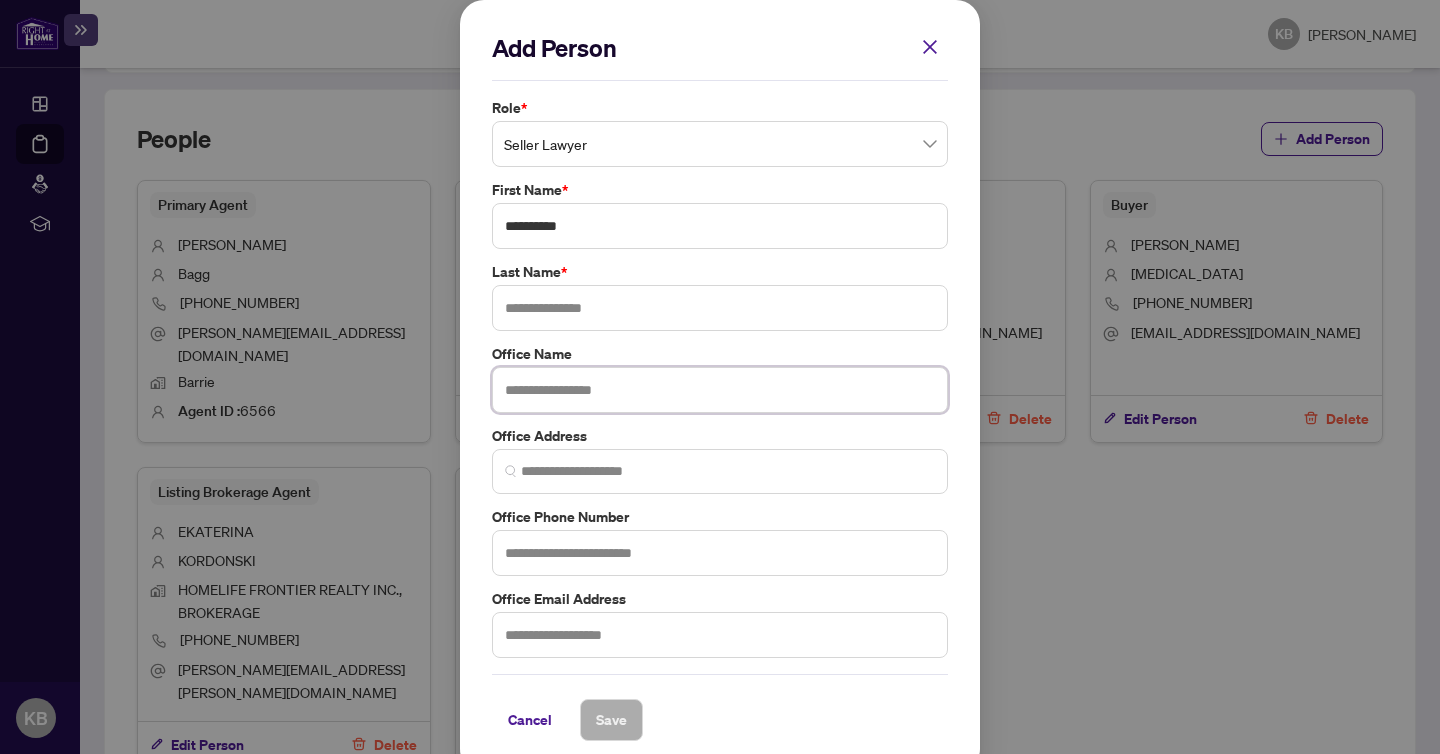 click at bounding box center (720, 390) 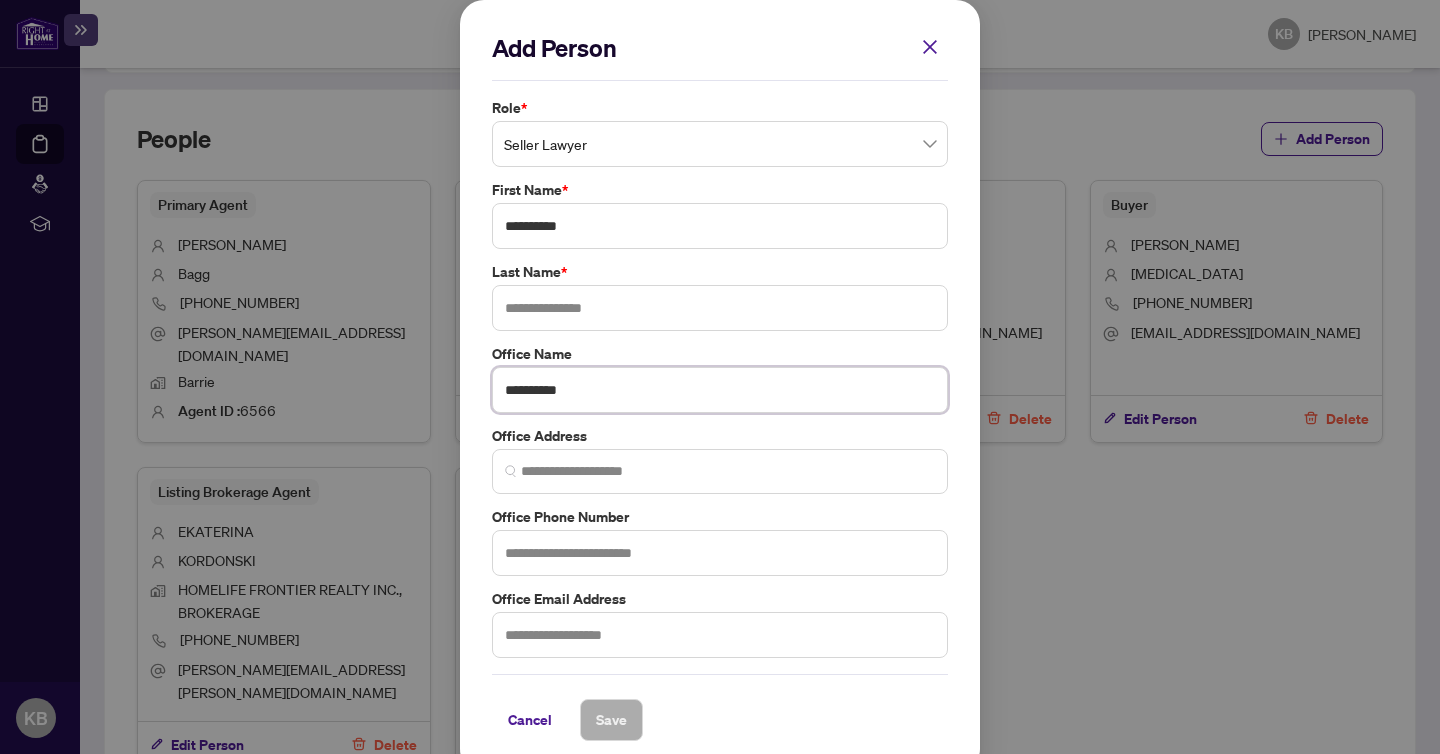 type on "**********" 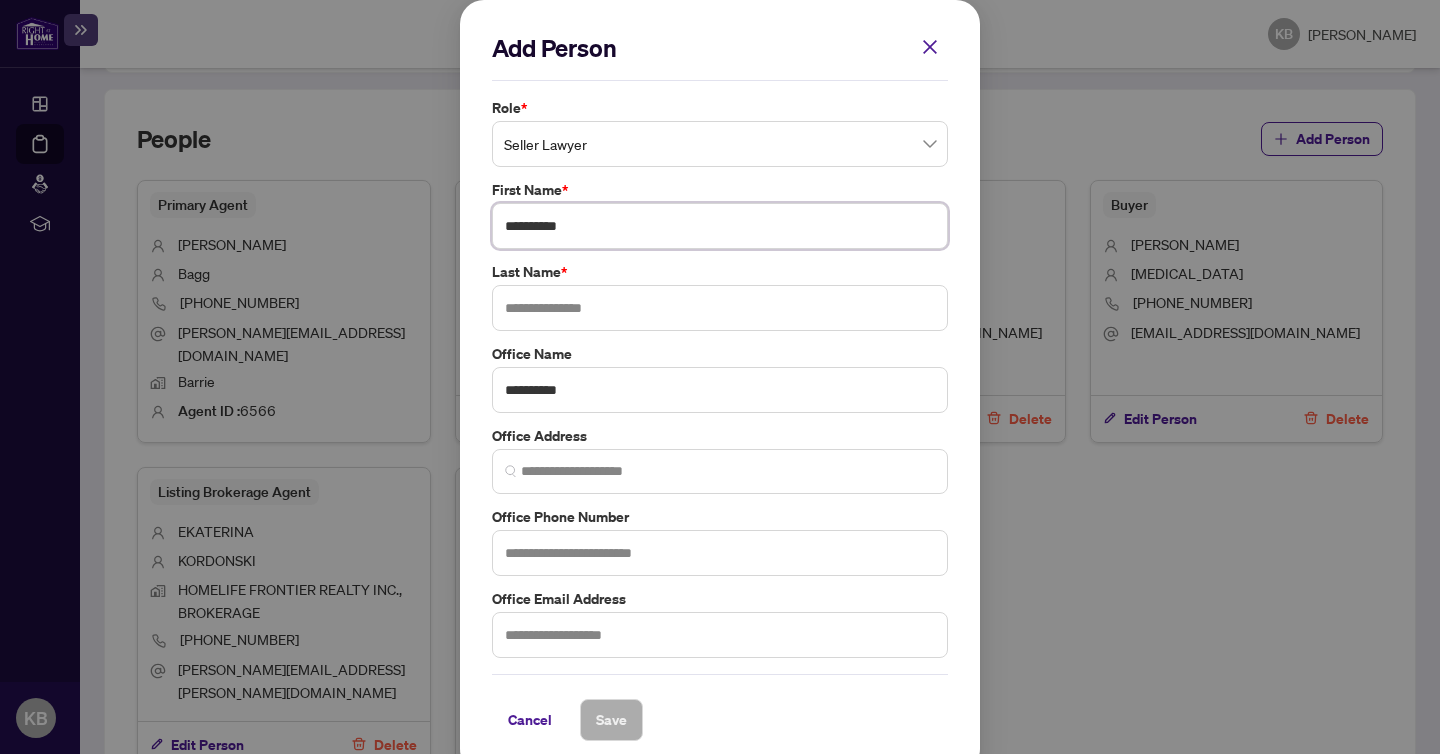 click on "**********" at bounding box center [720, 226] 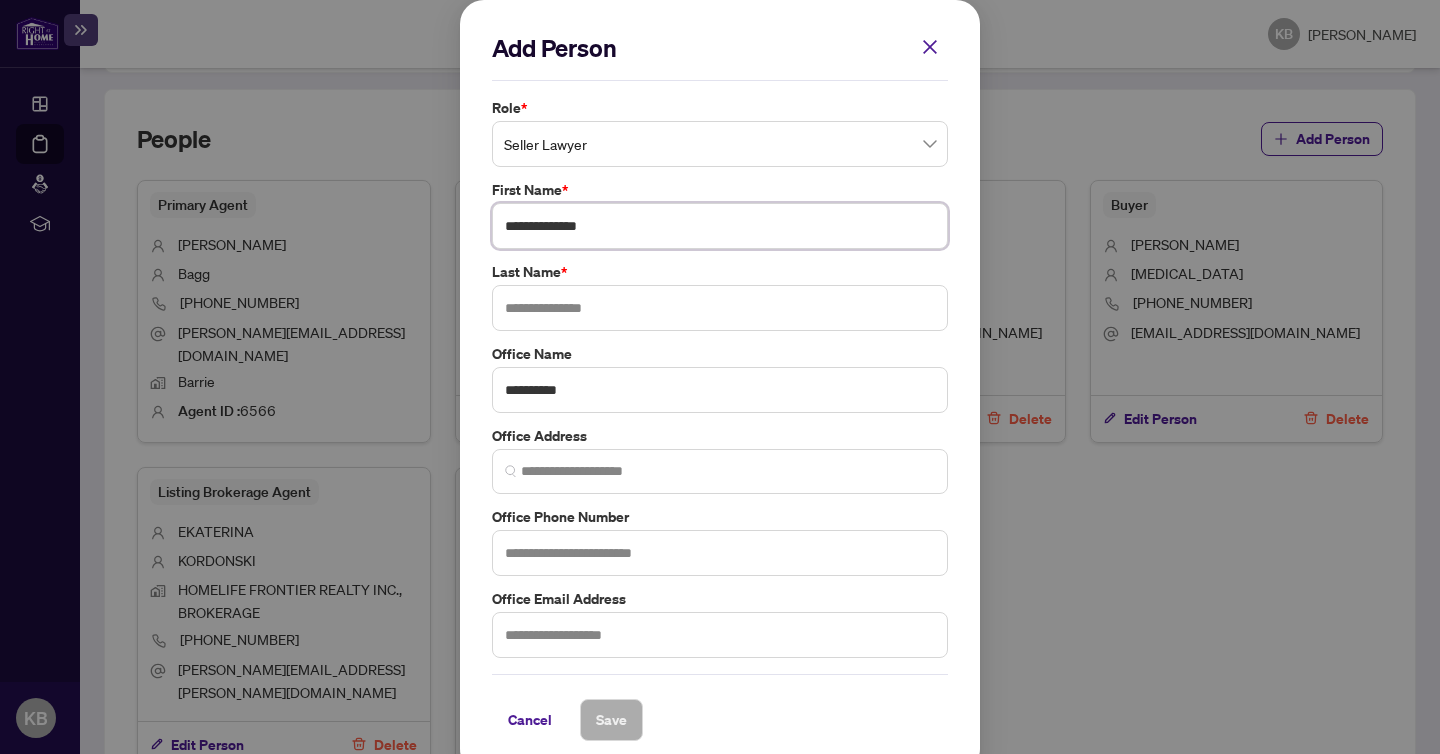 drag, startPoint x: 606, startPoint y: 229, endPoint x: 559, endPoint y: 223, distance: 47.38143 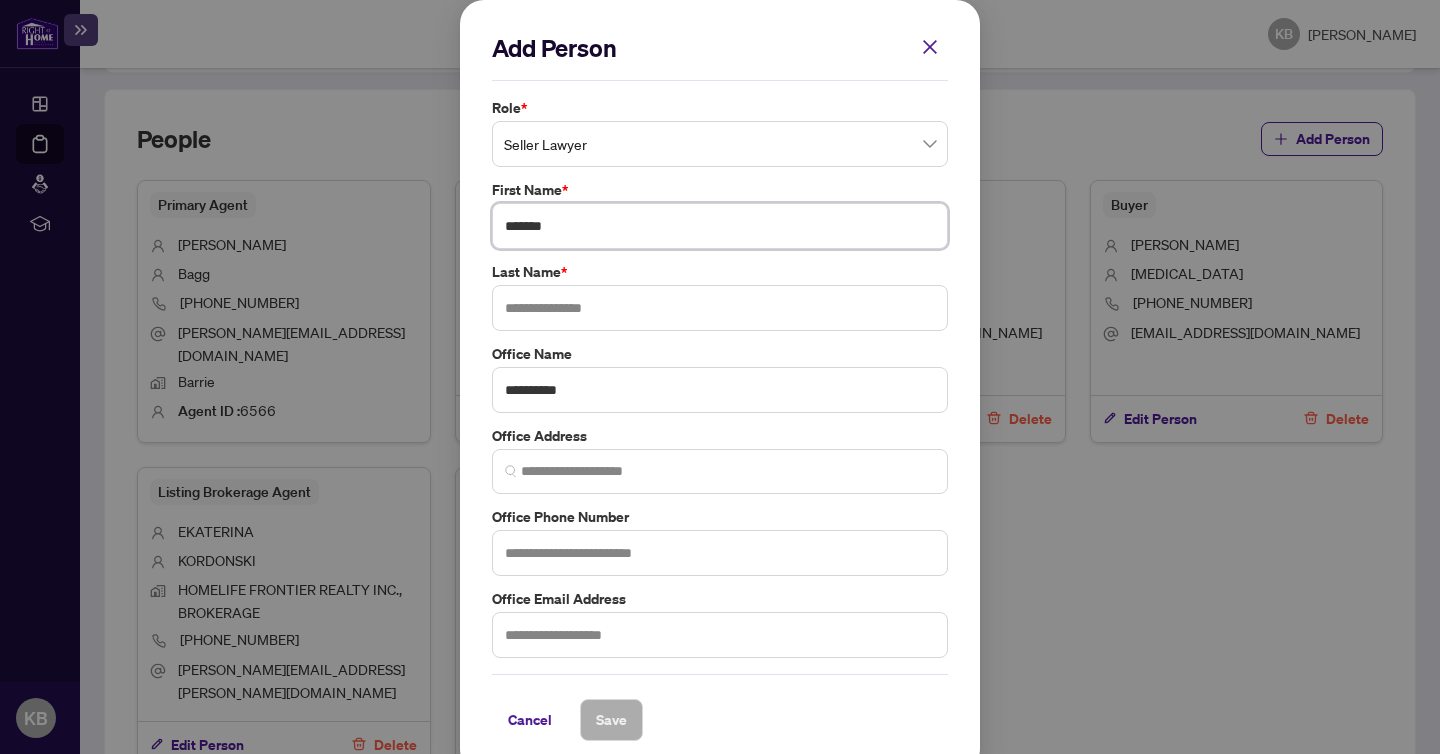 type on "*******" 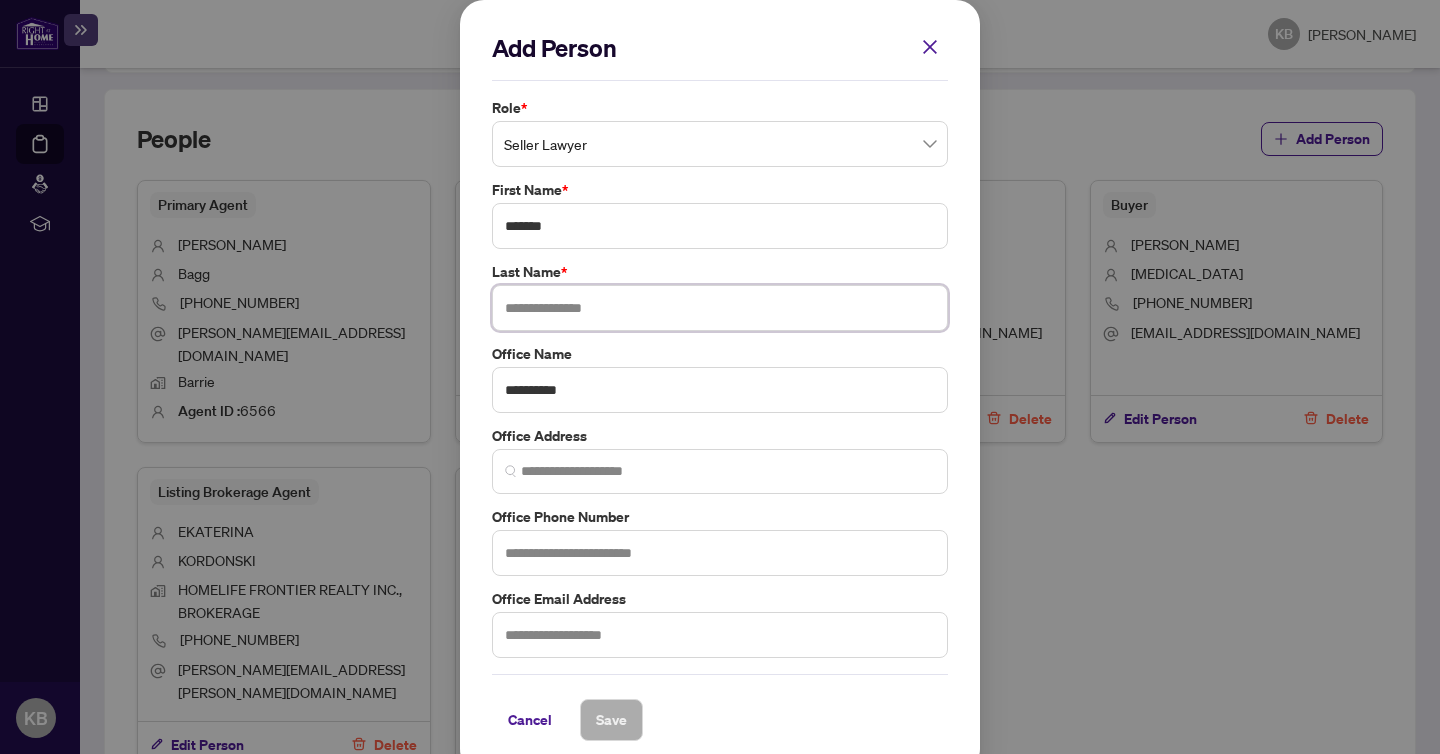 click at bounding box center (720, 308) 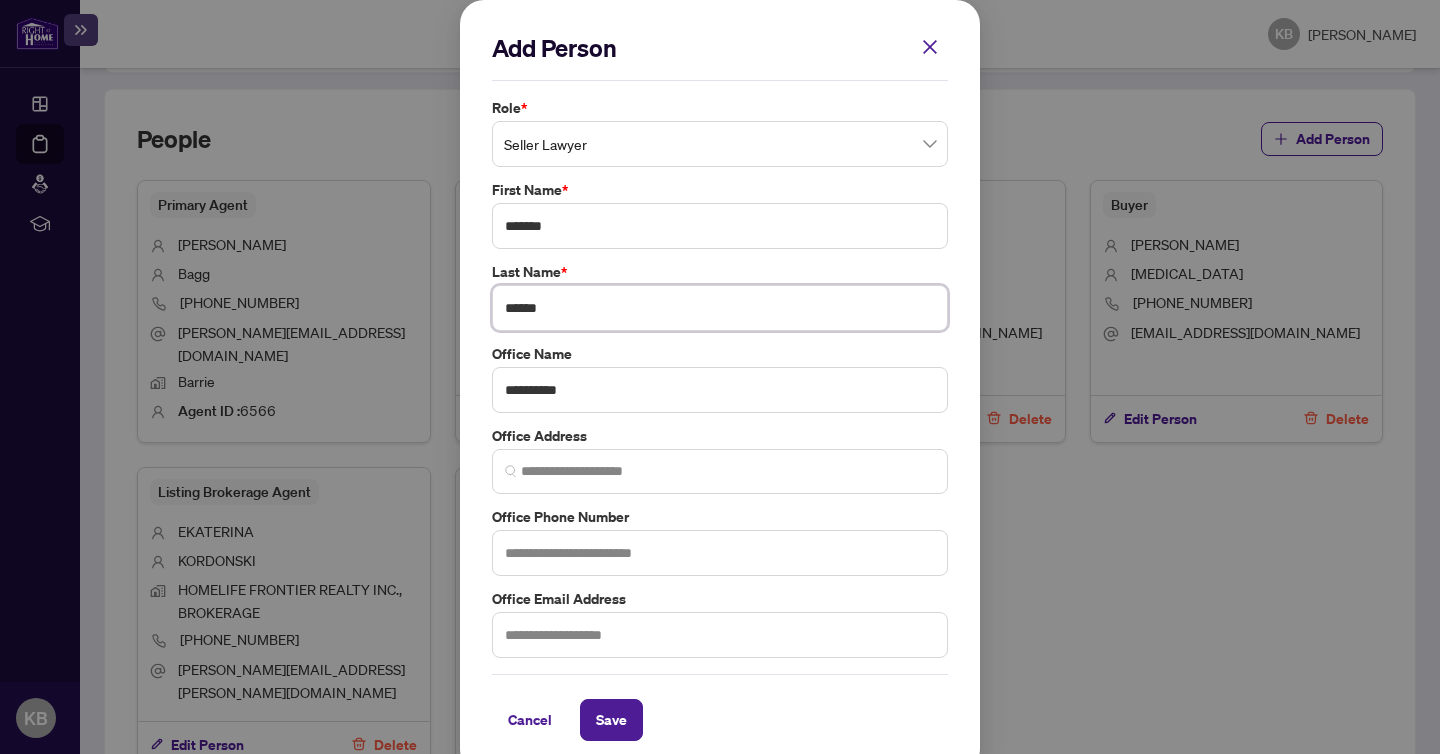 type on "******" 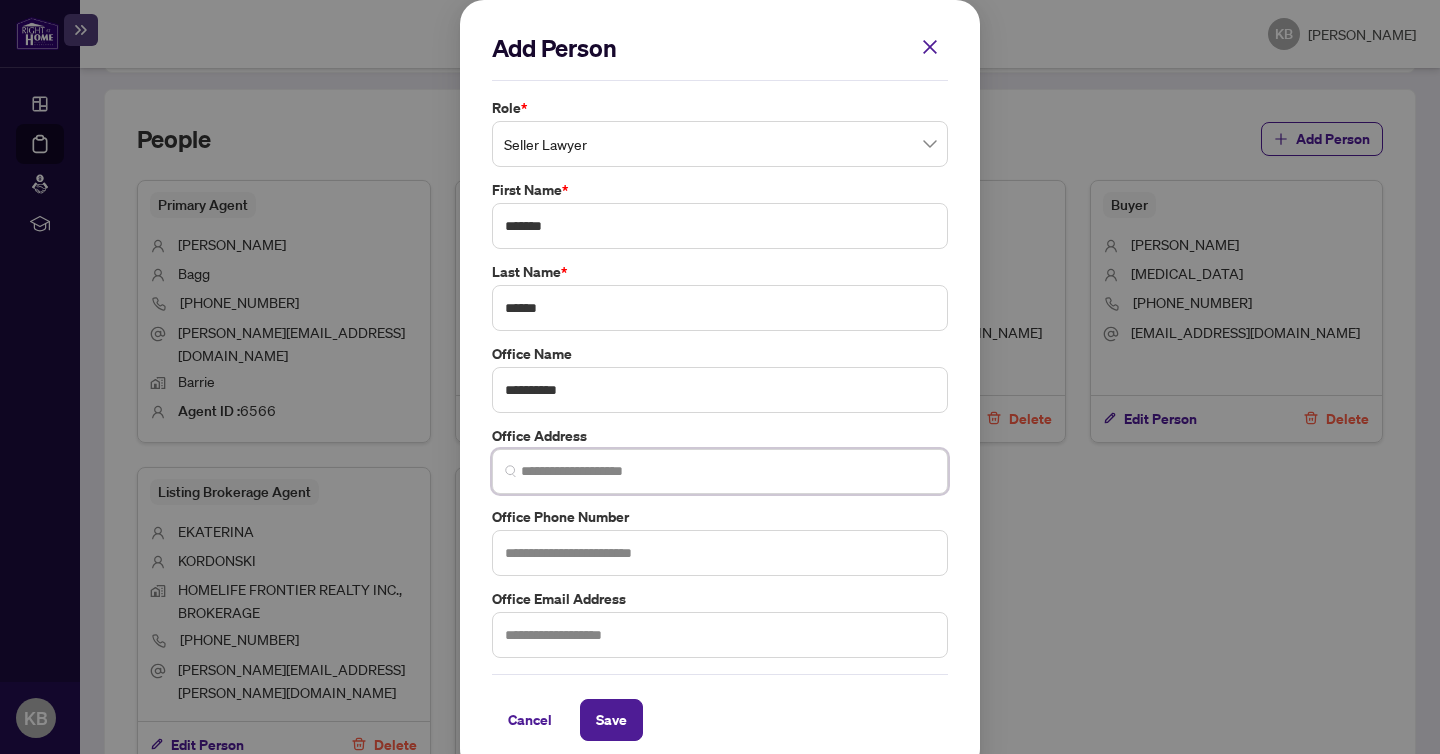click at bounding box center [728, 471] 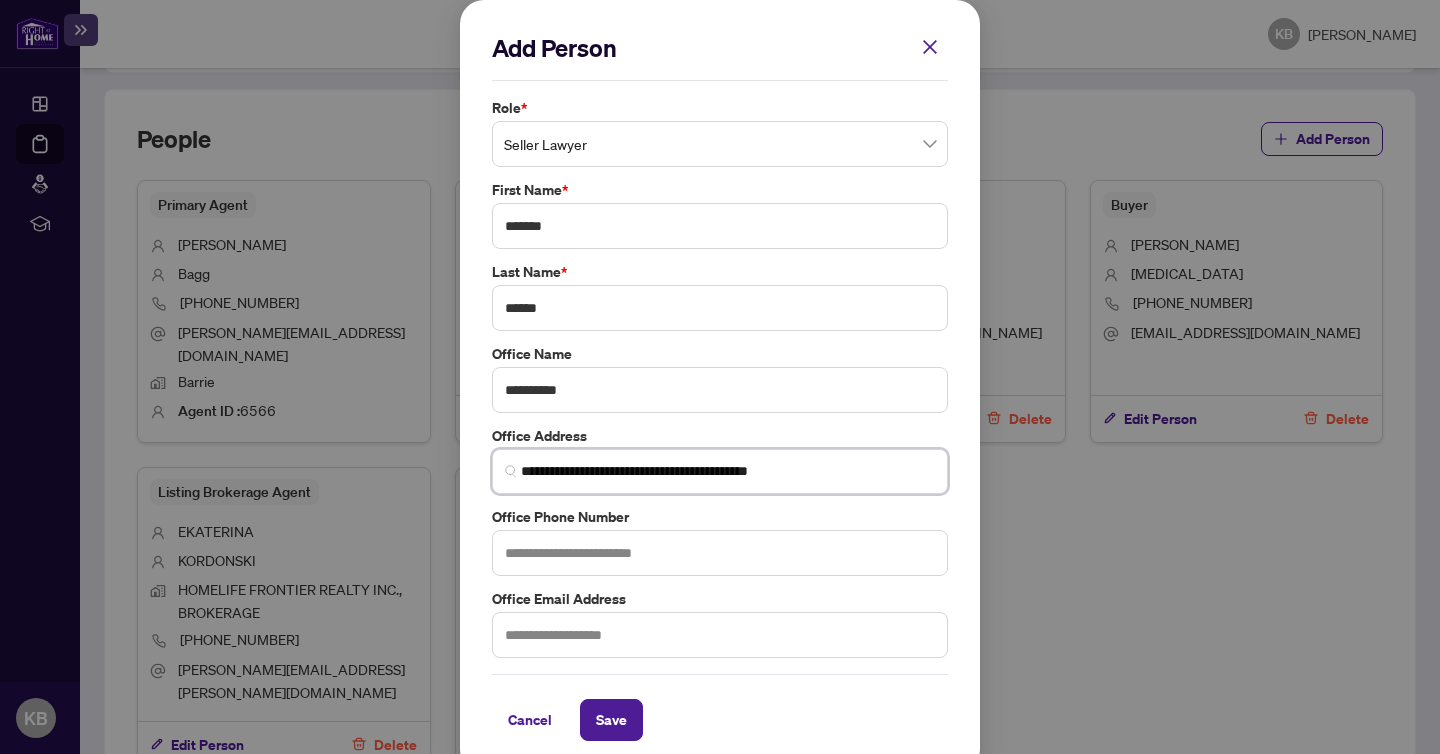 scroll, scrollTop: 19, scrollLeft: 0, axis: vertical 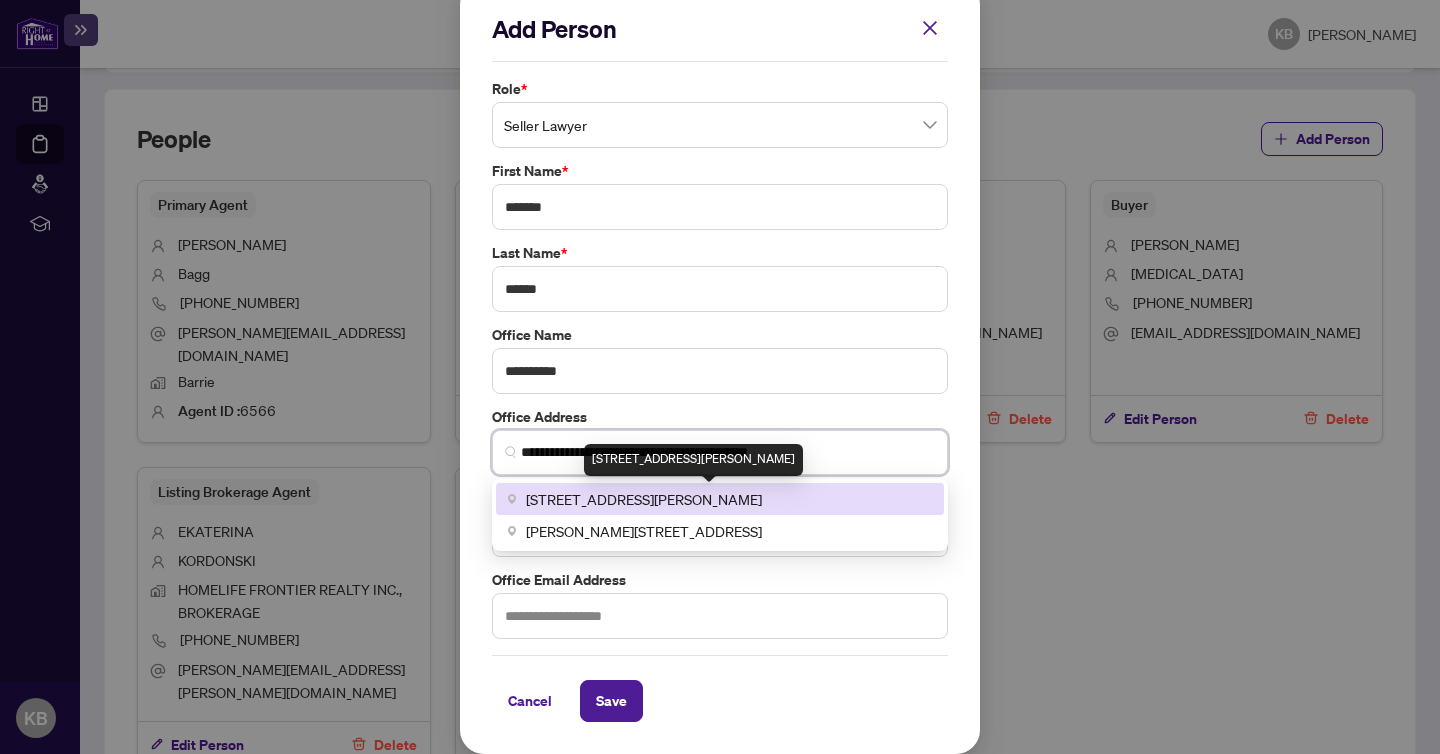 click on "[STREET_ADDRESS][PERSON_NAME]" at bounding box center [644, 499] 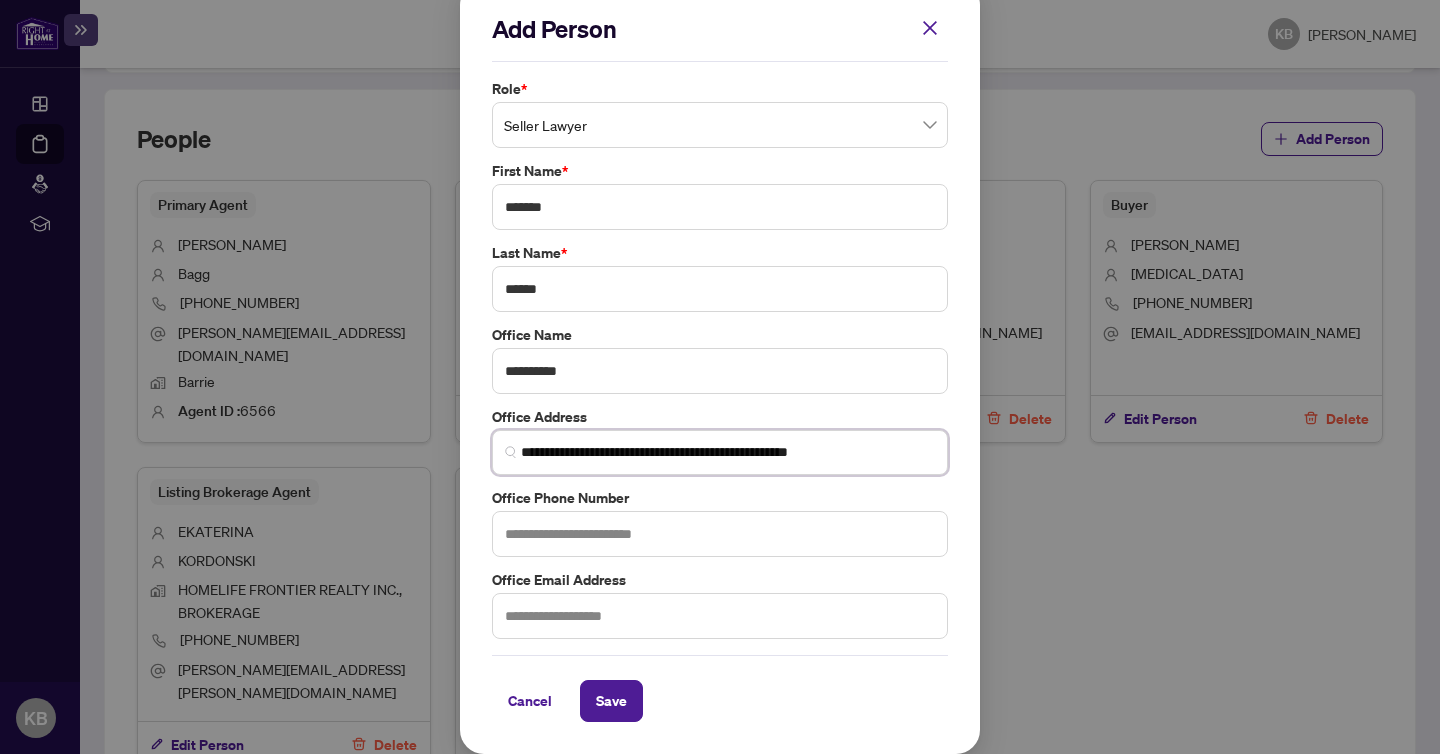 type on "**********" 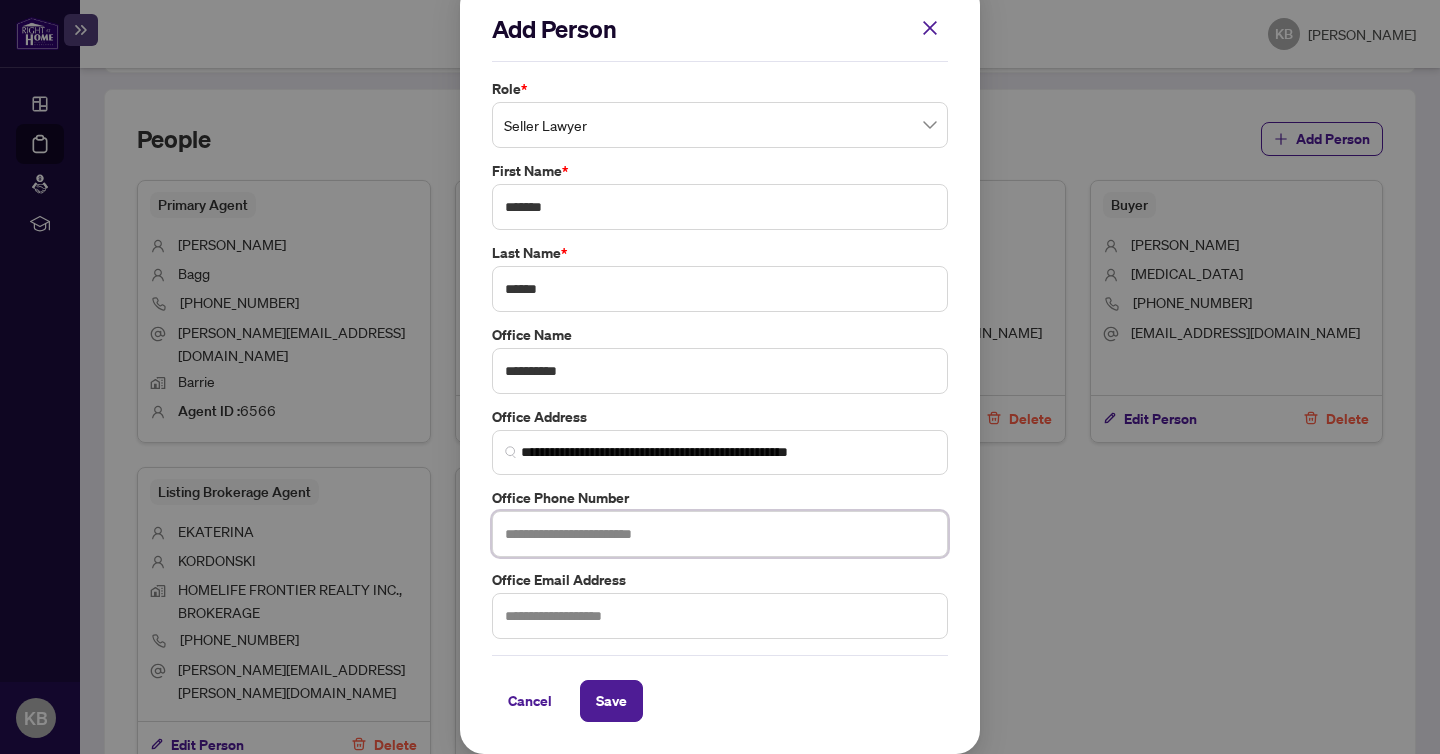 click at bounding box center [720, 534] 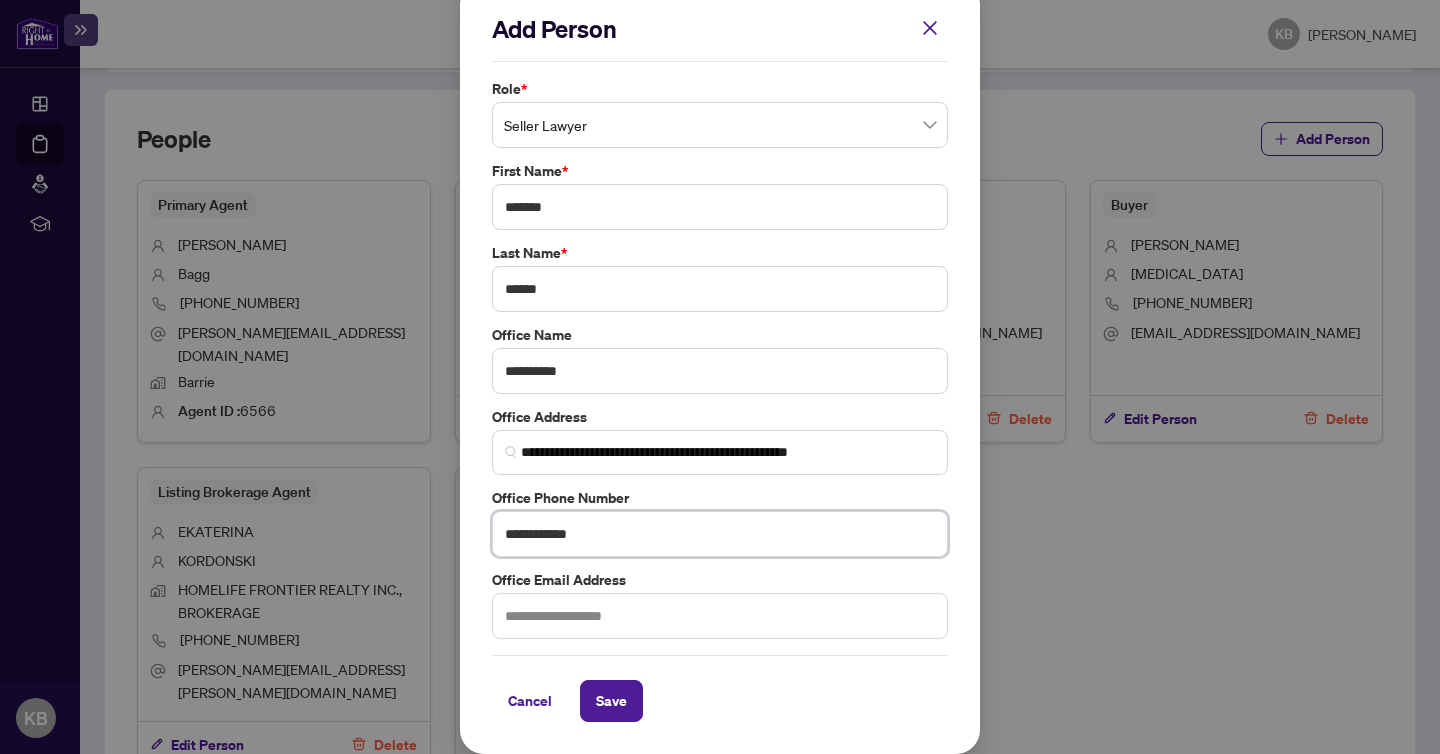 type on "**********" 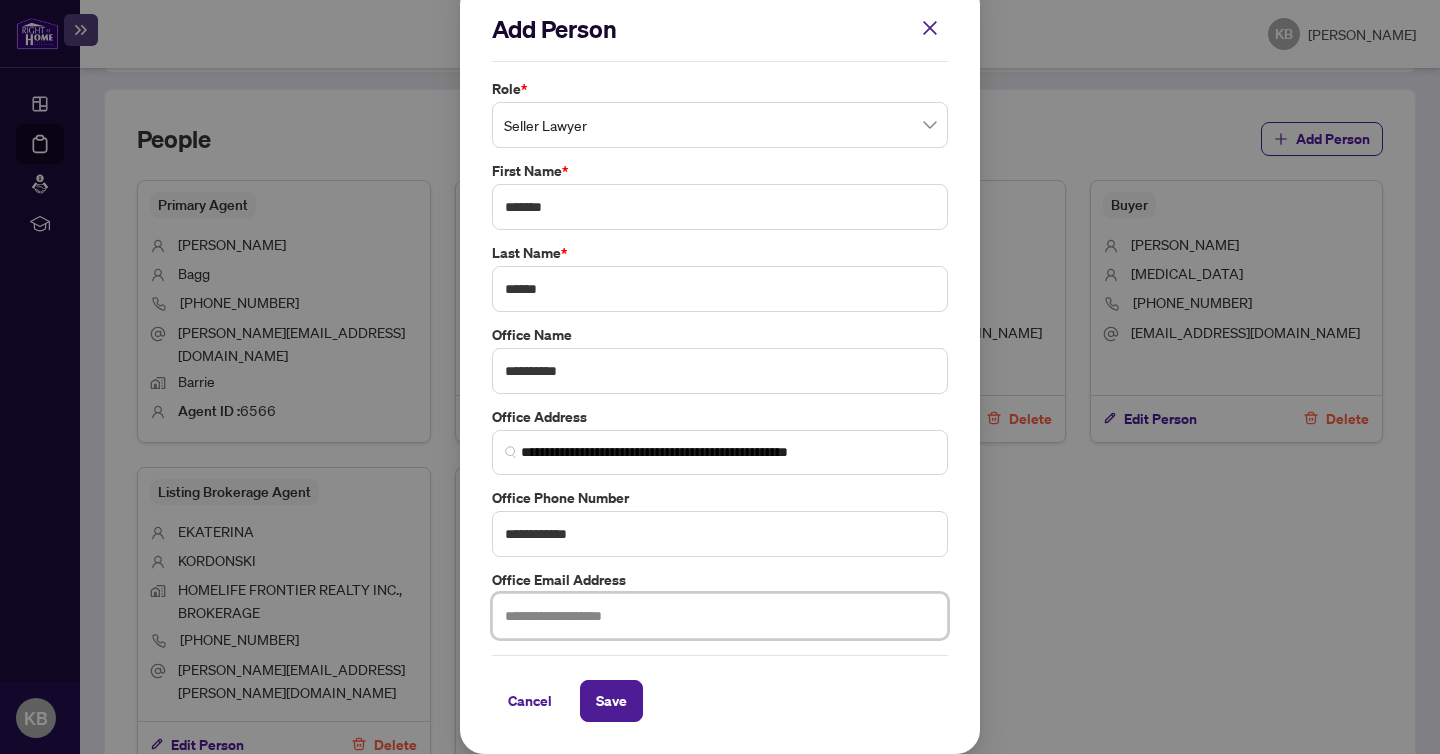 click at bounding box center [720, 616] 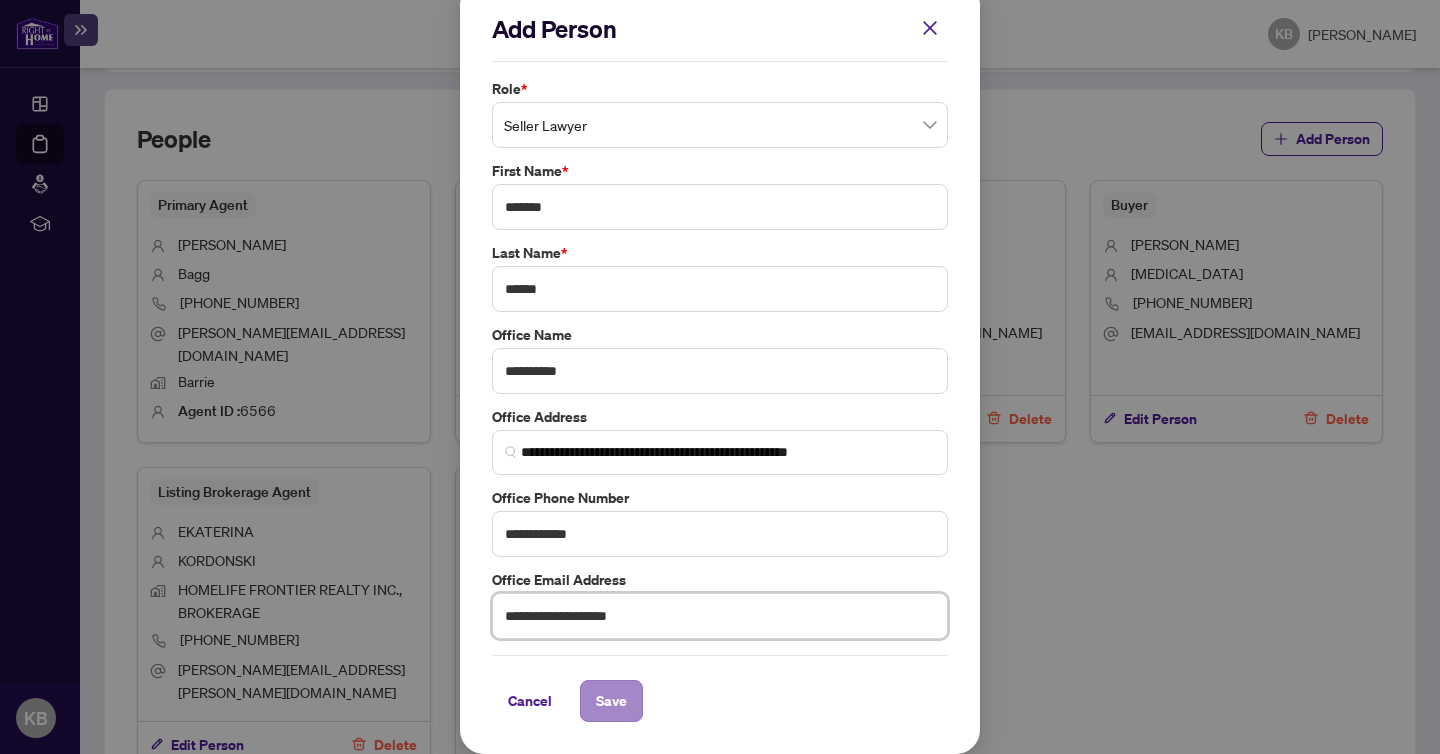 type on "**********" 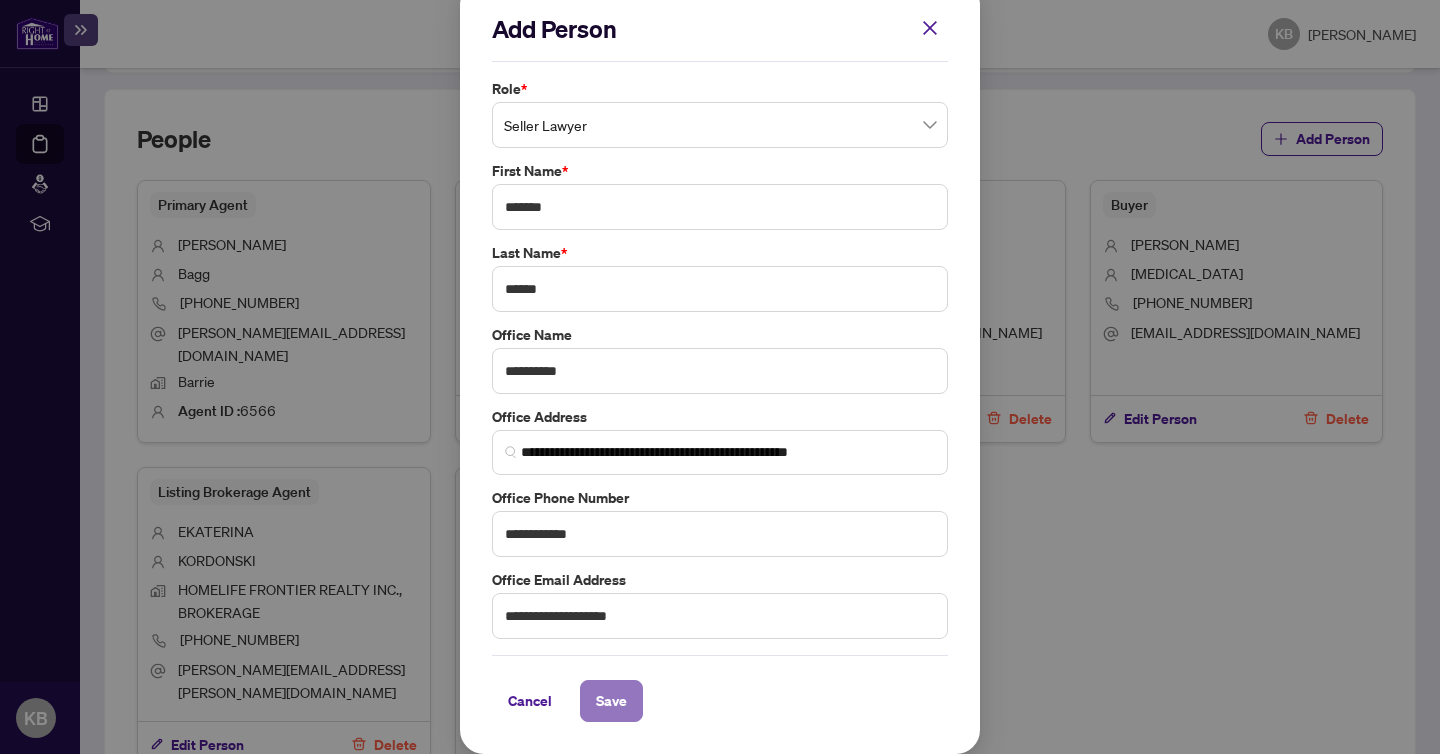 click on "Save" at bounding box center (611, 701) 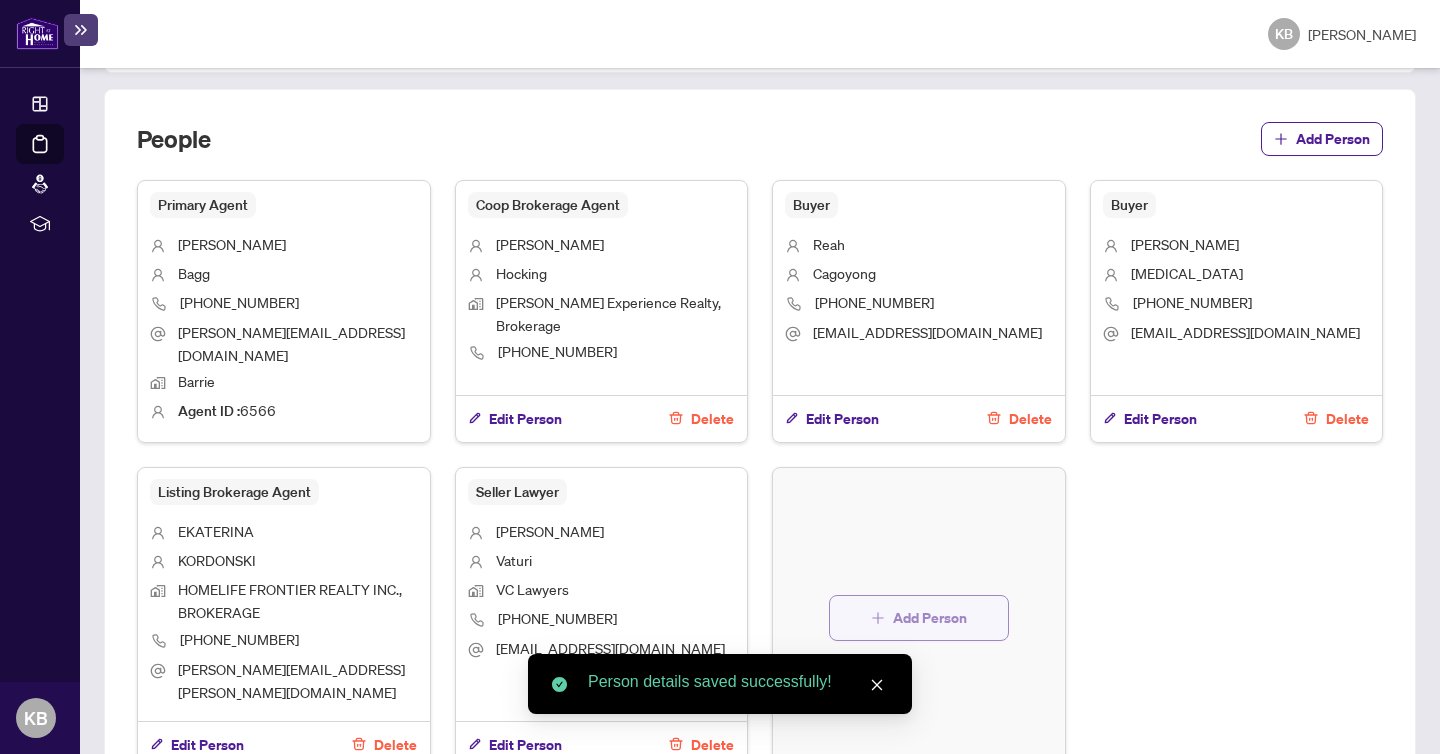 click on "Add Person" at bounding box center (930, 618) 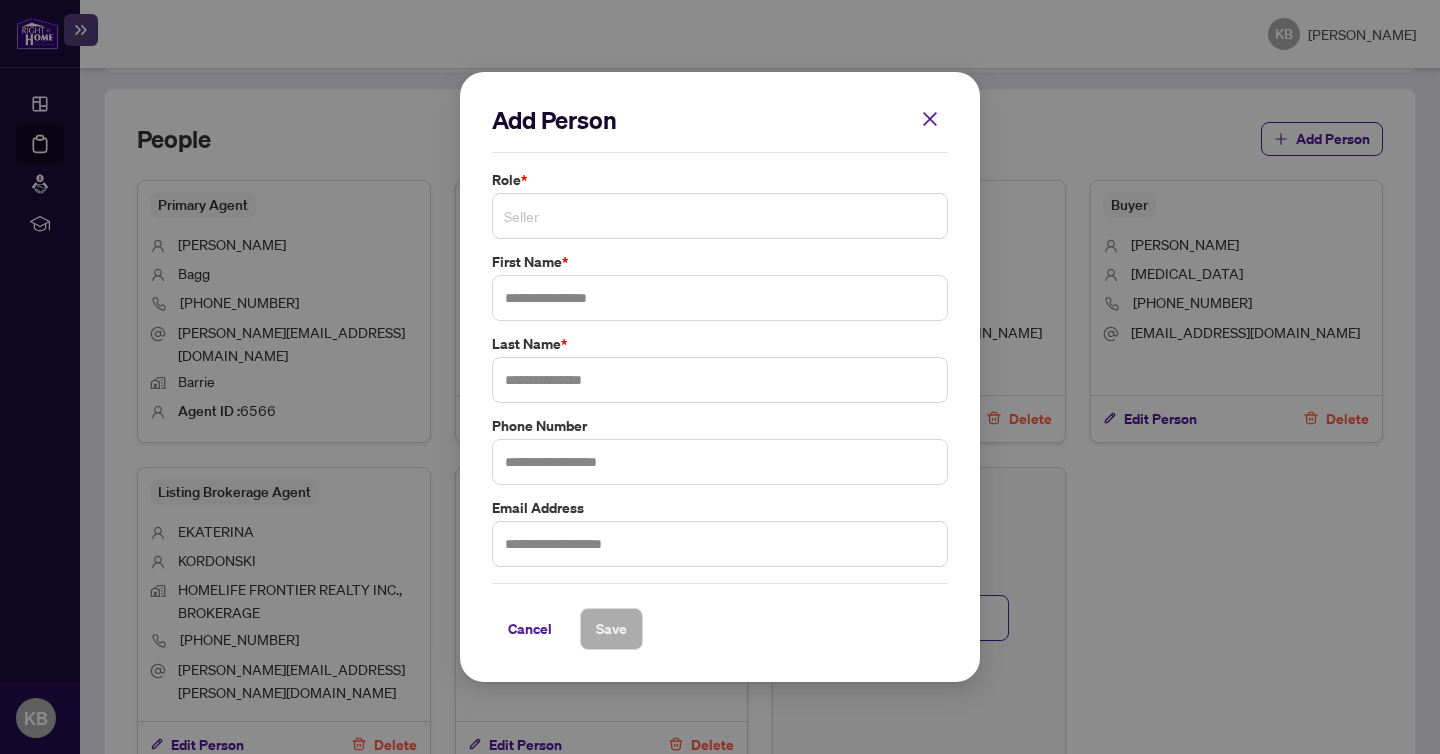 click on "Seller" at bounding box center (720, 216) 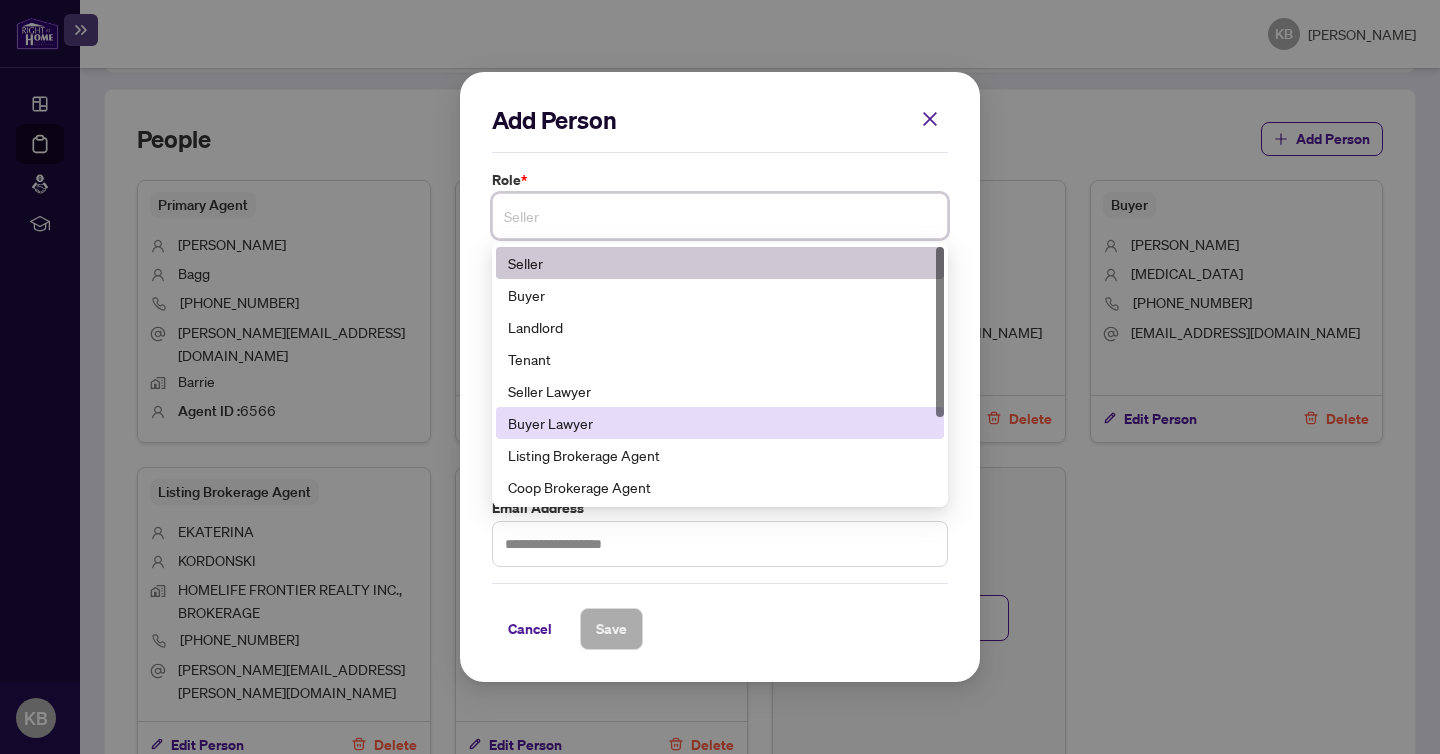 click on "Buyer Lawyer" at bounding box center [720, 423] 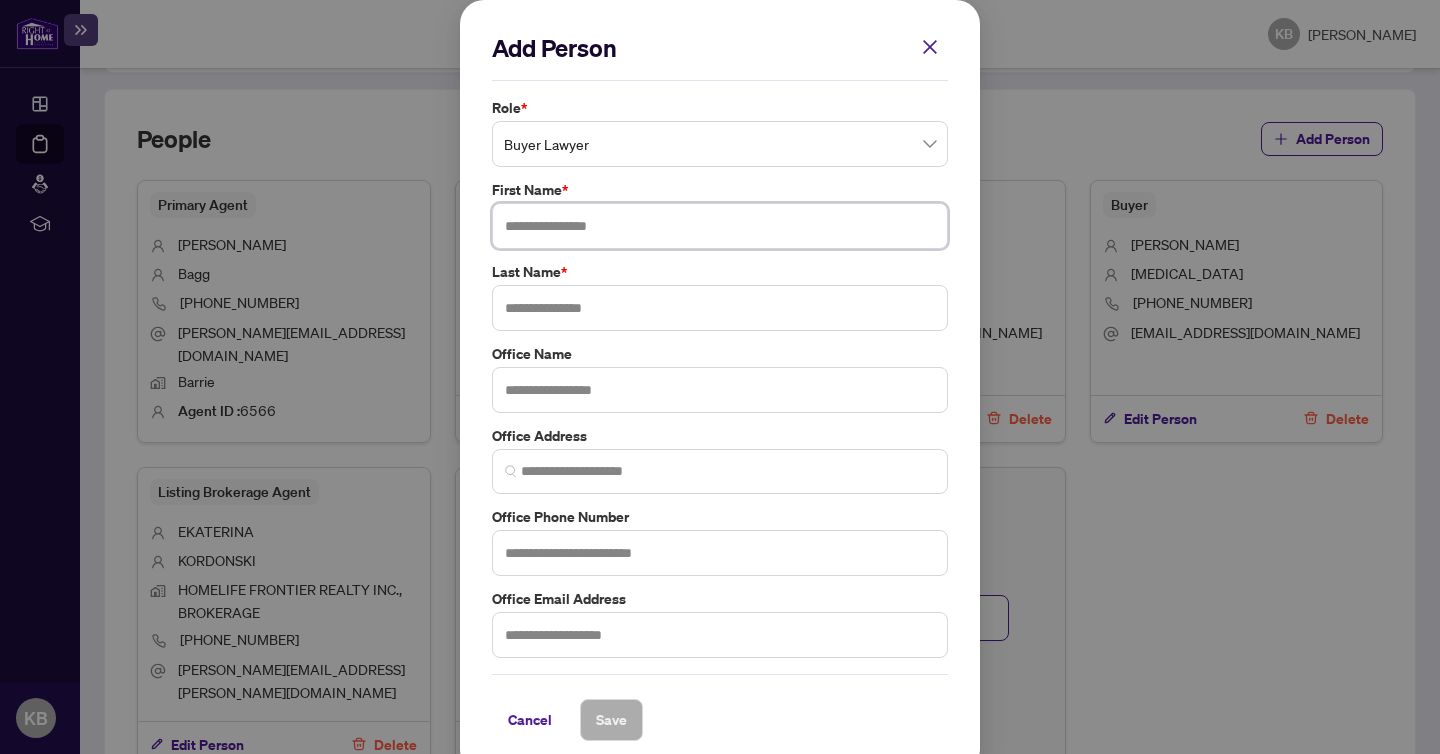 click at bounding box center [720, 226] 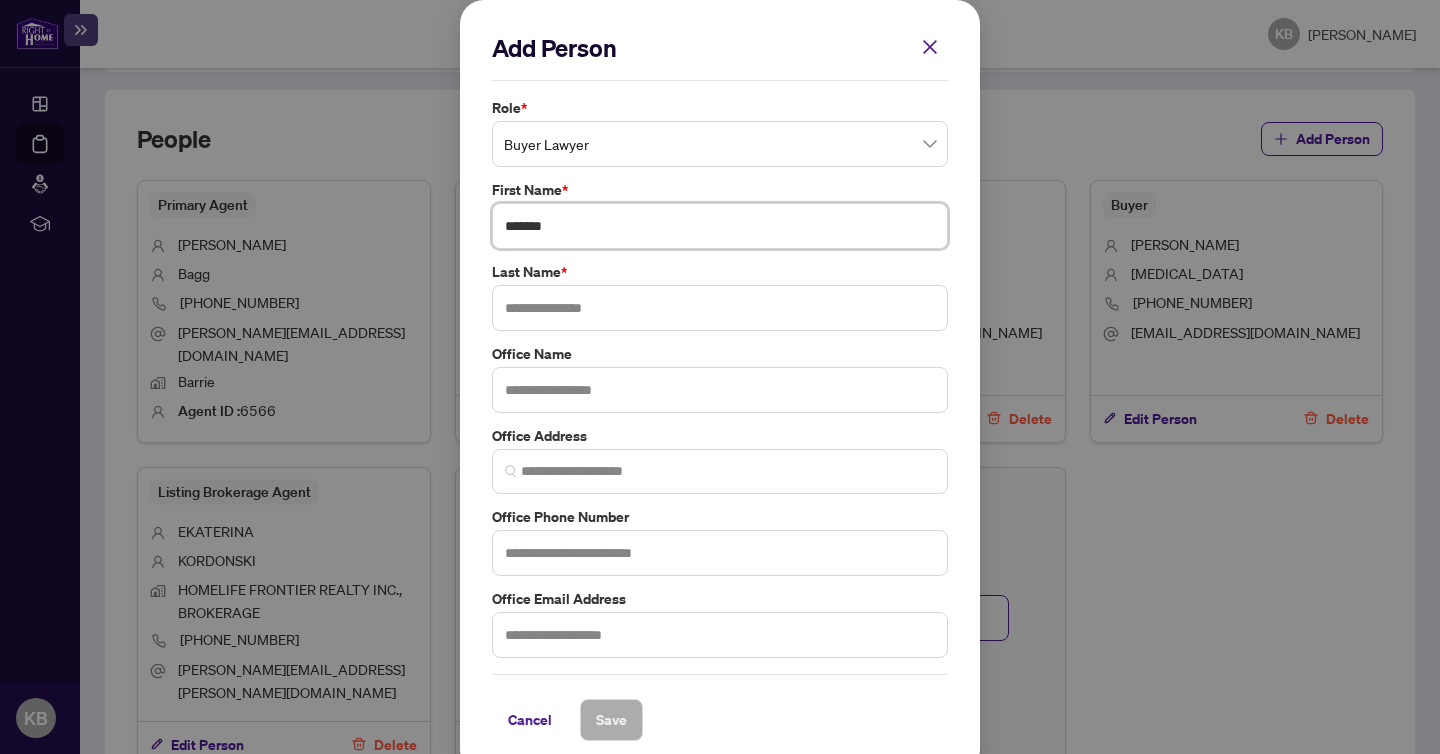 type on "*******" 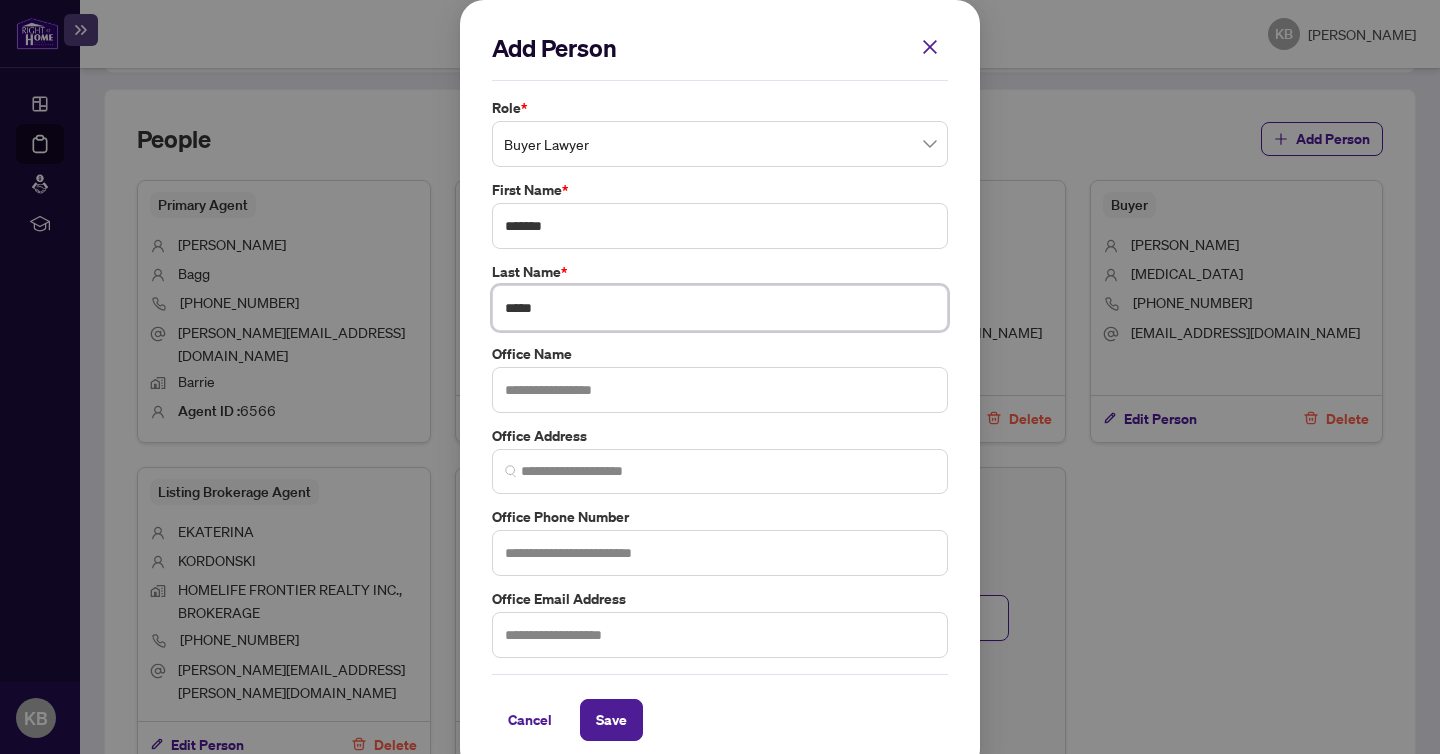 type on "*****" 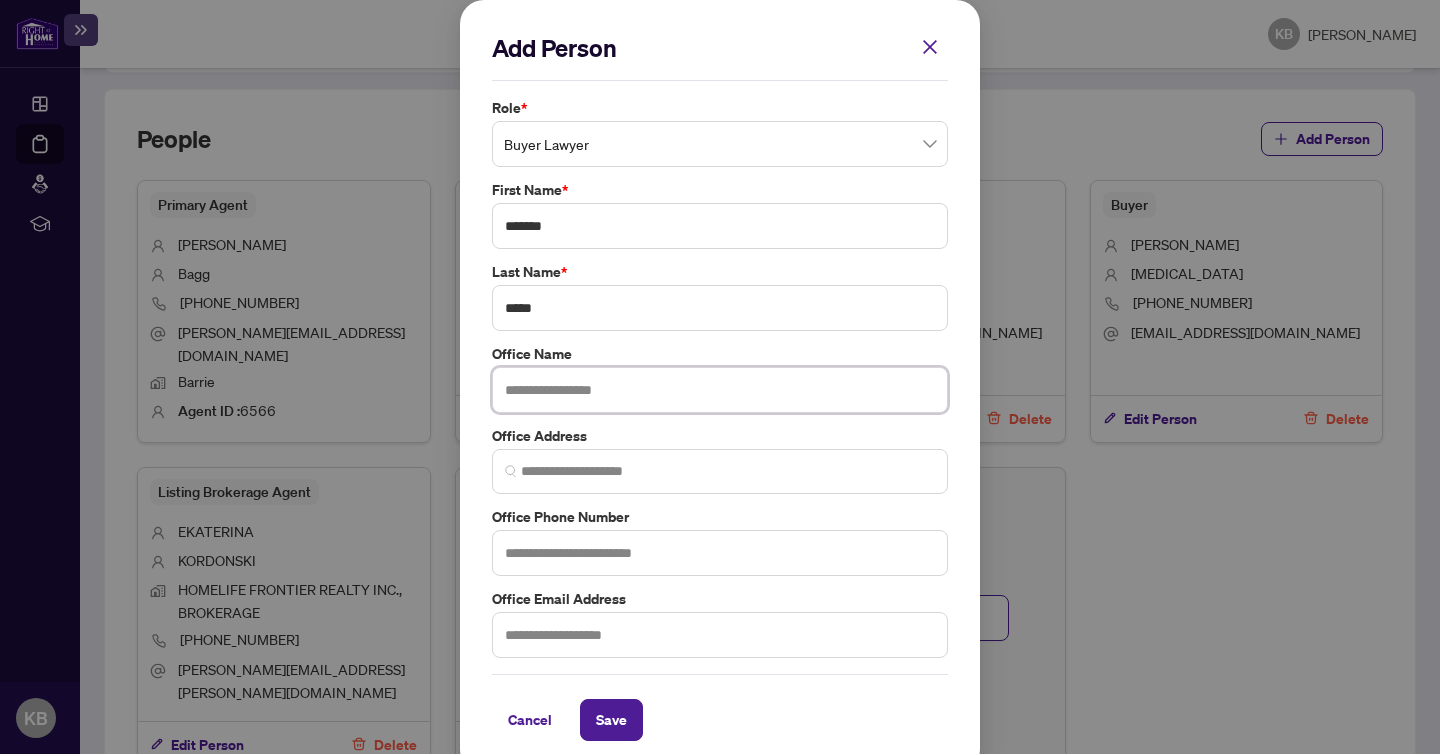 paste on "**********" 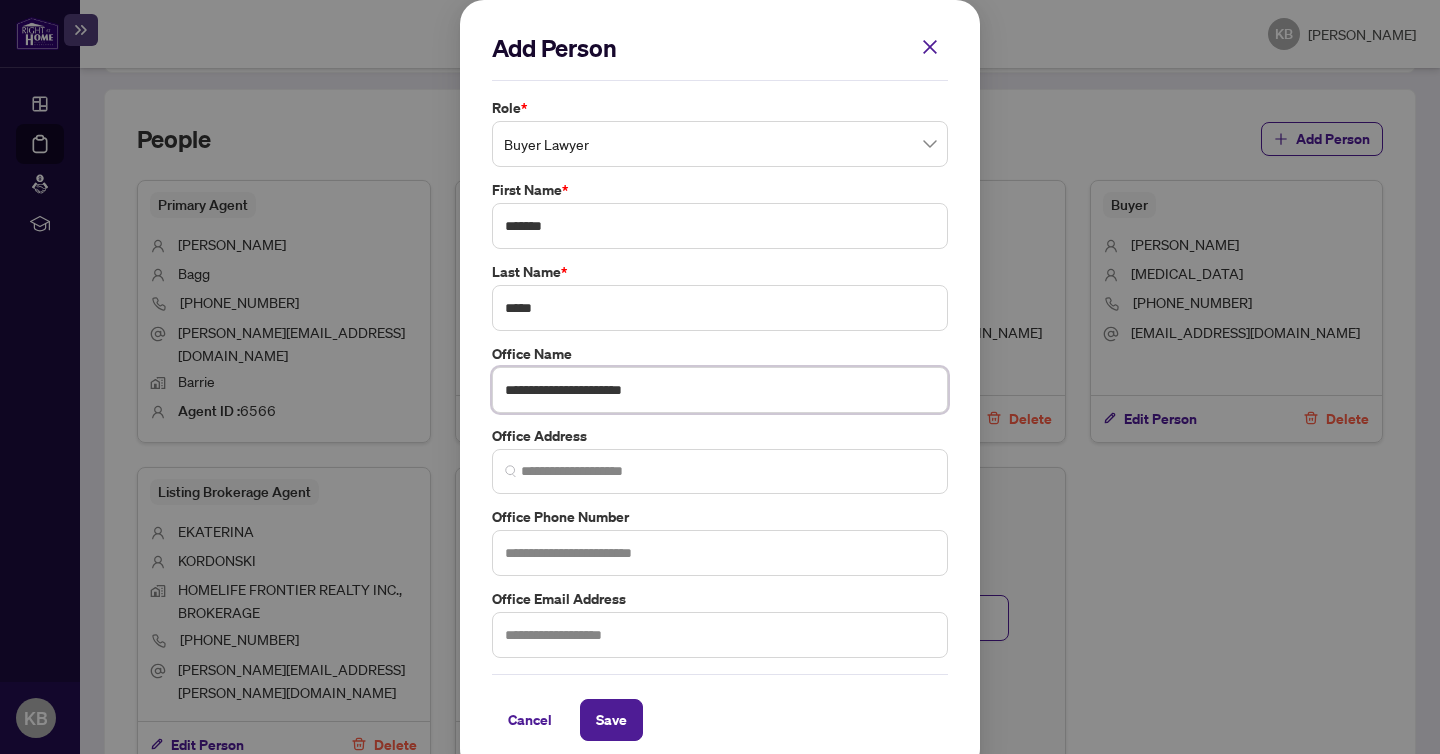 type on "**********" 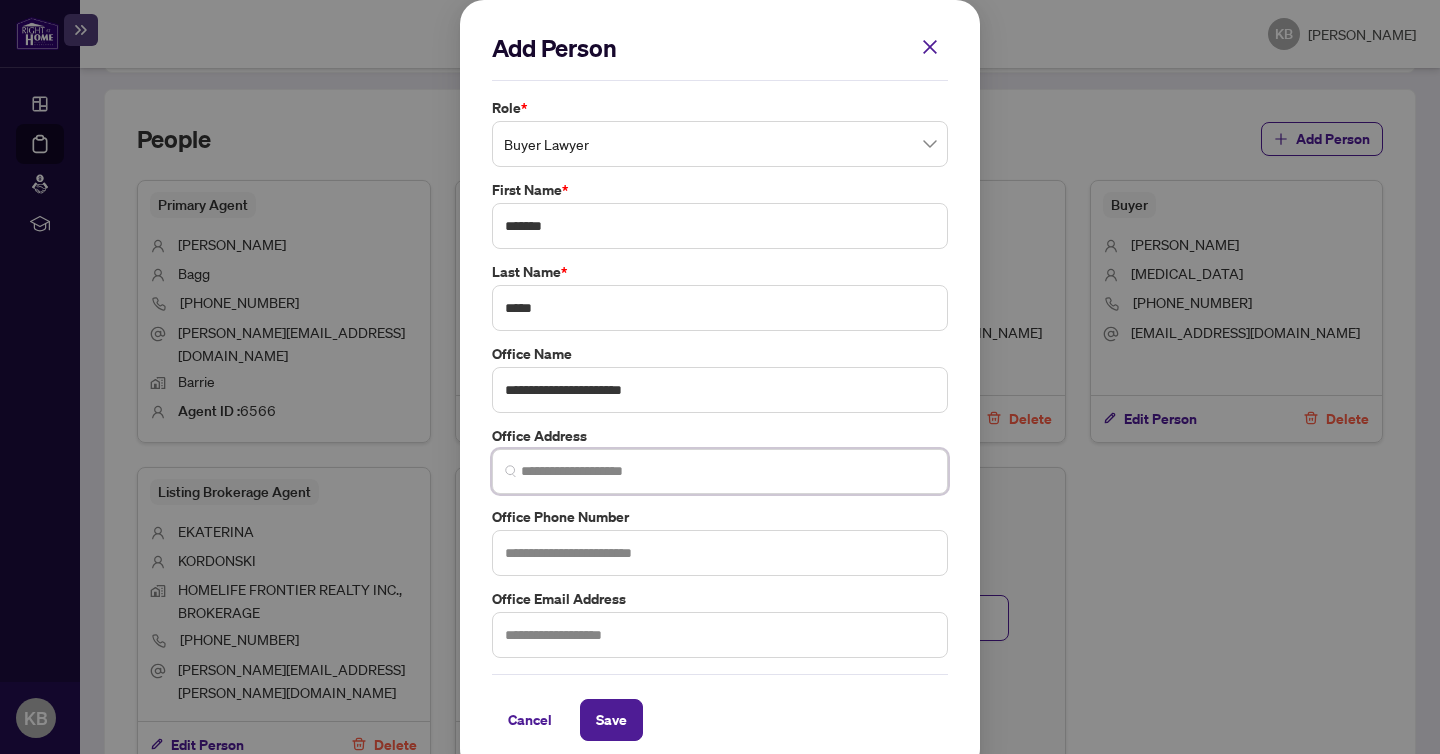 click at bounding box center [728, 471] 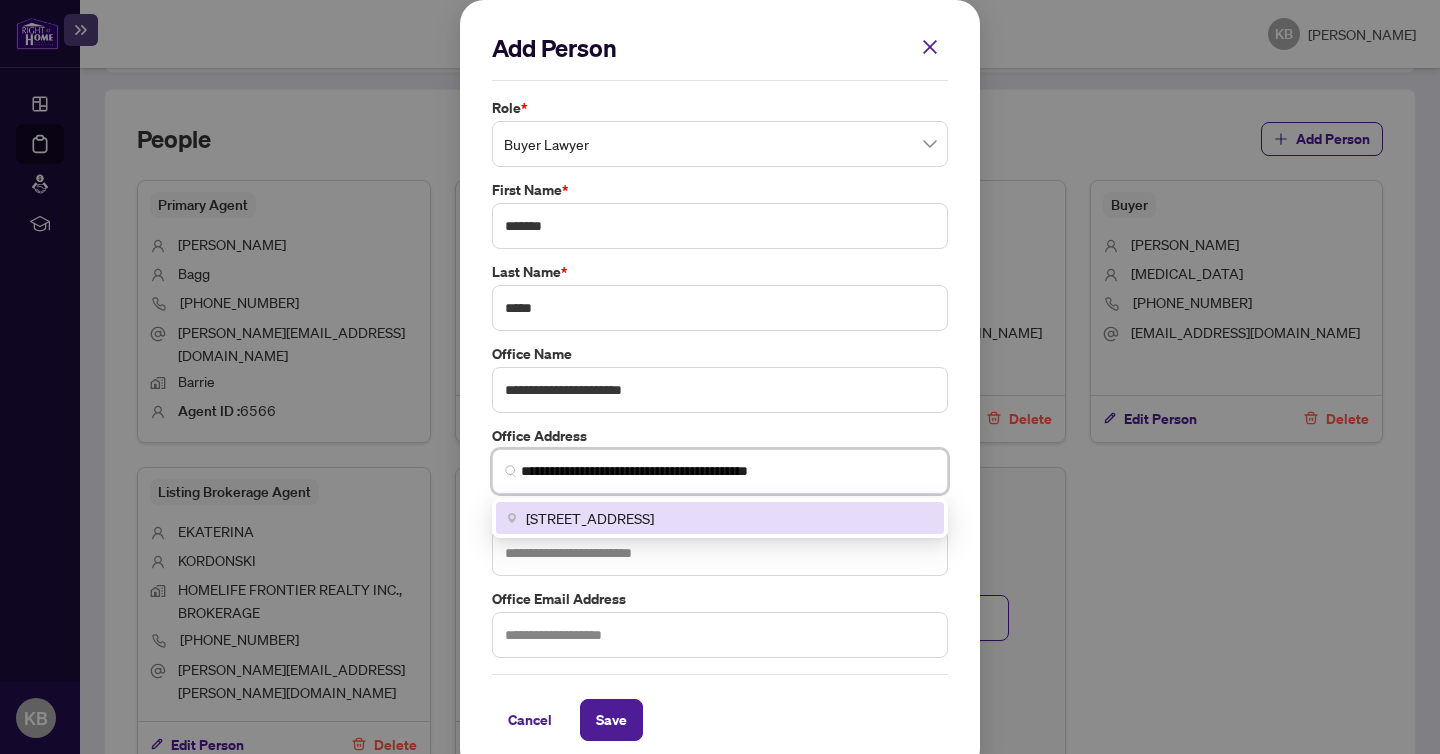click on "[STREET_ADDRESS]" at bounding box center [720, 518] 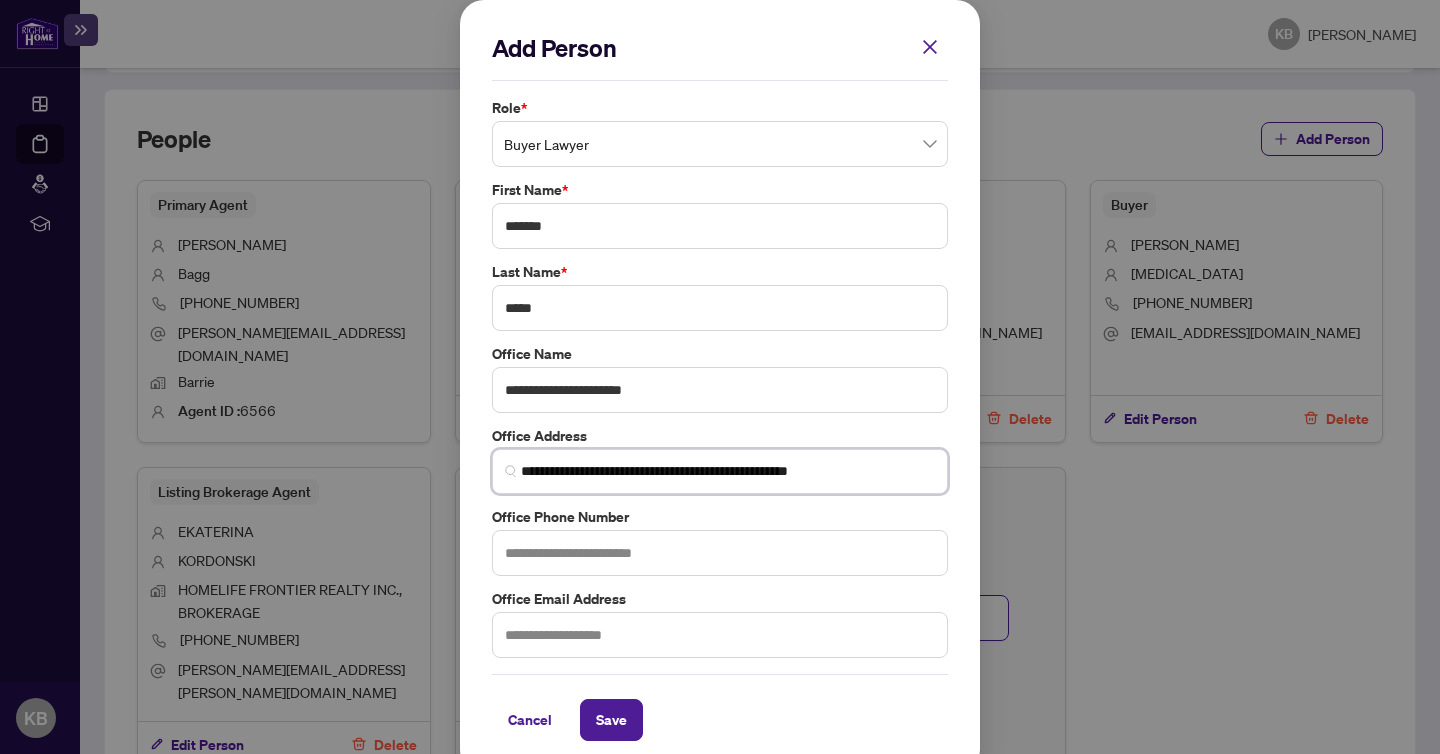 type on "**********" 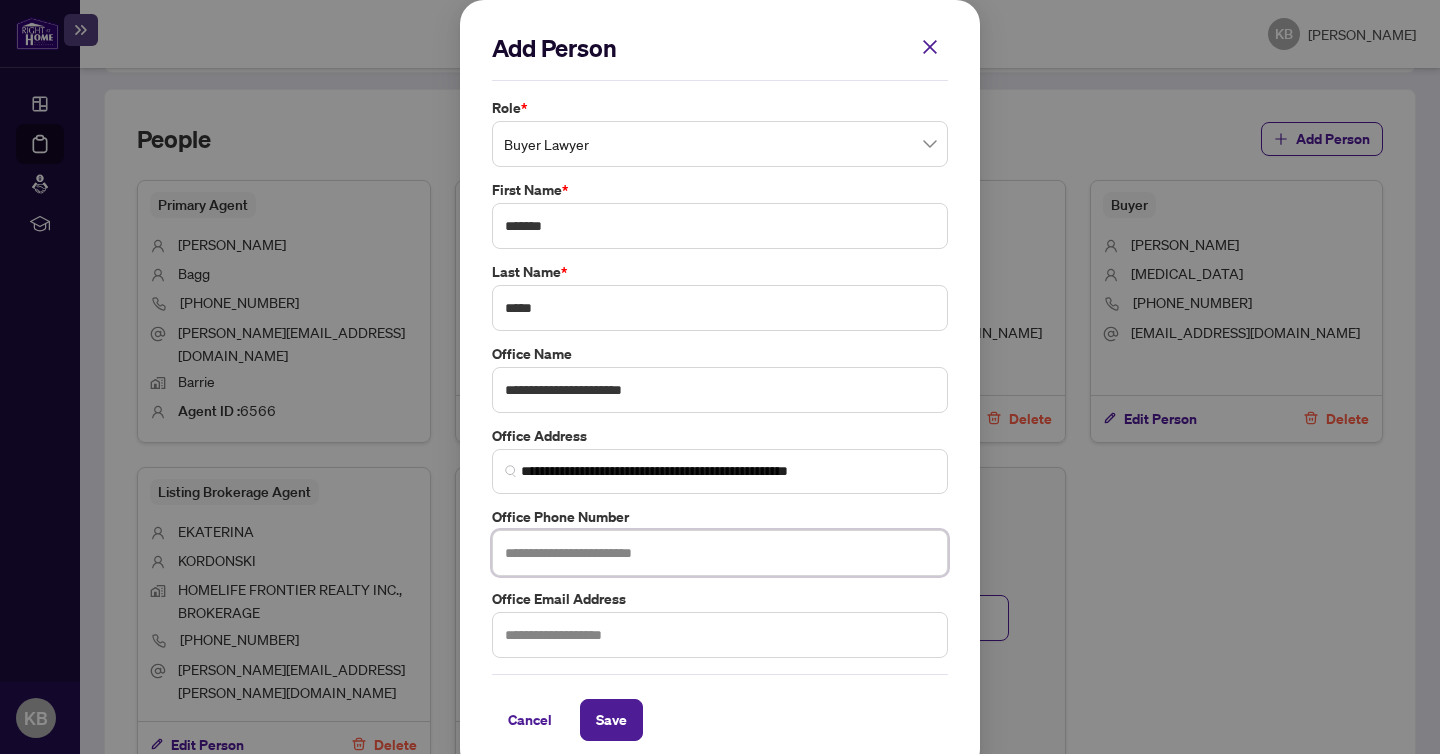 click at bounding box center [720, 553] 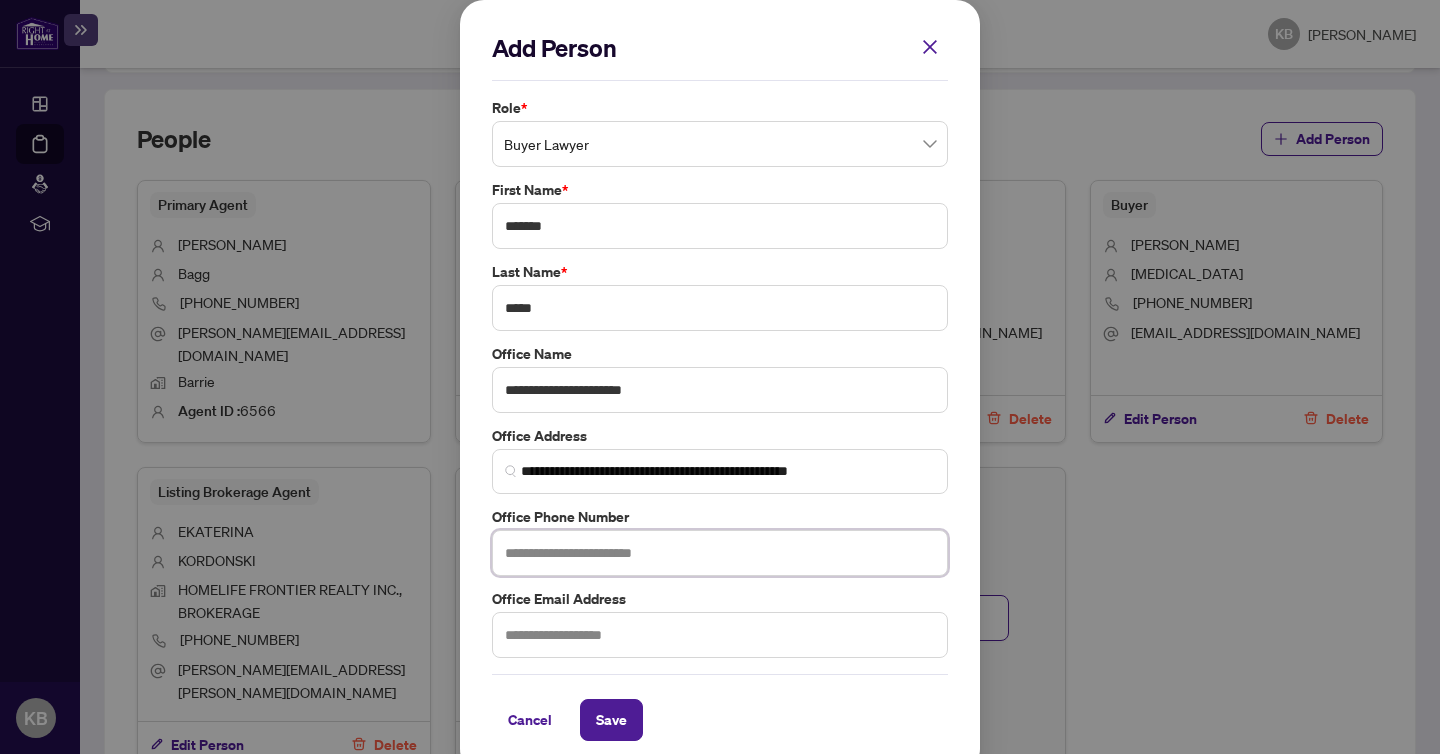 paste on "**********" 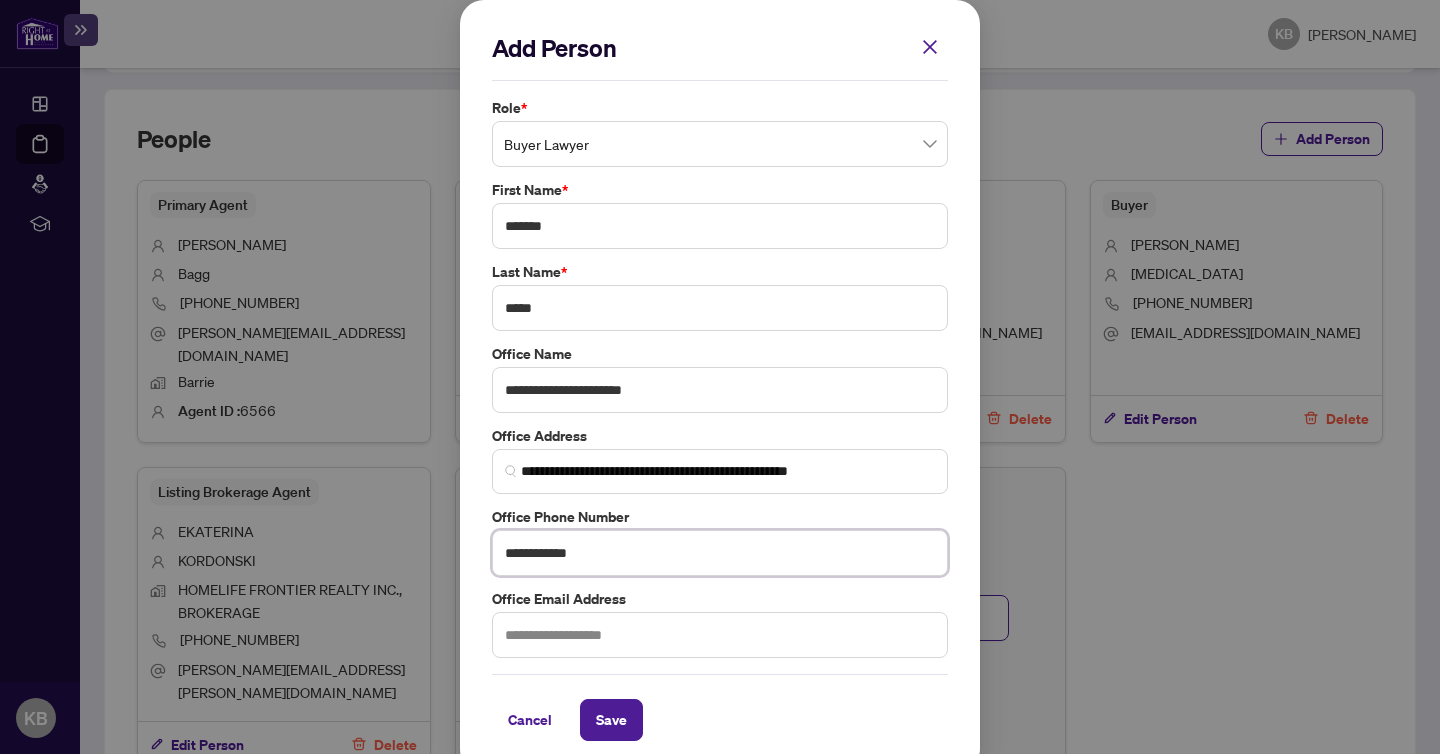 type on "**********" 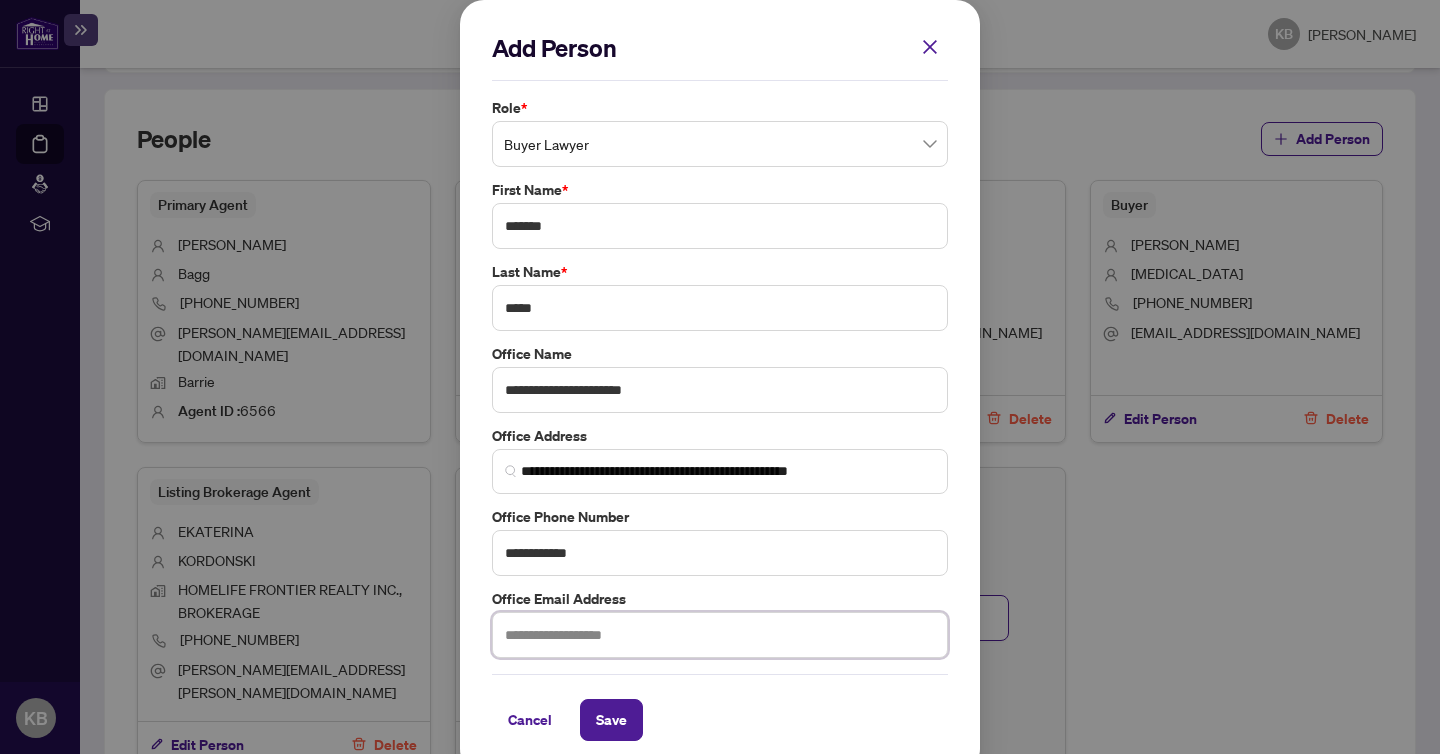 click at bounding box center (720, 635) 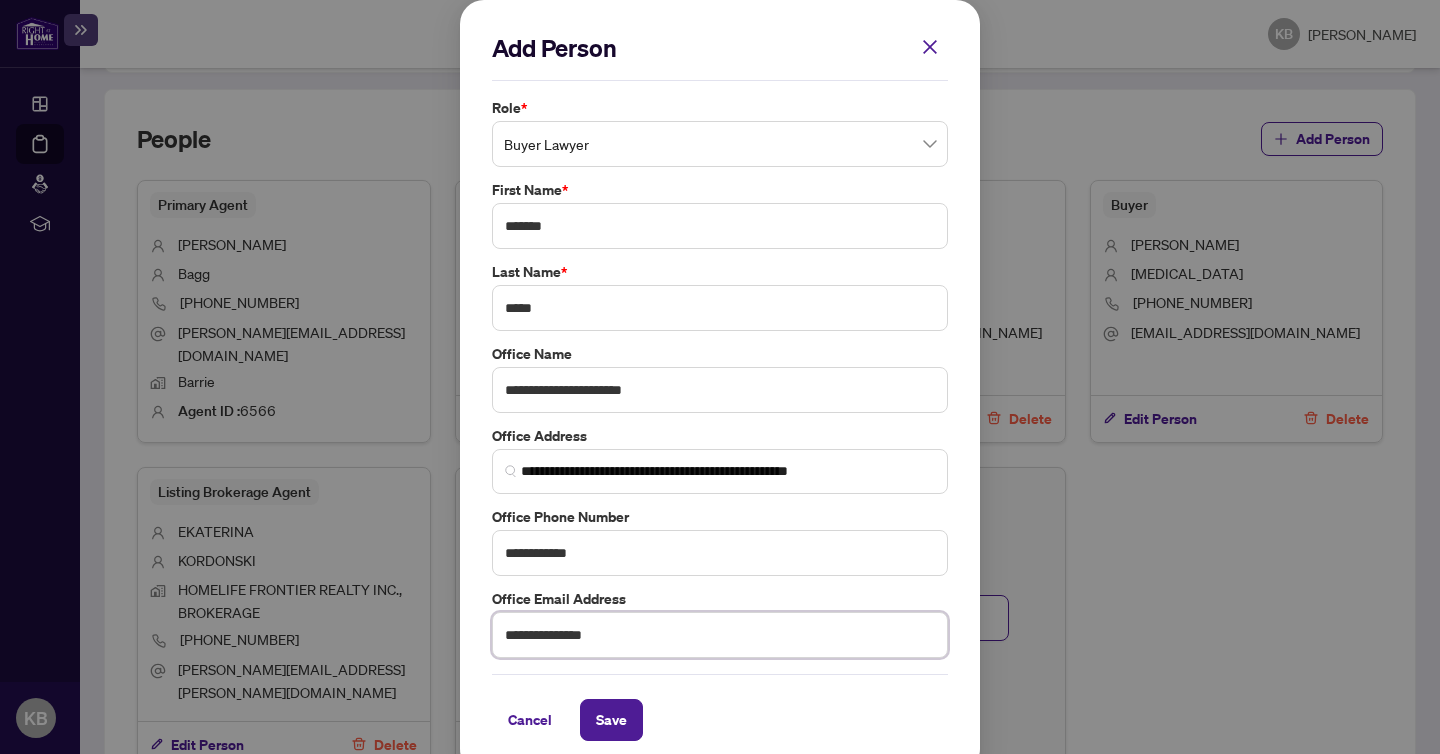 scroll, scrollTop: 19, scrollLeft: 0, axis: vertical 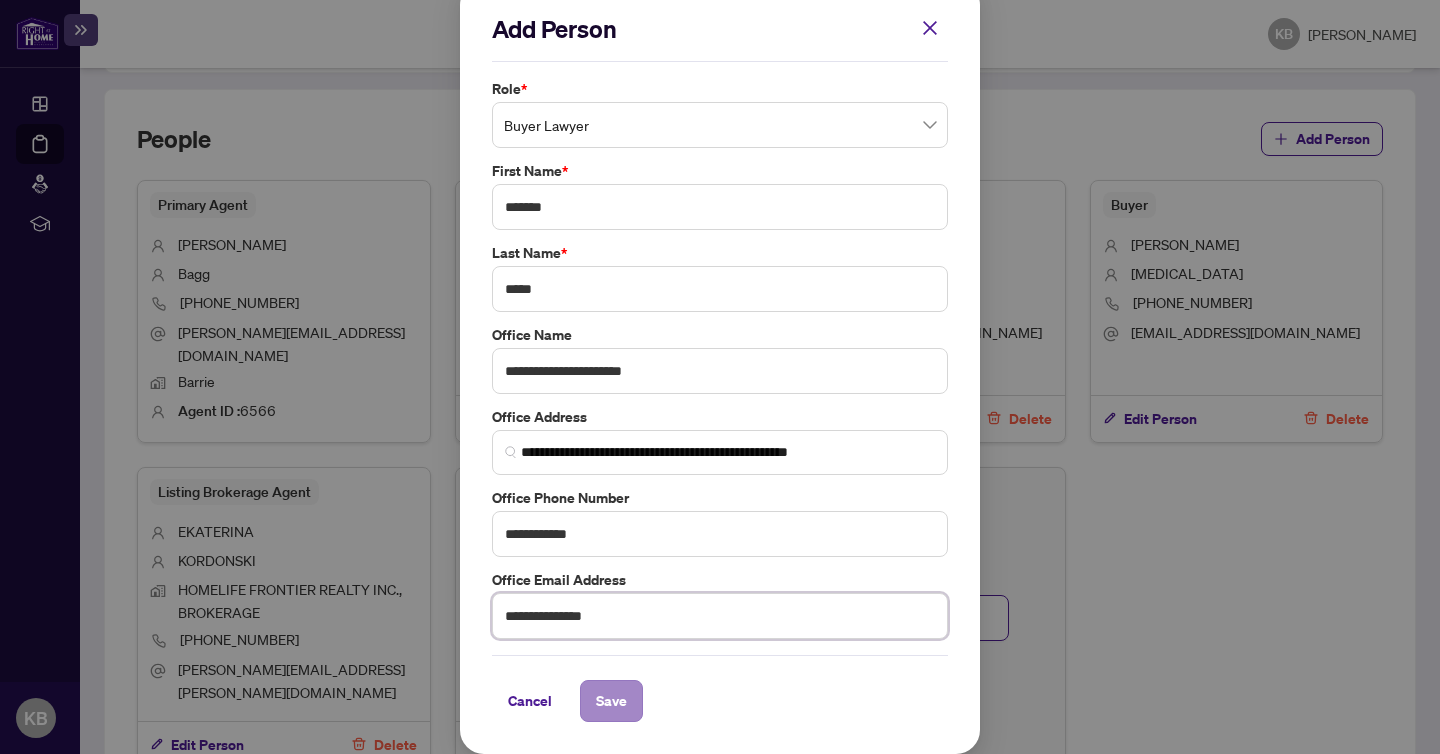type on "**********" 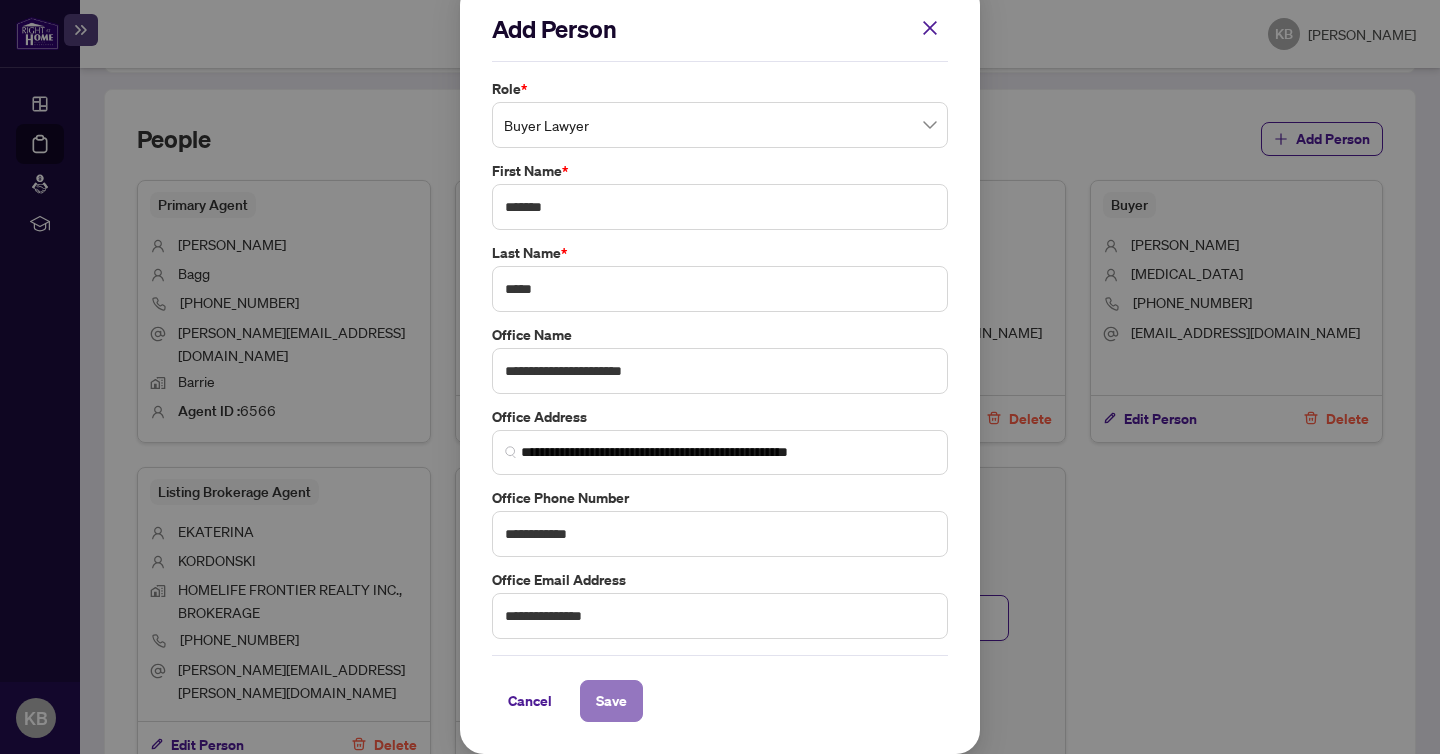 click on "Save" at bounding box center (611, 701) 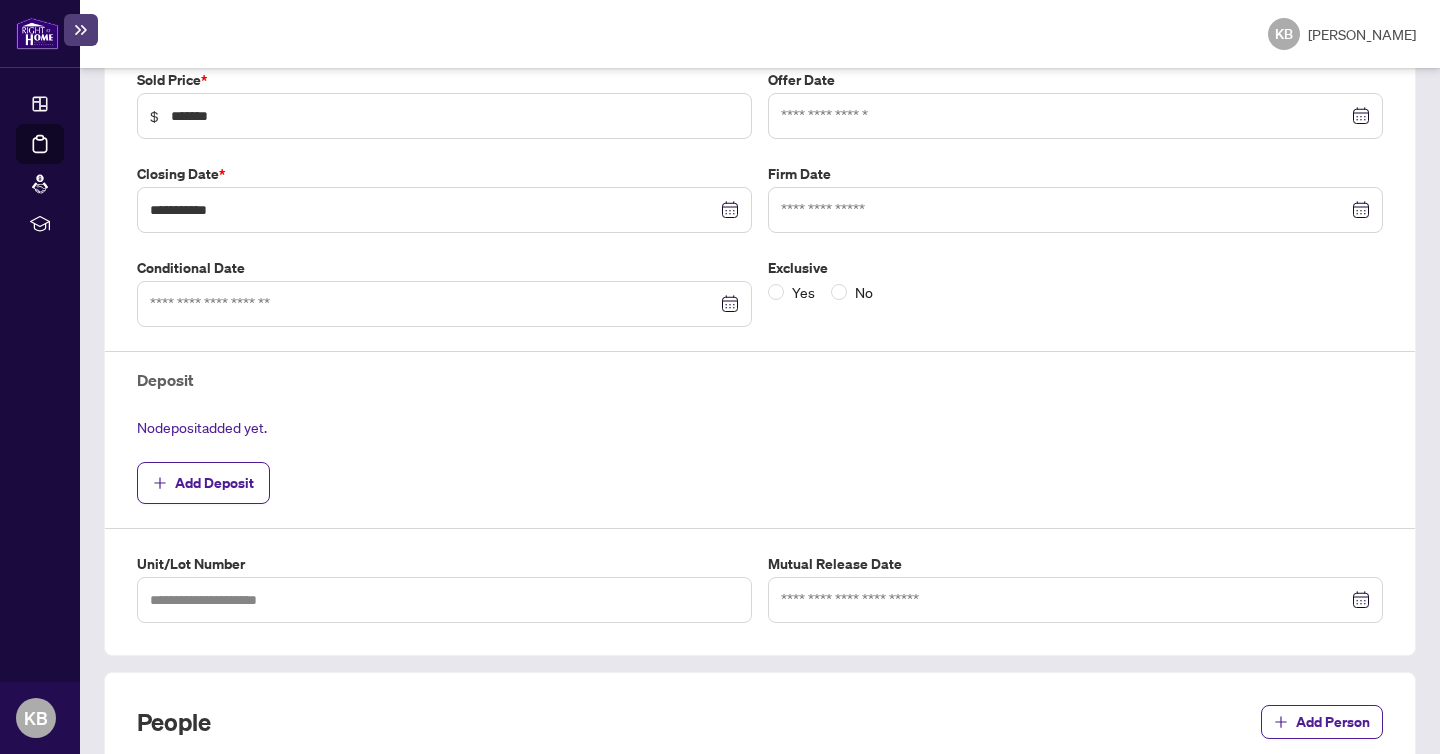 scroll, scrollTop: 0, scrollLeft: 0, axis: both 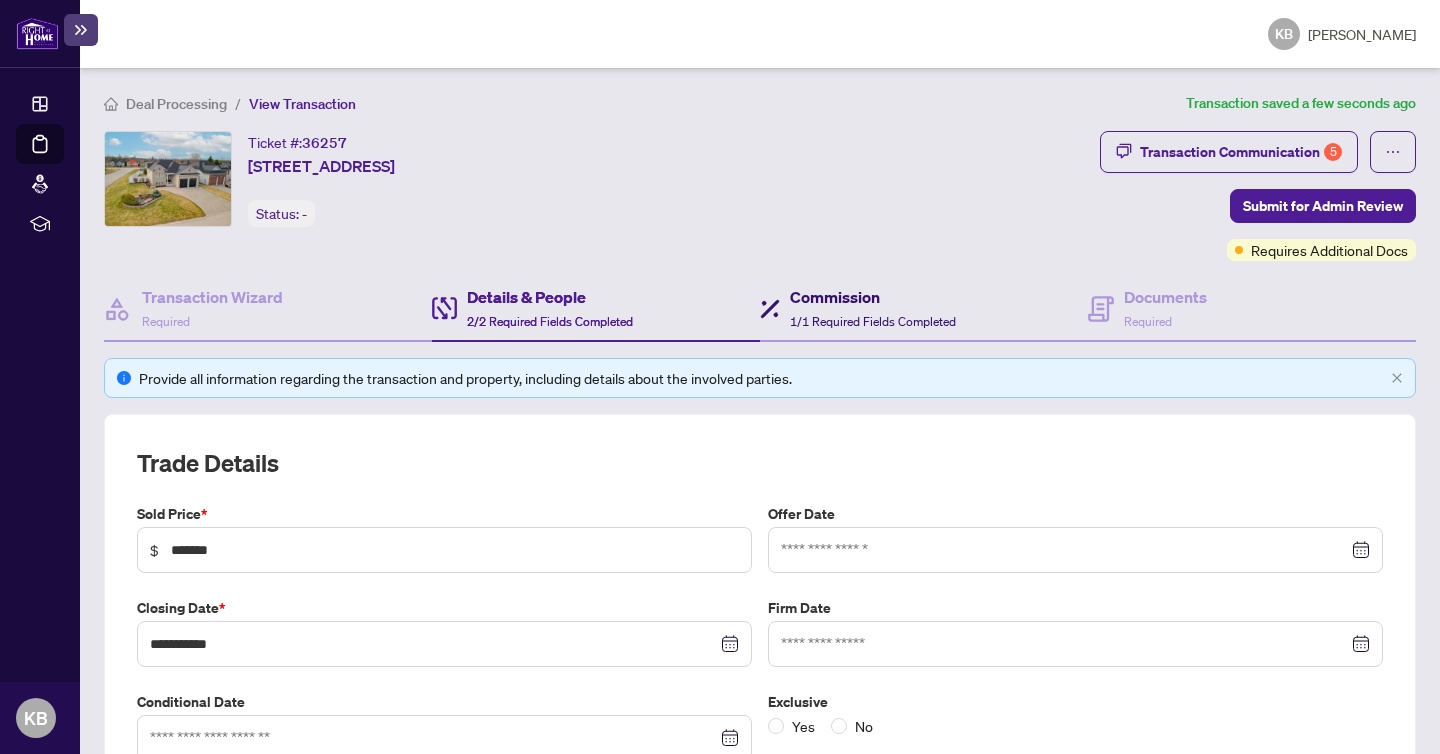 click on "Commission" at bounding box center [873, 297] 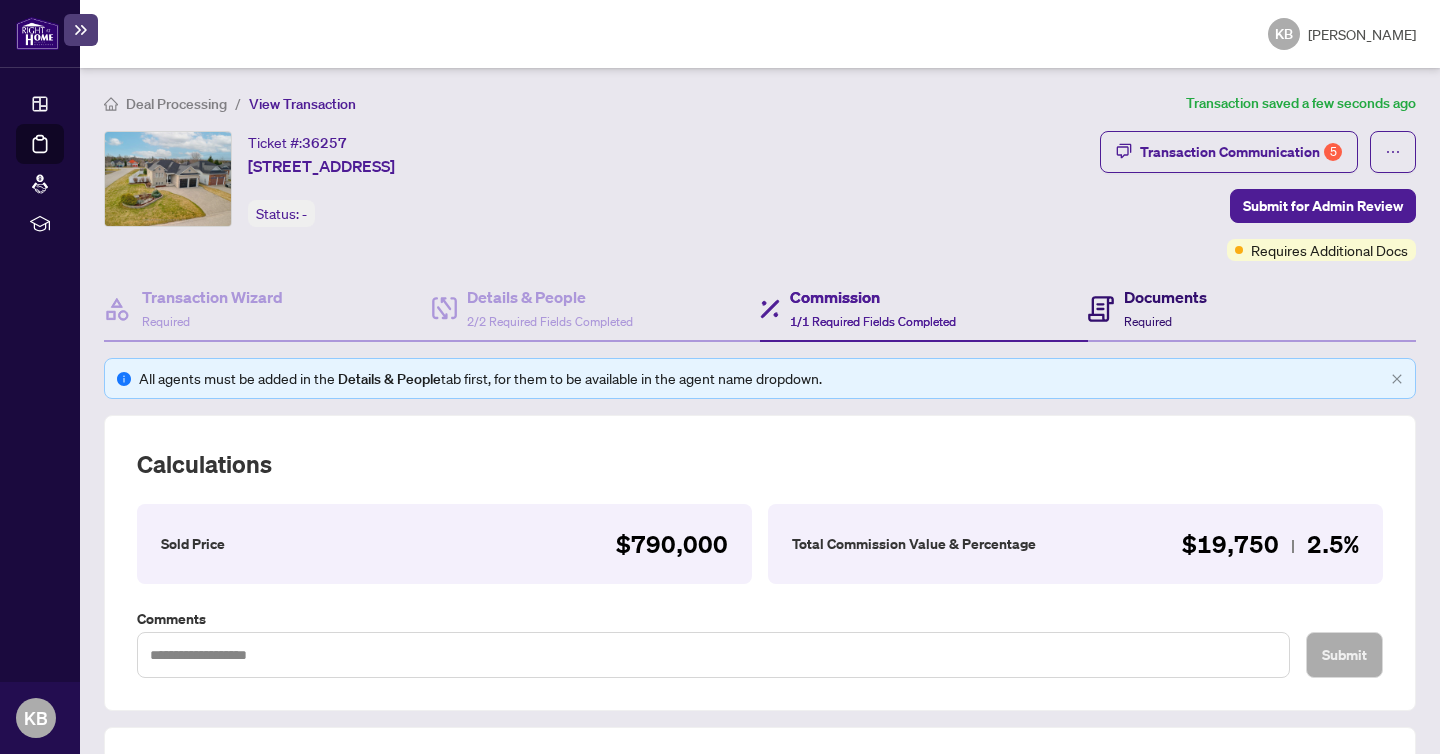 click on "Documents" at bounding box center [1165, 297] 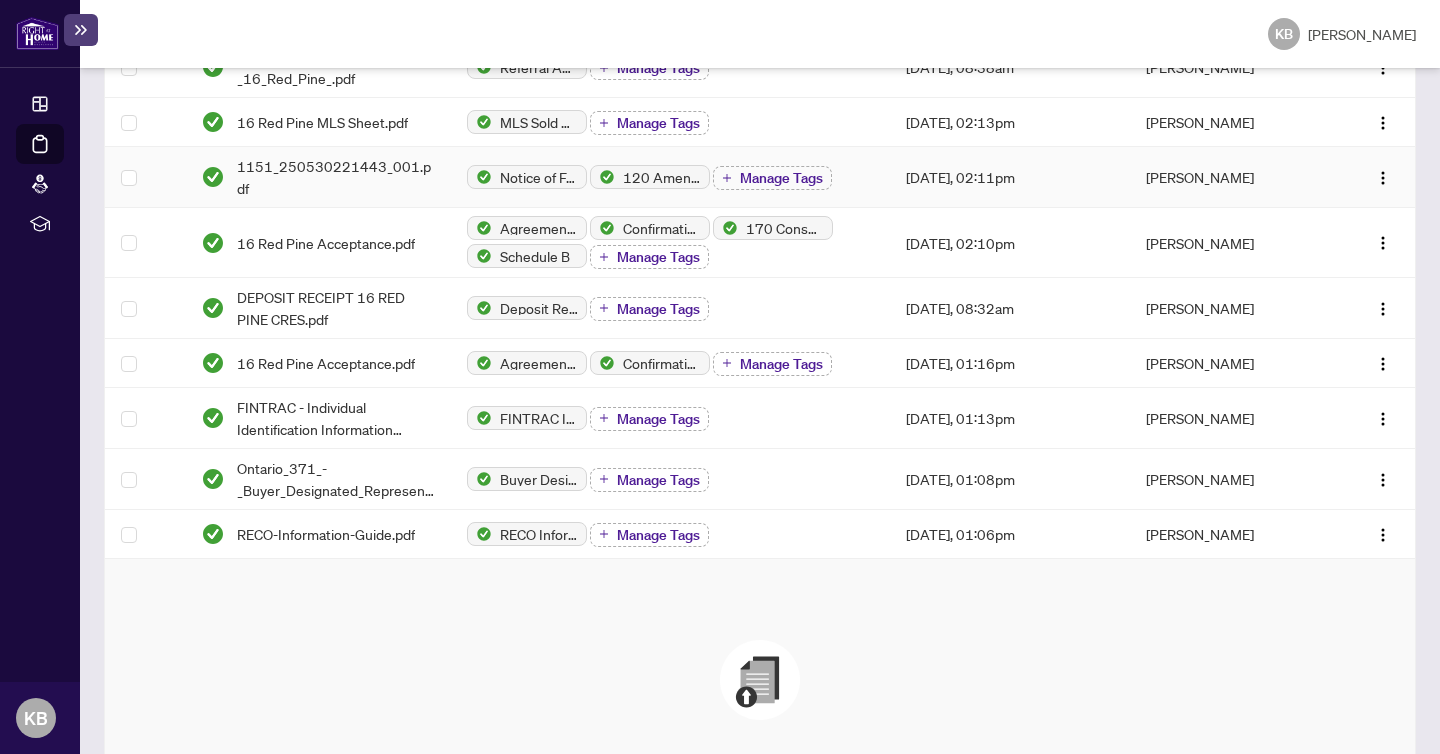 scroll, scrollTop: 0, scrollLeft: 0, axis: both 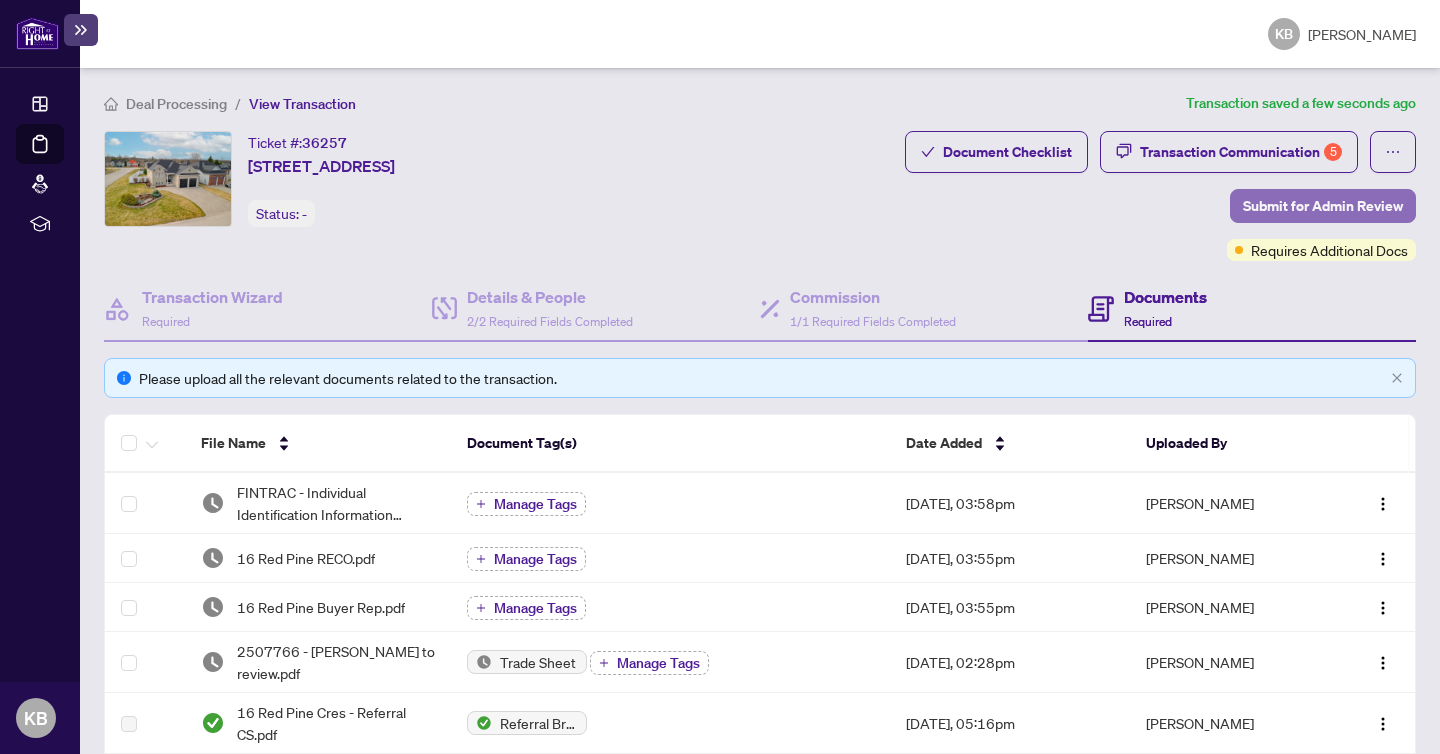 click on "Submit for Admin Review" at bounding box center [1323, 206] 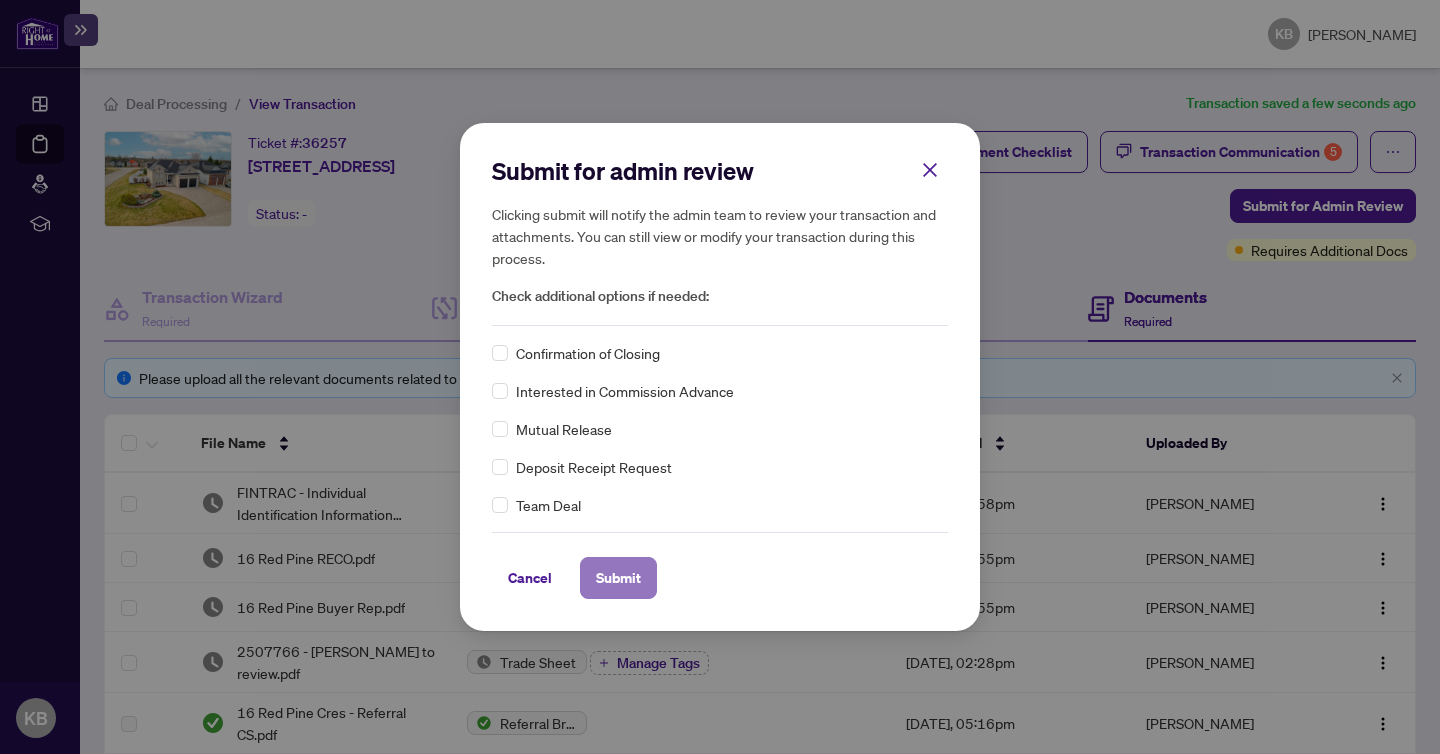 click on "Submit" at bounding box center [618, 578] 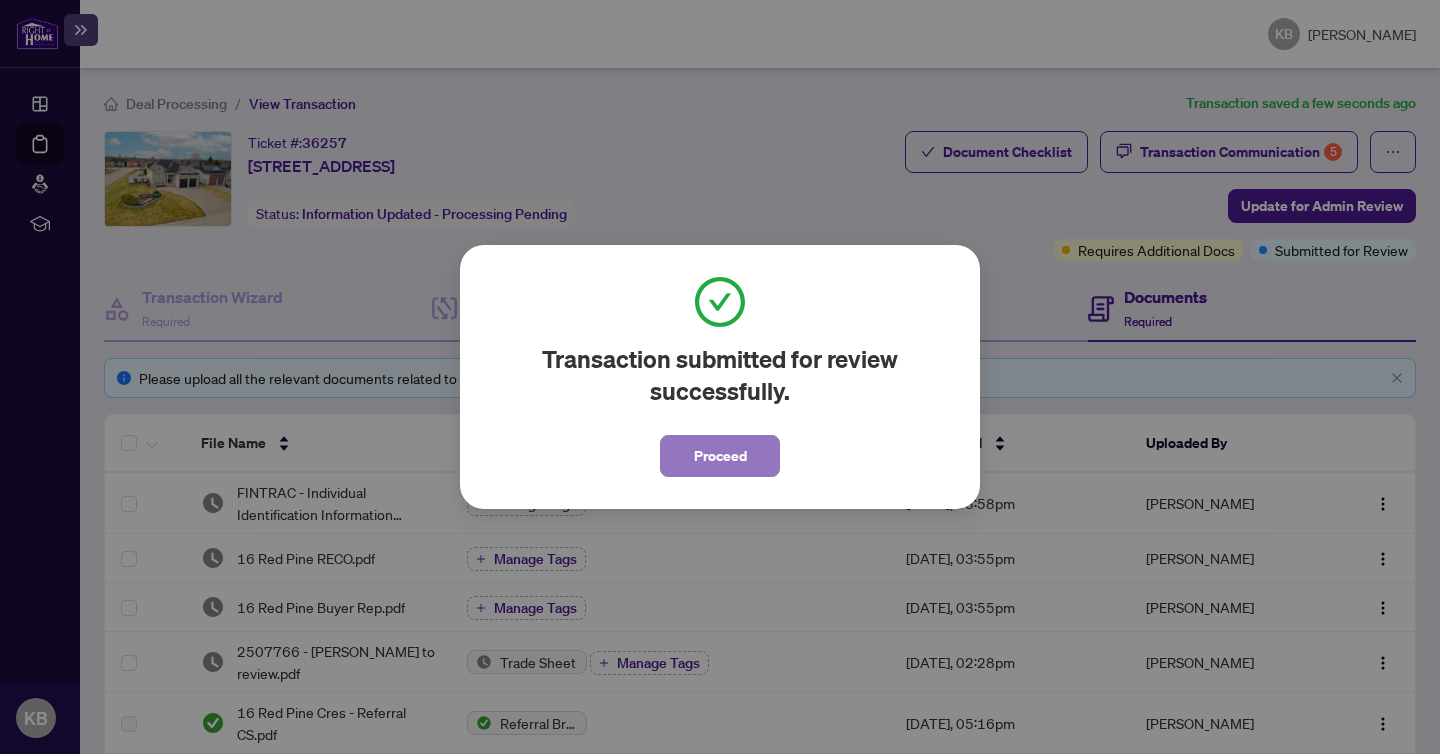 click on "Proceed" at bounding box center [720, 456] 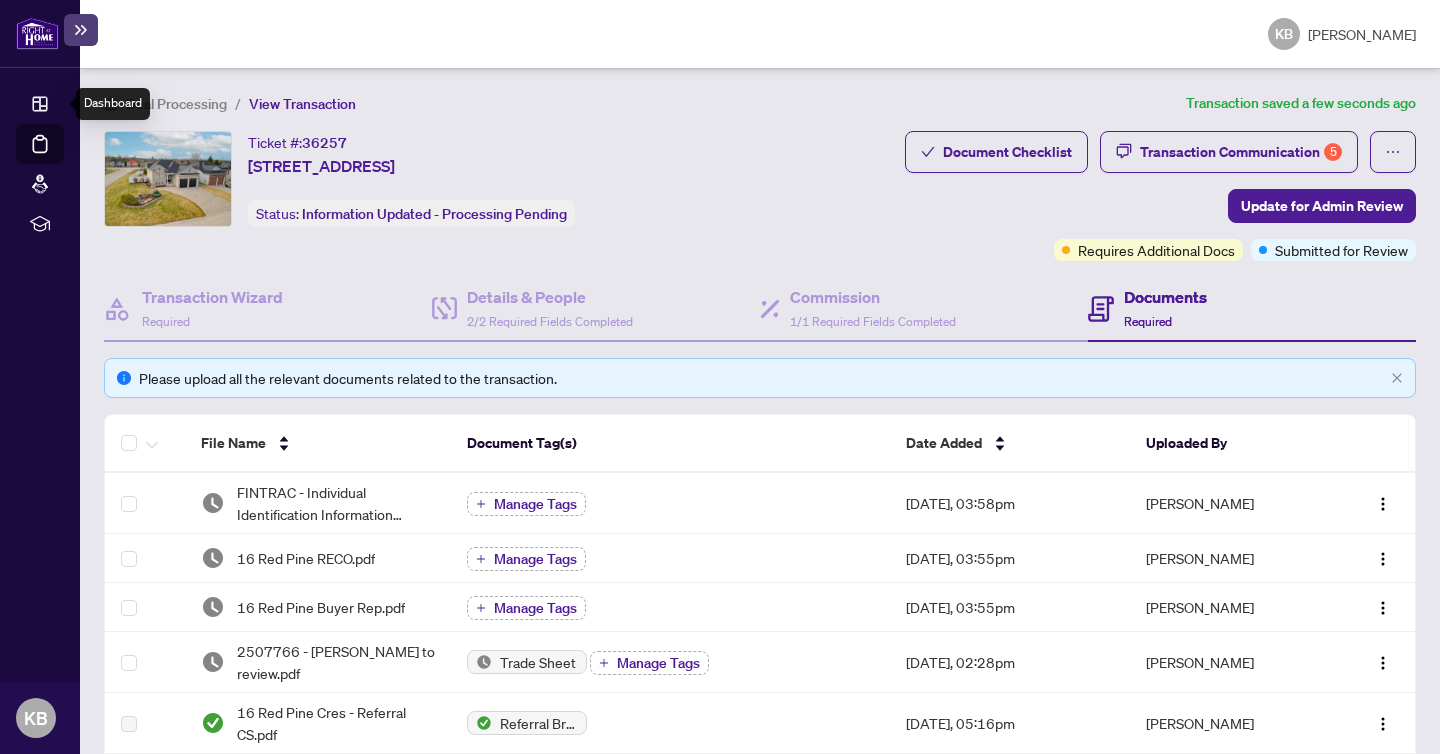 click on "Deal Processing" at bounding box center (63, 158) 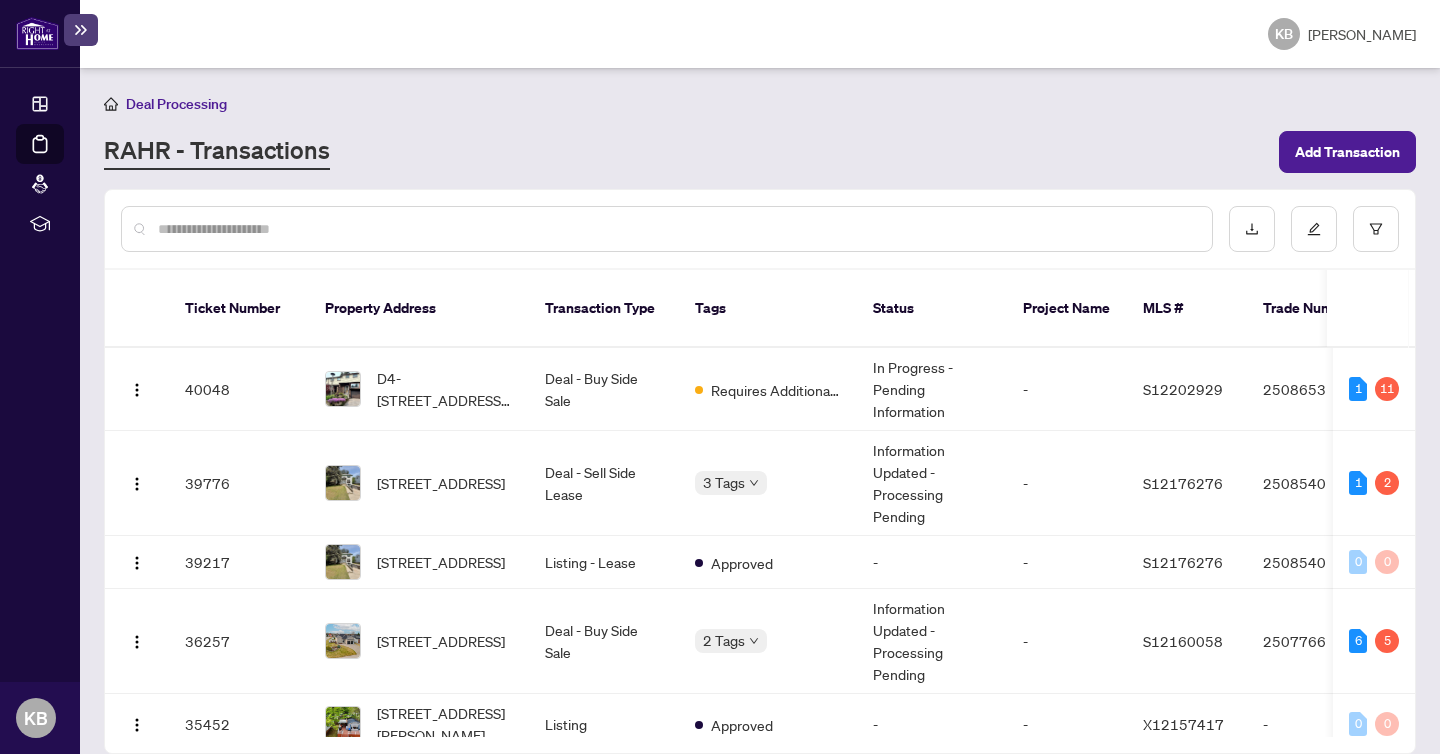 scroll, scrollTop: 1, scrollLeft: 0, axis: vertical 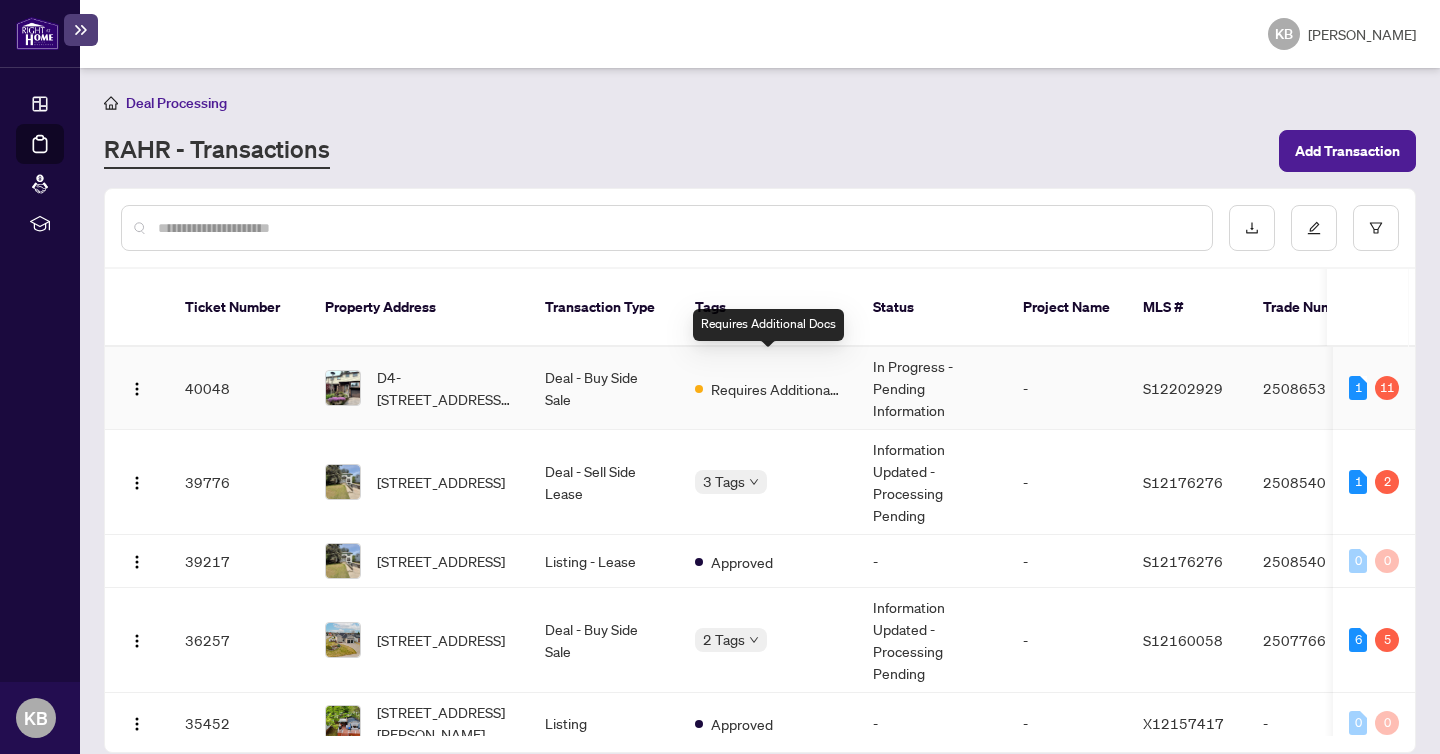 click on "Requires Additional Docs" at bounding box center [776, 389] 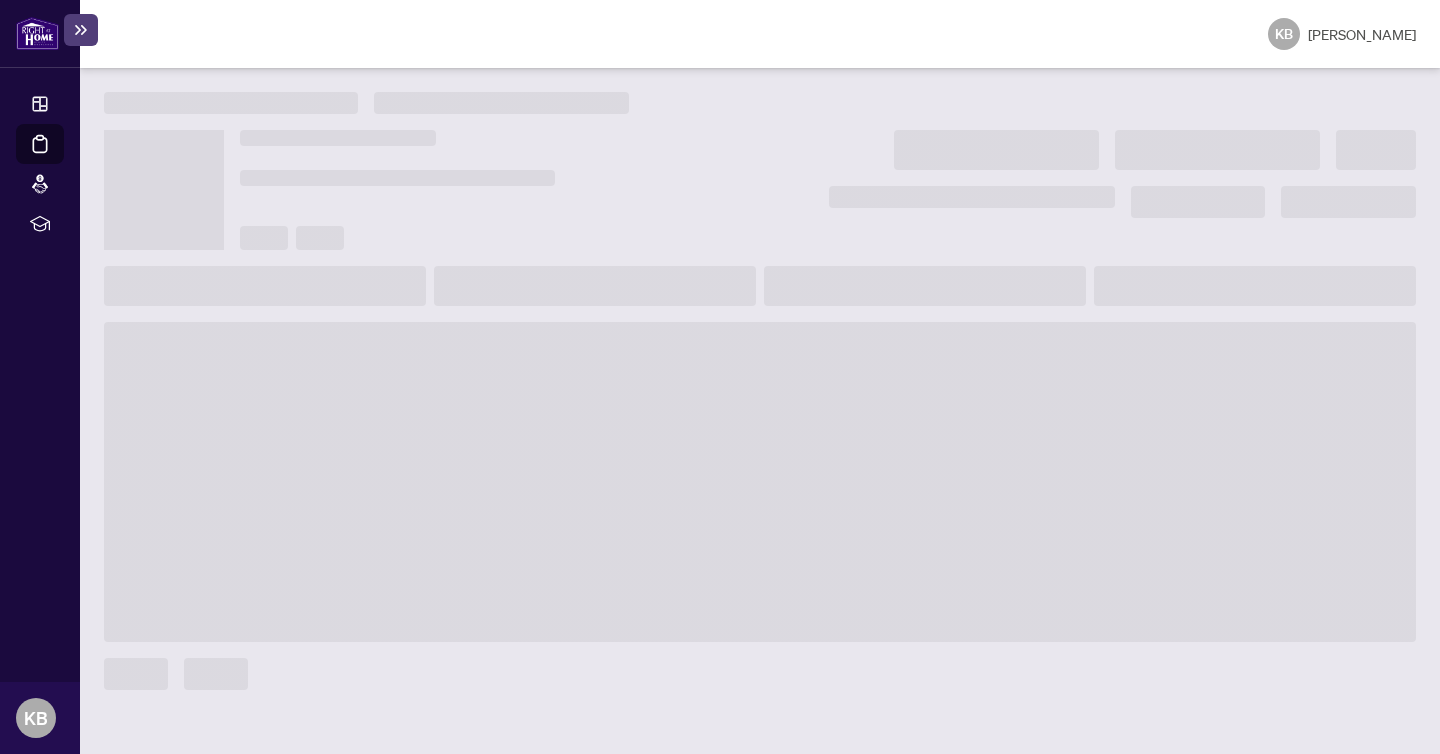 scroll, scrollTop: 0, scrollLeft: 0, axis: both 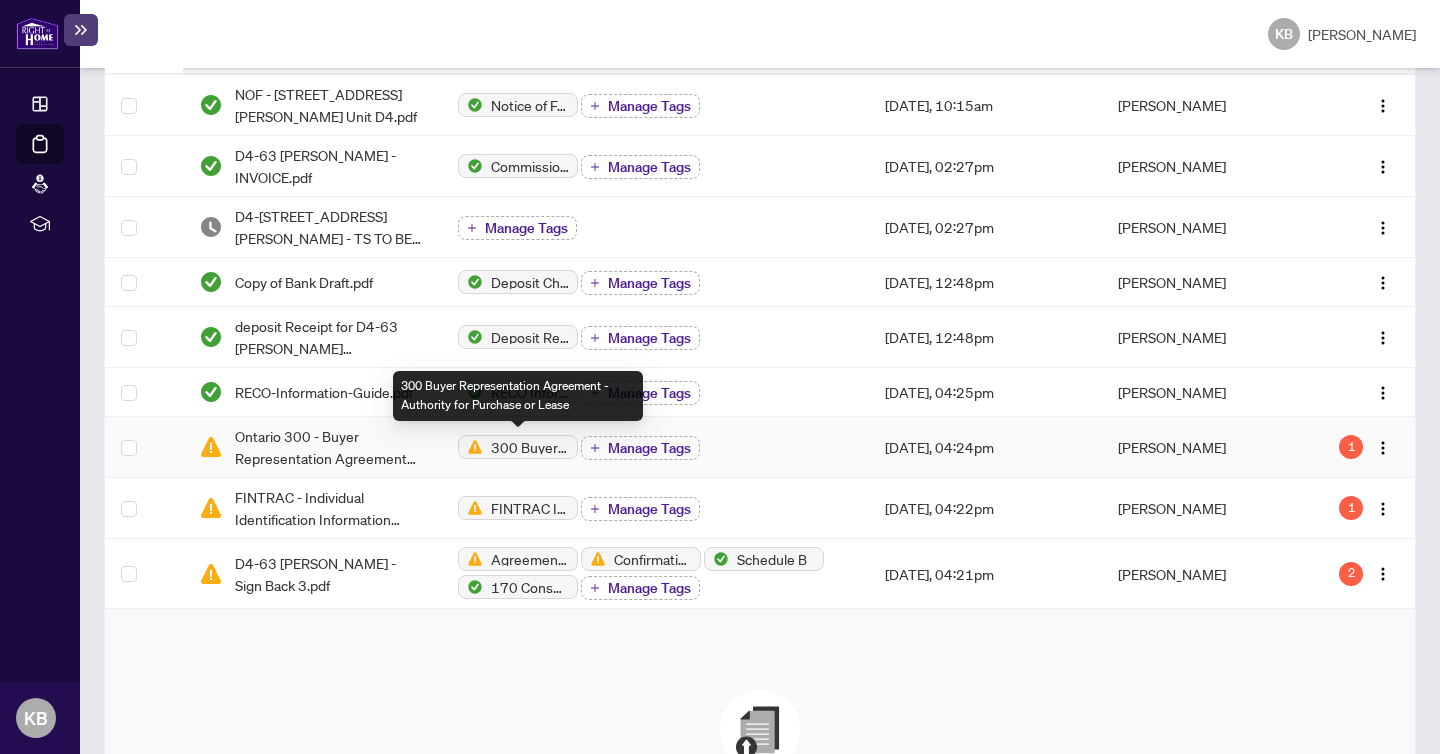 click on "300 Buyer Representation Agreement - Authority for Purchase or Lease" at bounding box center [530, 447] 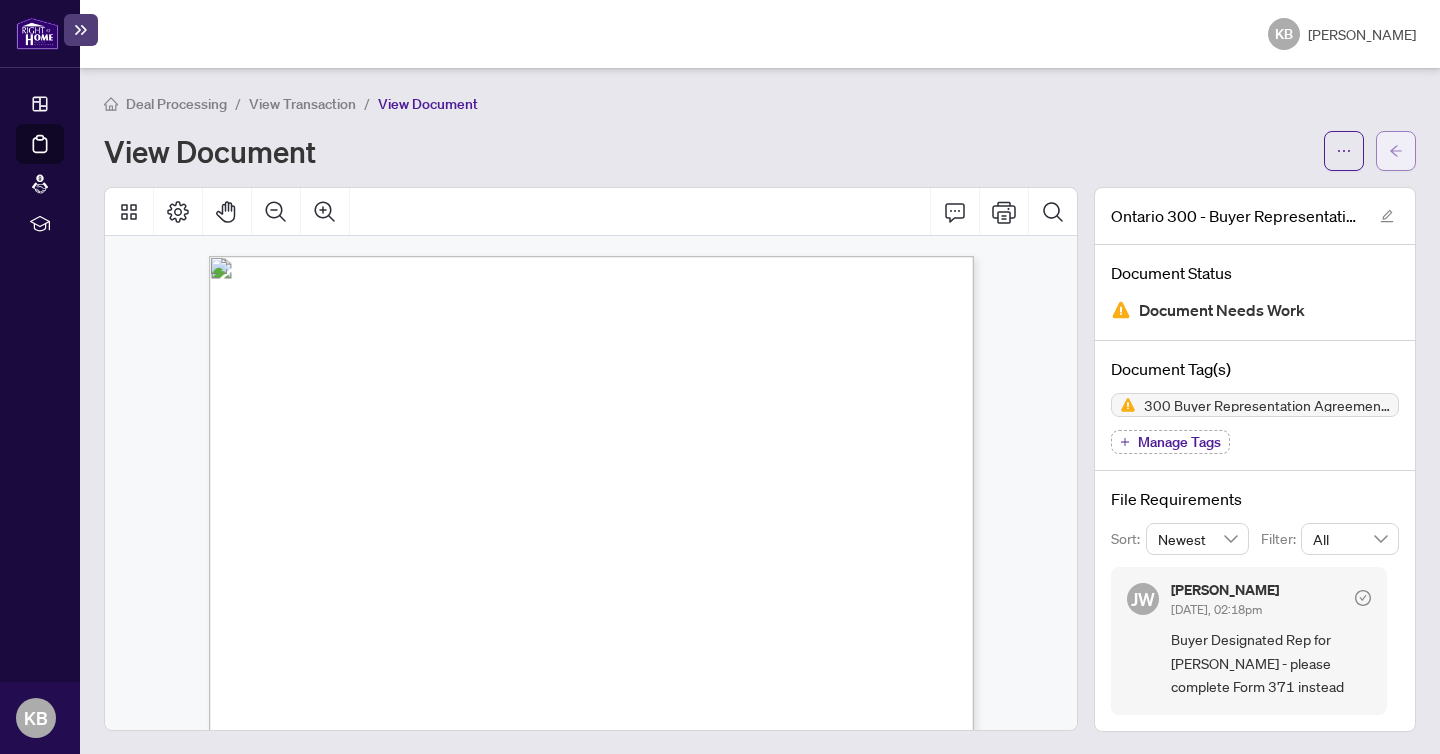 click at bounding box center (1396, 151) 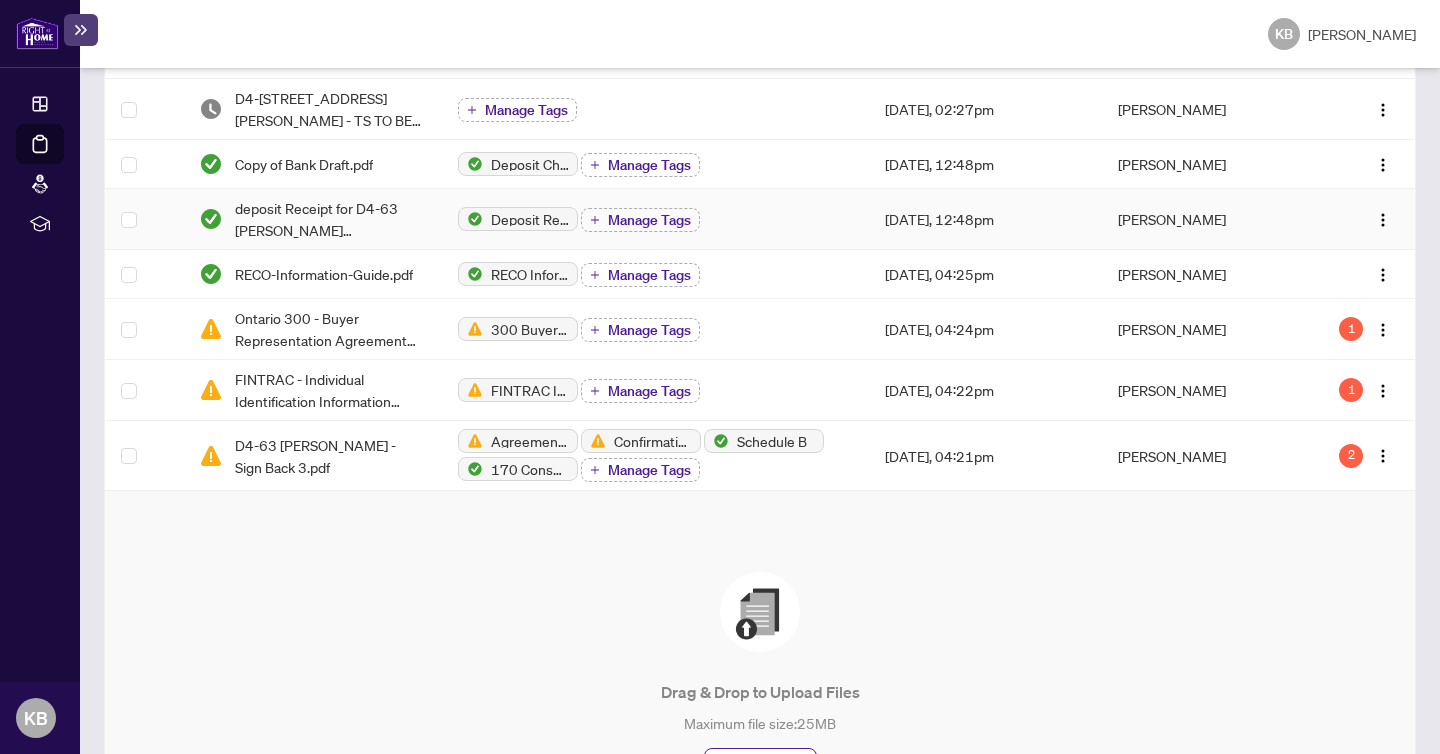 scroll, scrollTop: 515, scrollLeft: 0, axis: vertical 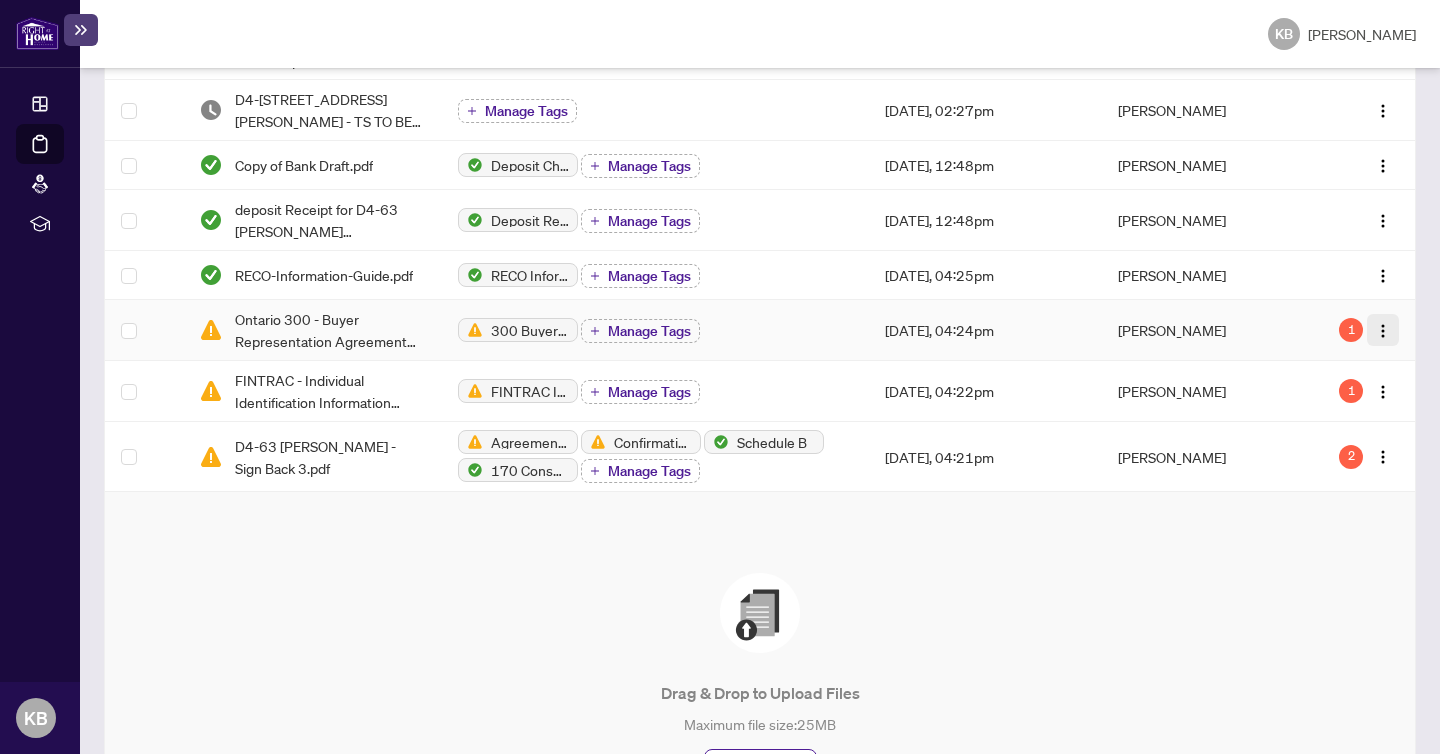 click at bounding box center [1383, 331] 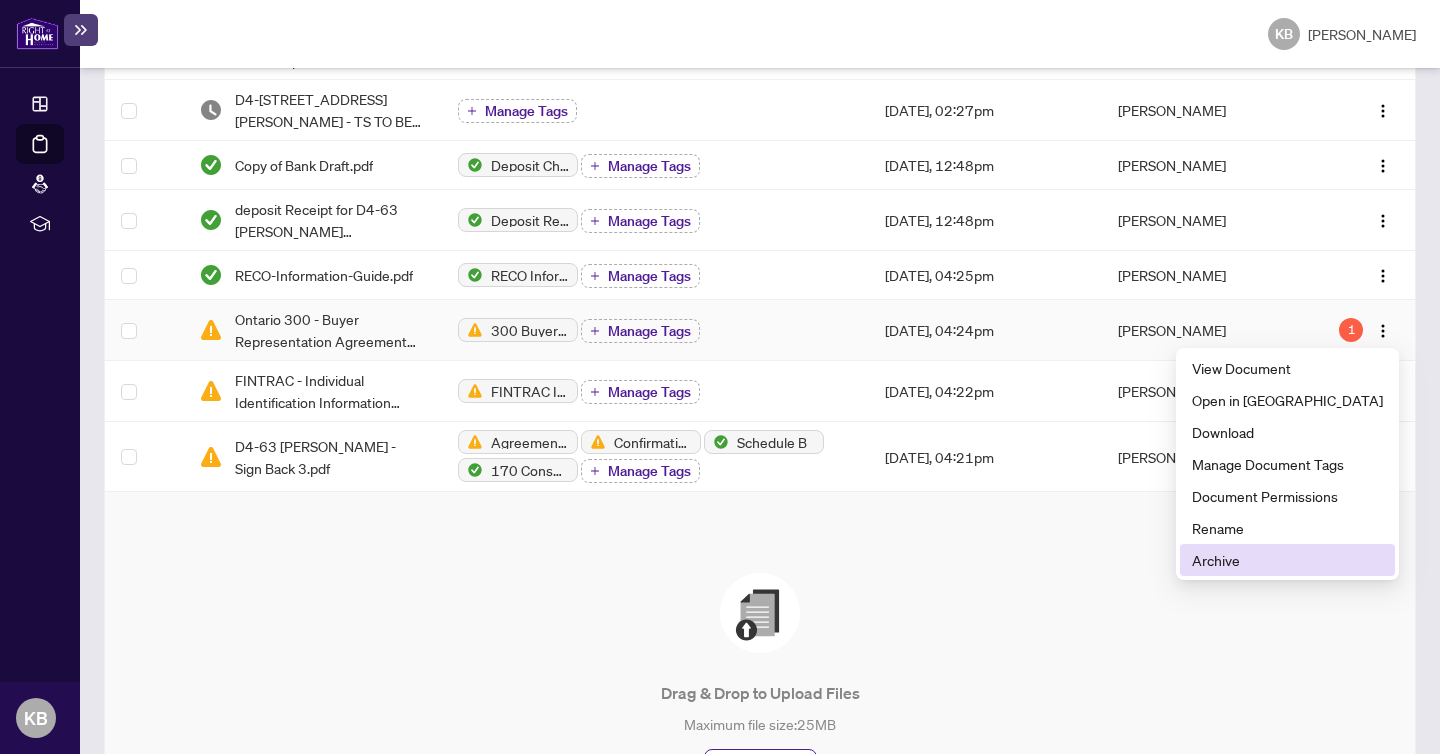 click on "Archive" at bounding box center [1287, 560] 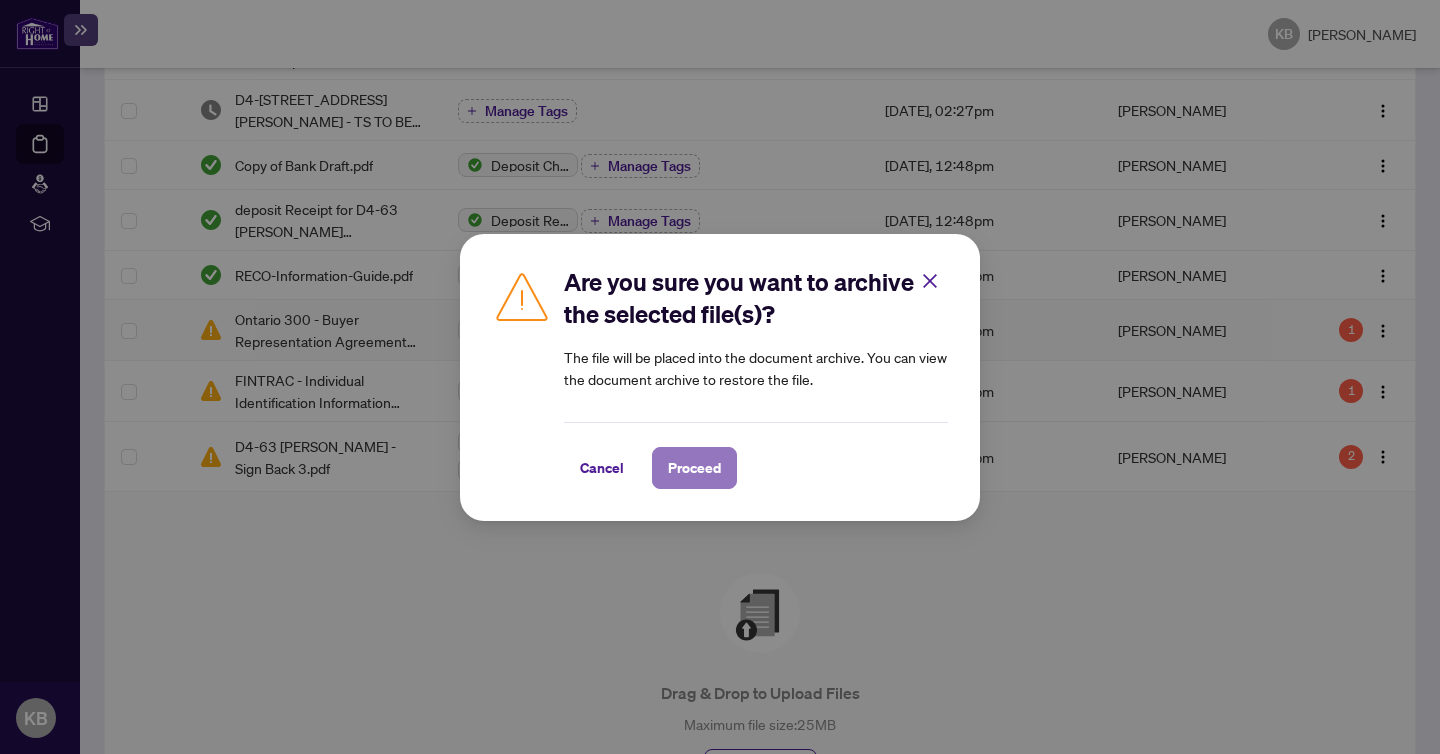 click on "Proceed" at bounding box center (694, 468) 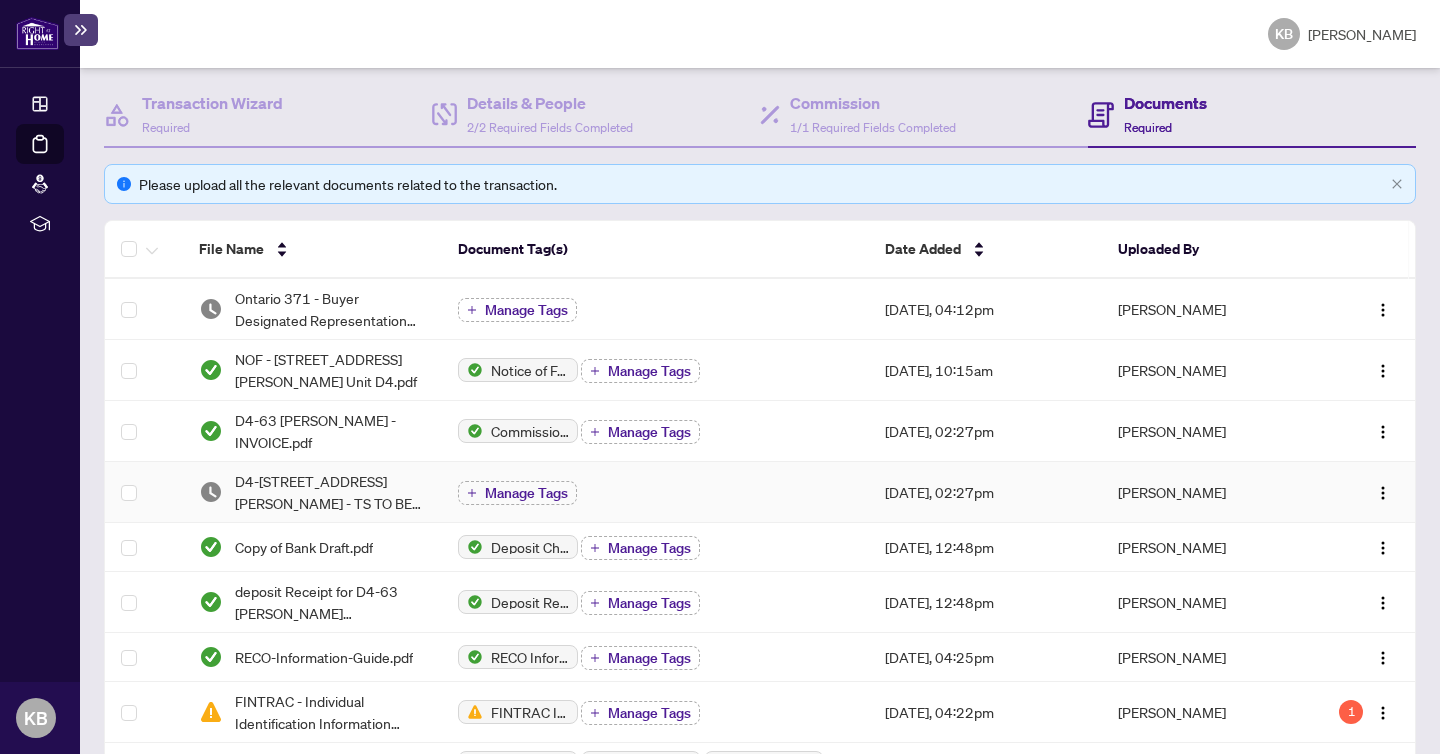 scroll, scrollTop: 188, scrollLeft: 0, axis: vertical 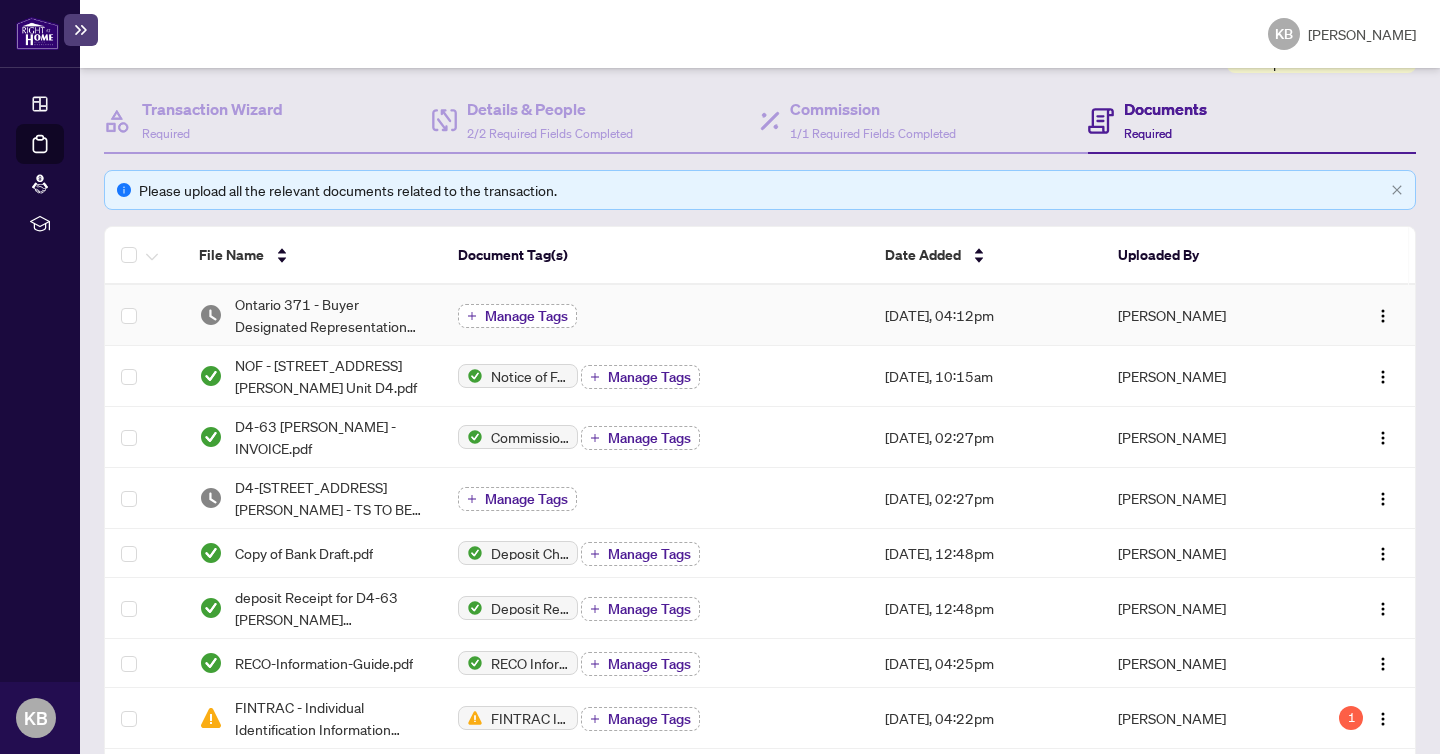 click on "Manage Tags" at bounding box center (526, 316) 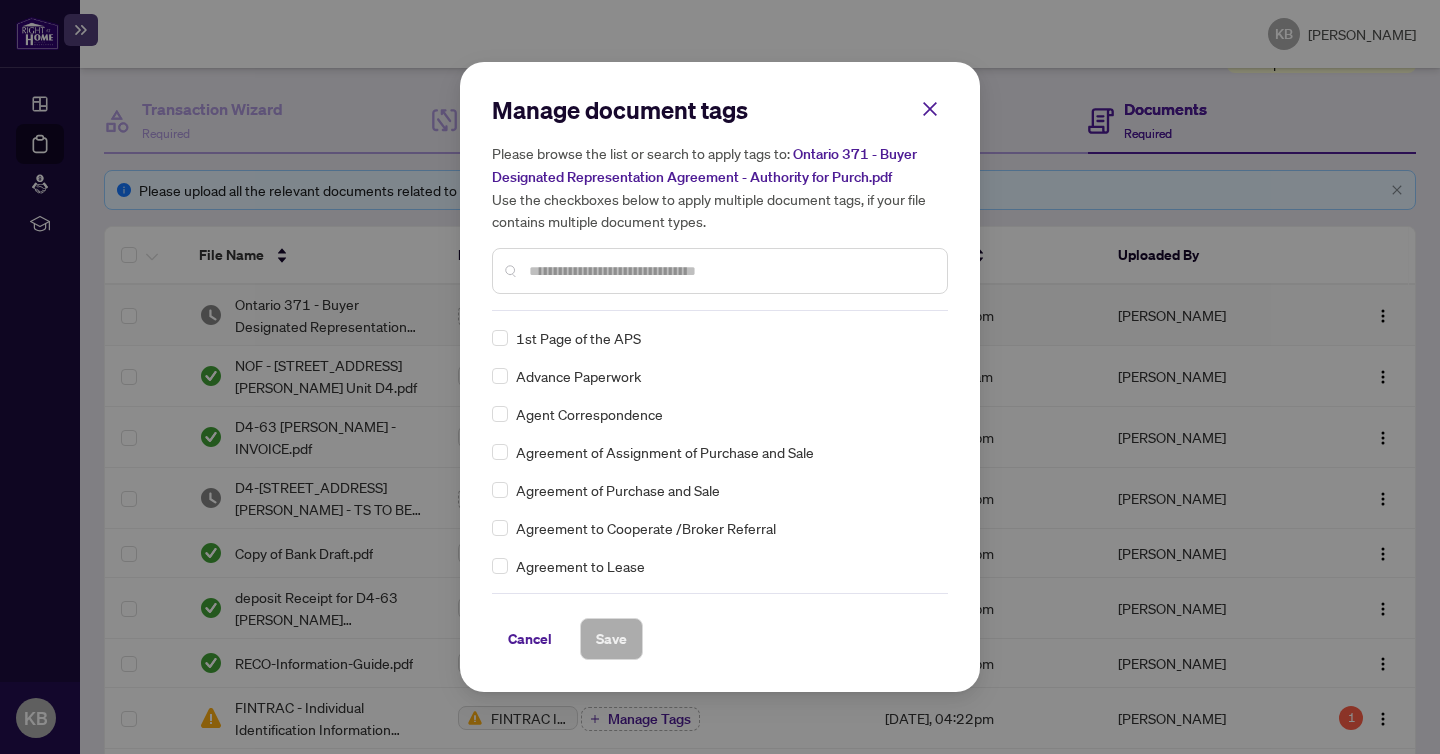 click on "Manage document tags Please browse the list or search to apply tags to:   Ontario 371 - Buyer Designated Representation Agreement - Authority for Purch.pdf   Use the checkboxes below to apply multiple document tags, if your file contains multiple document types." at bounding box center (720, 202) 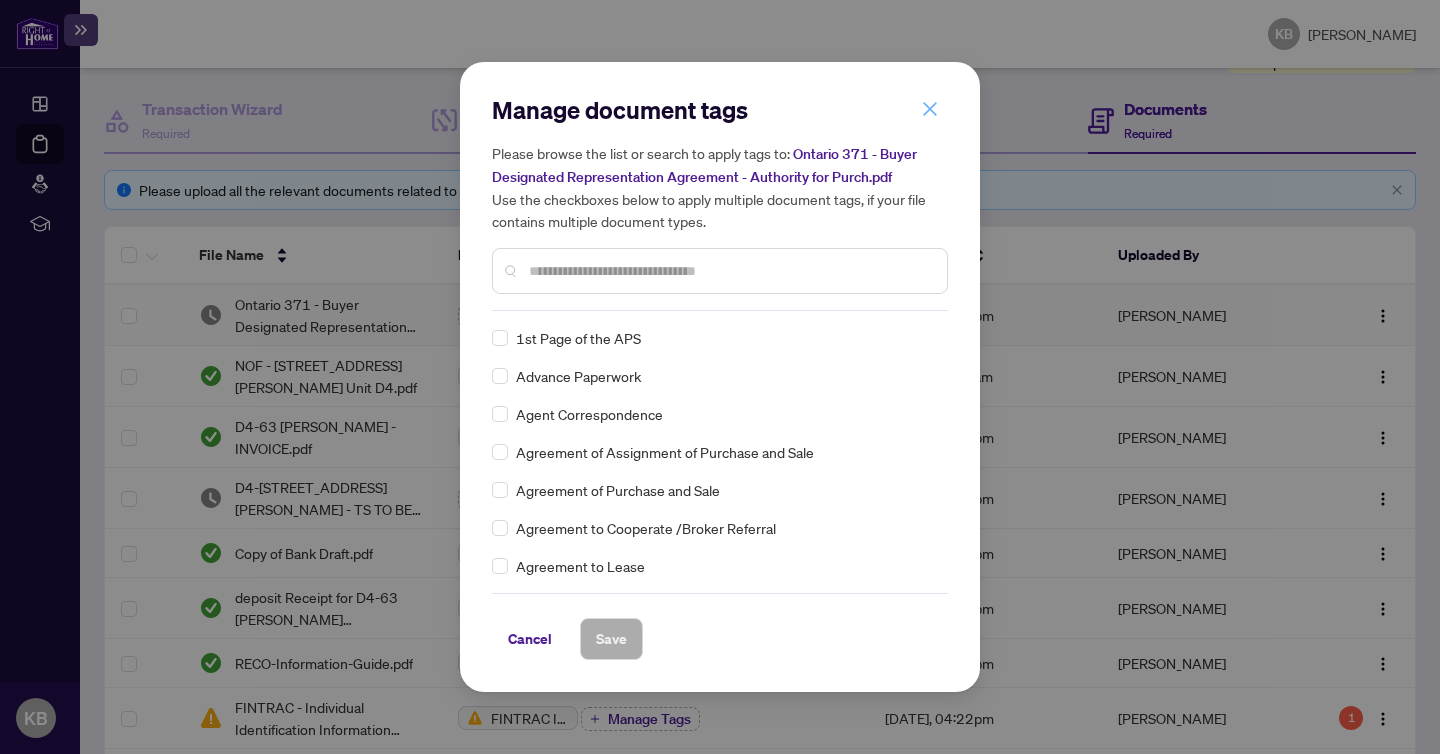 click 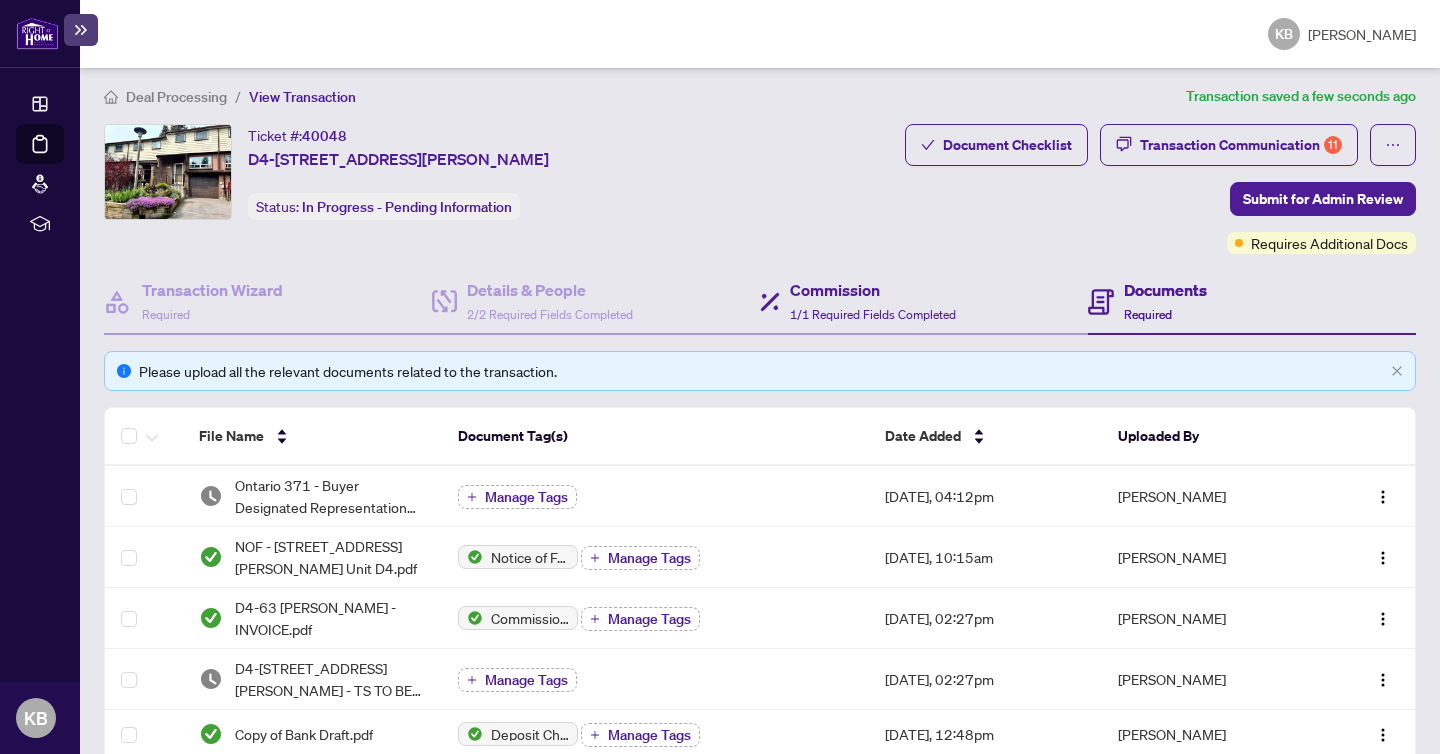 scroll, scrollTop: 0, scrollLeft: 0, axis: both 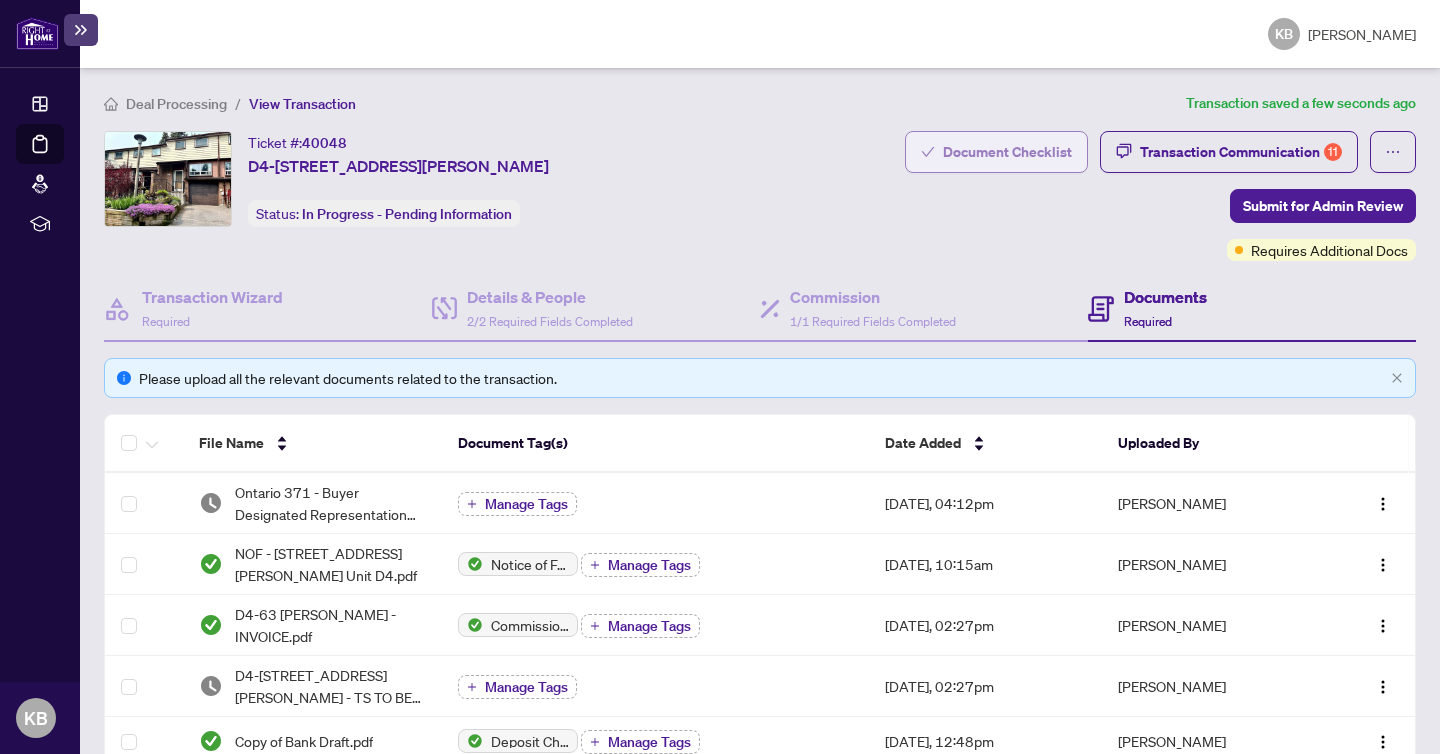 click on "Document Checklist" at bounding box center [1007, 152] 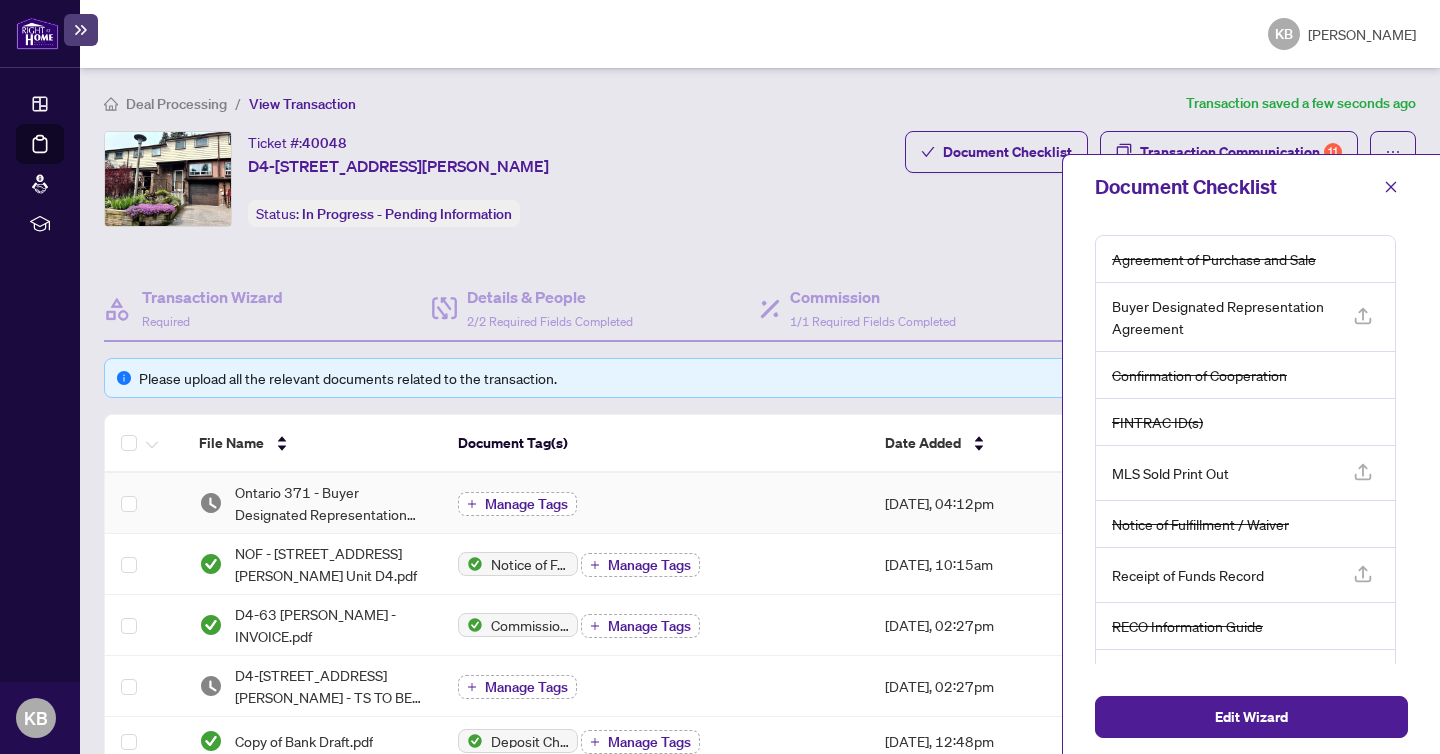 click on "Manage Tags" at bounding box center [526, 504] 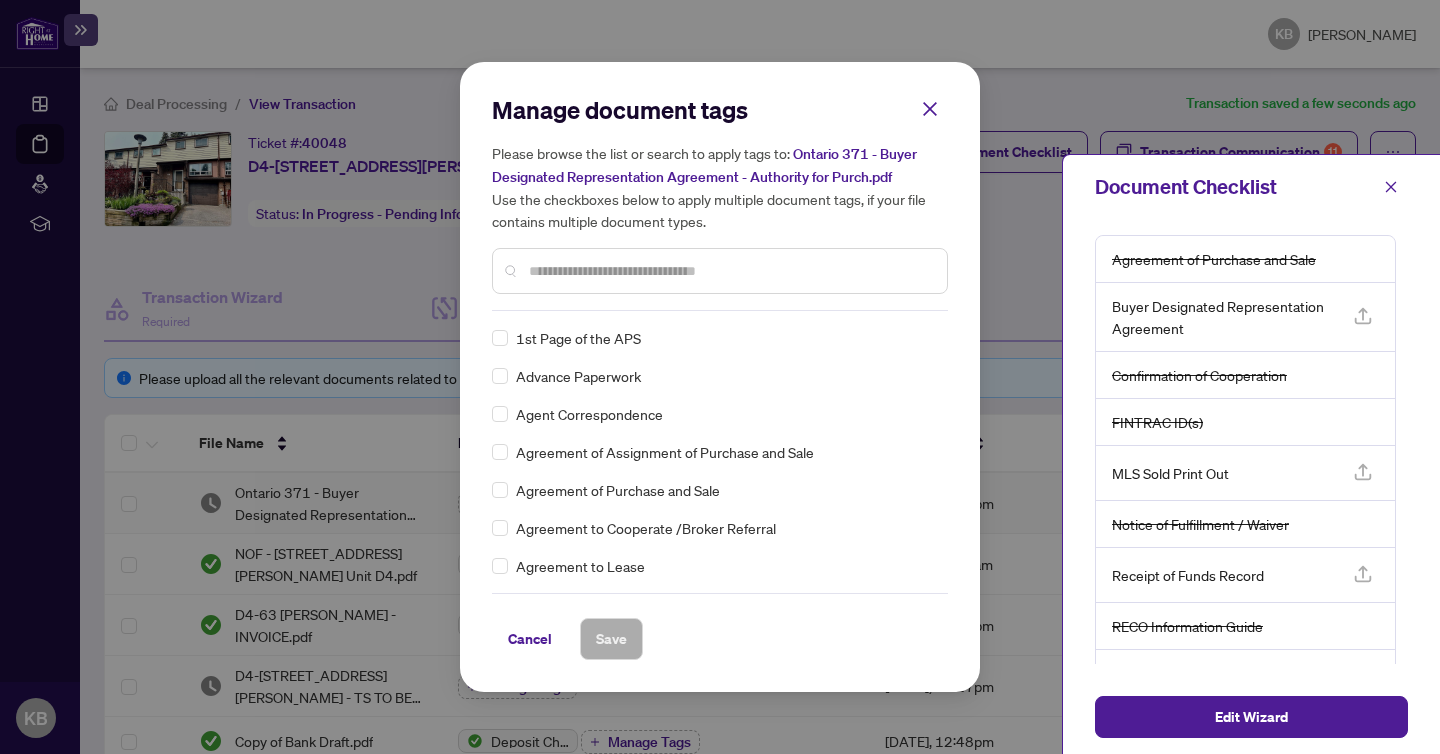 click at bounding box center (730, 271) 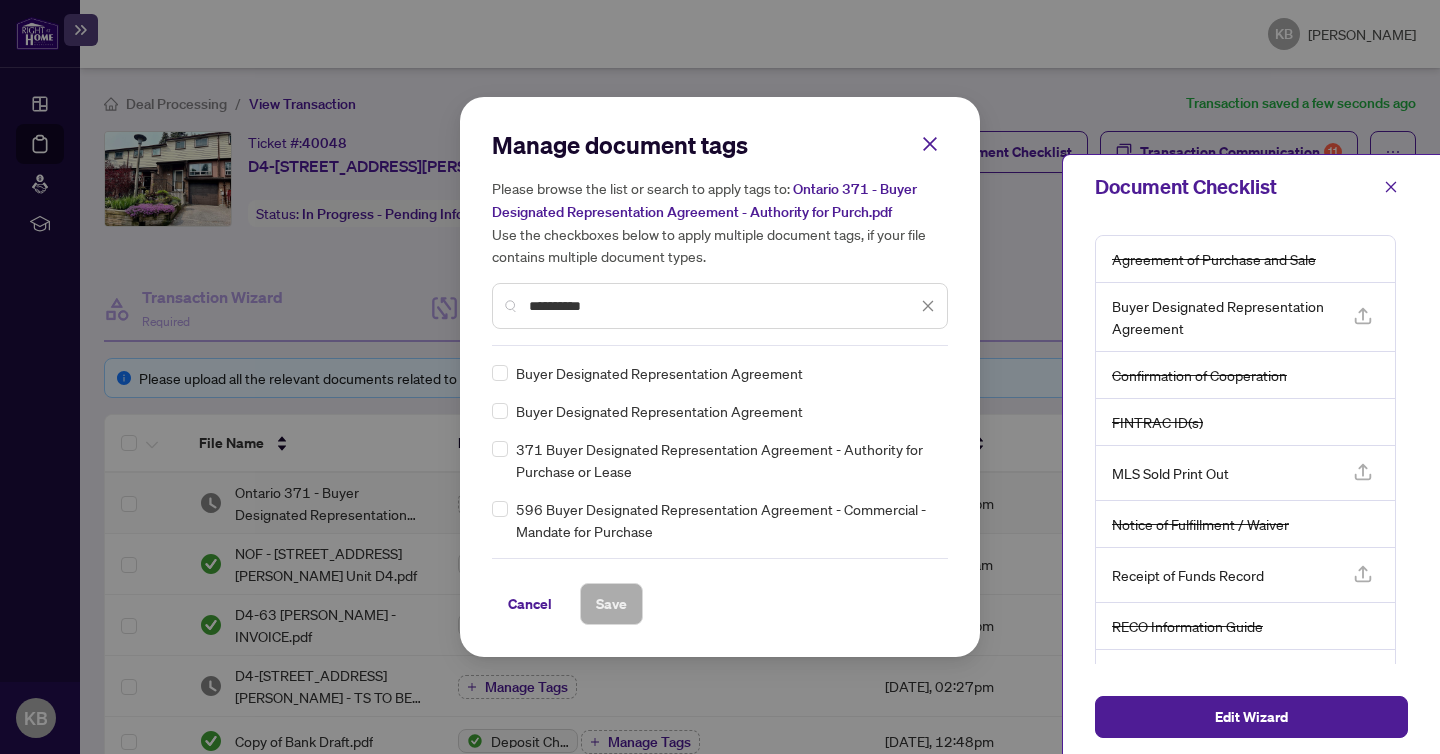 type on "**********" 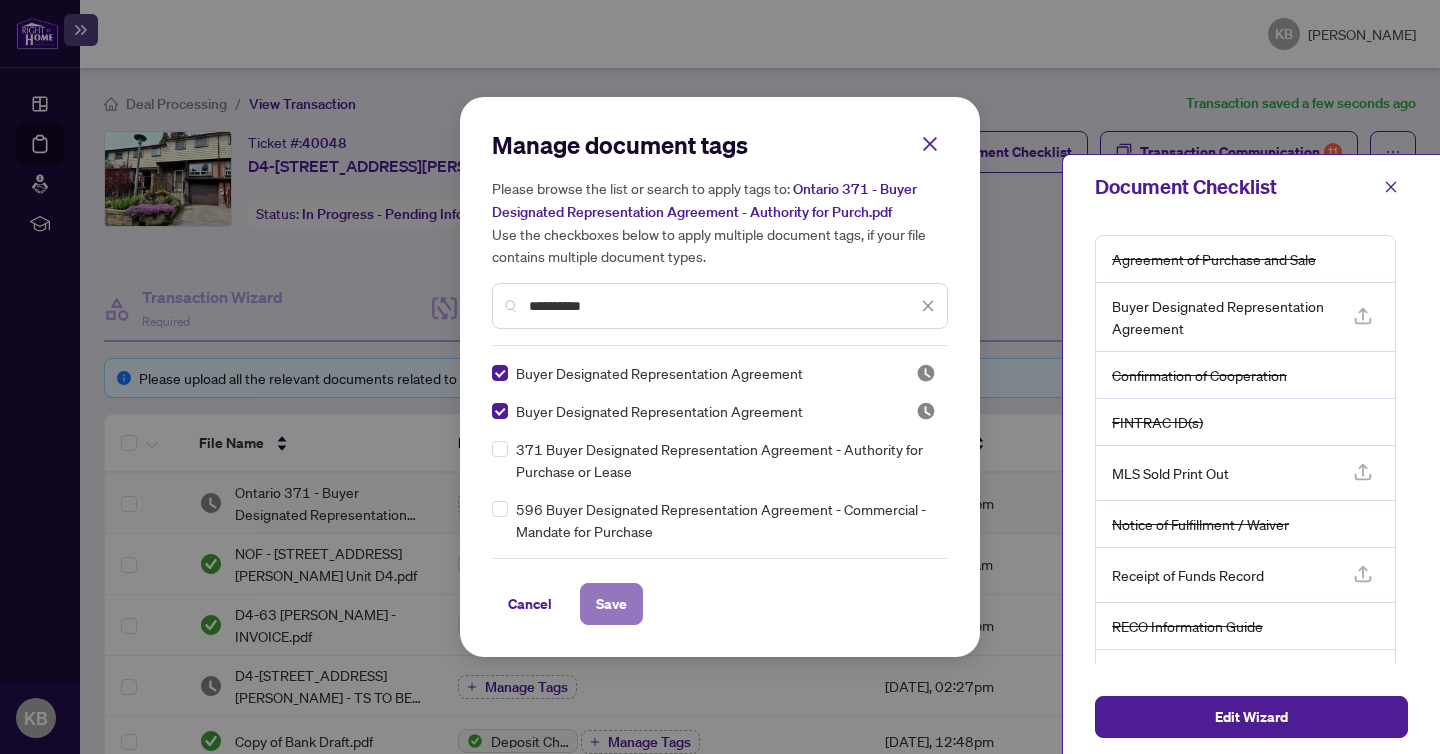 click on "Save" at bounding box center (611, 604) 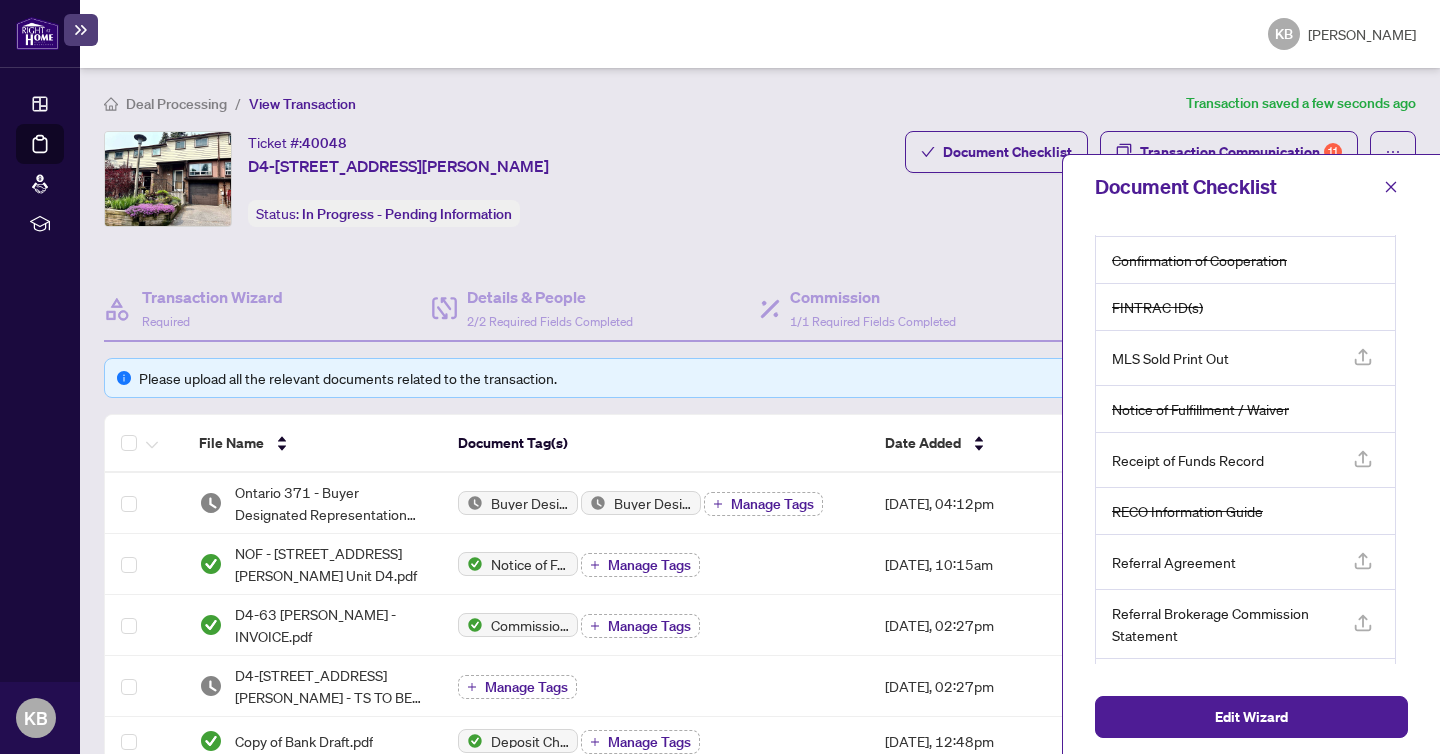 scroll, scrollTop: 164, scrollLeft: 0, axis: vertical 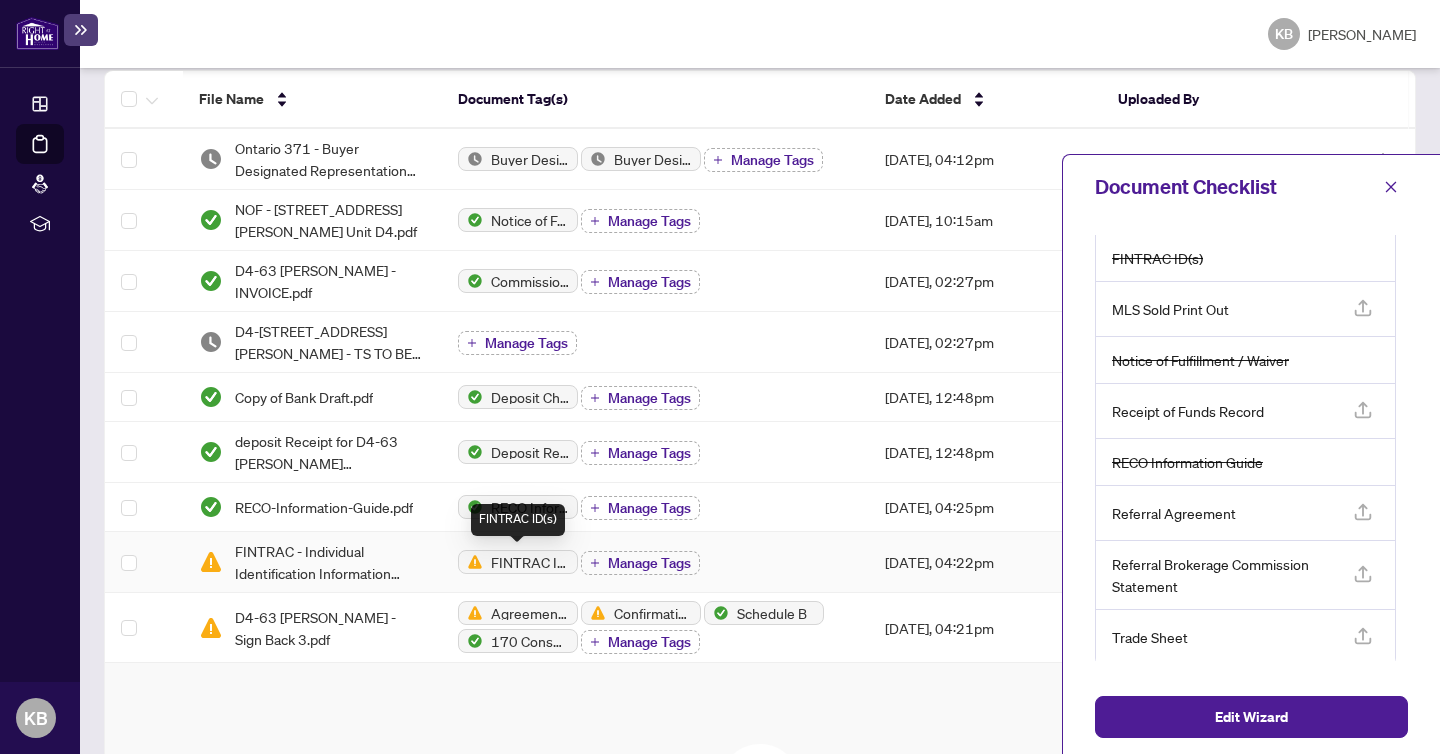 click on "FINTRAC ID(s)" at bounding box center [530, 562] 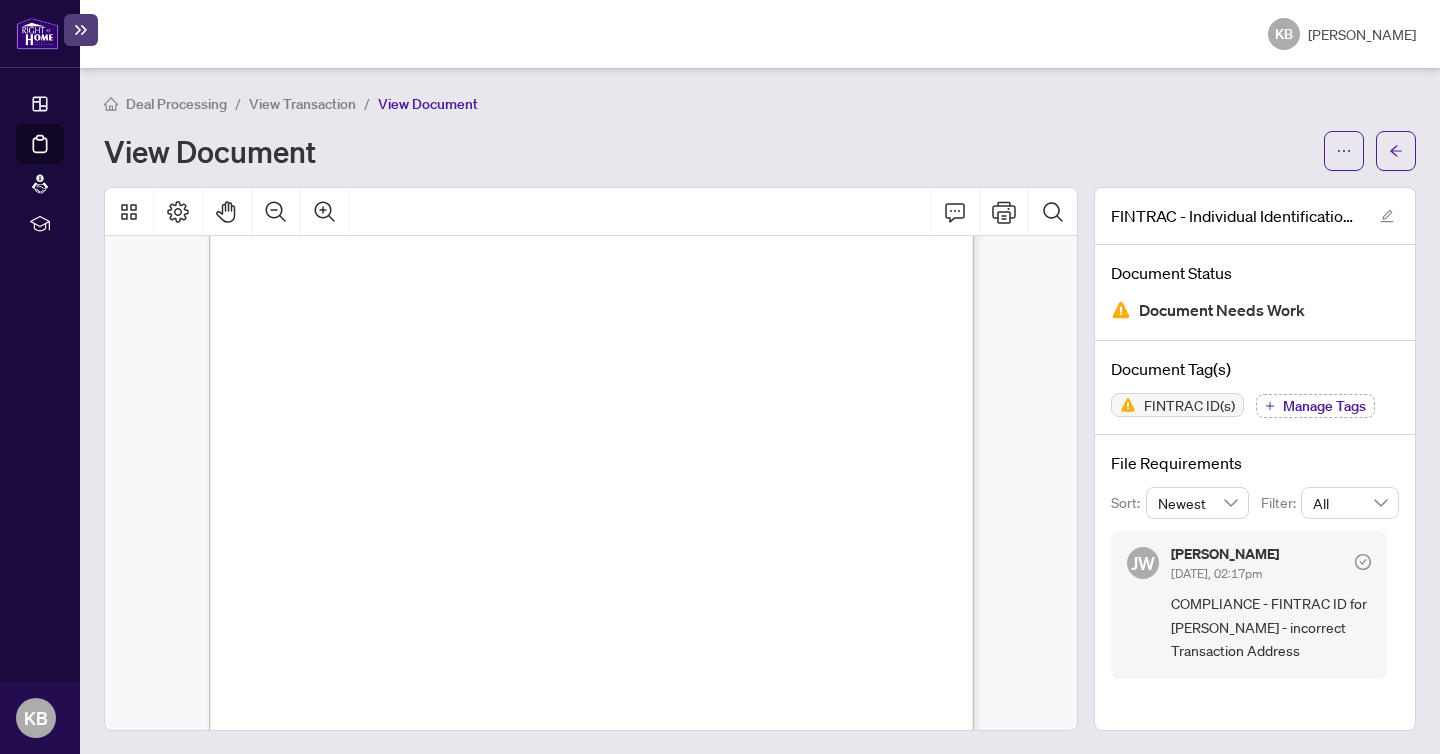 scroll, scrollTop: 0, scrollLeft: 0, axis: both 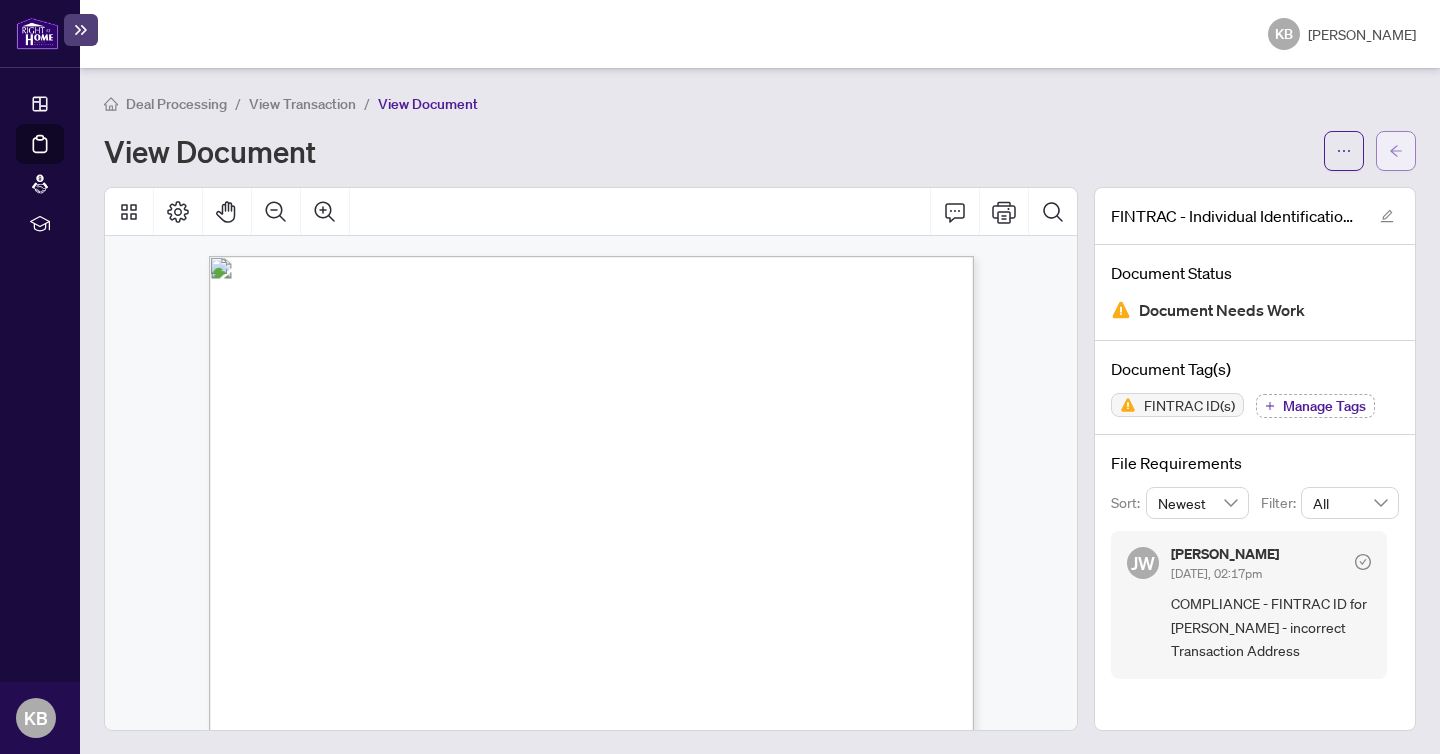 click at bounding box center (1396, 151) 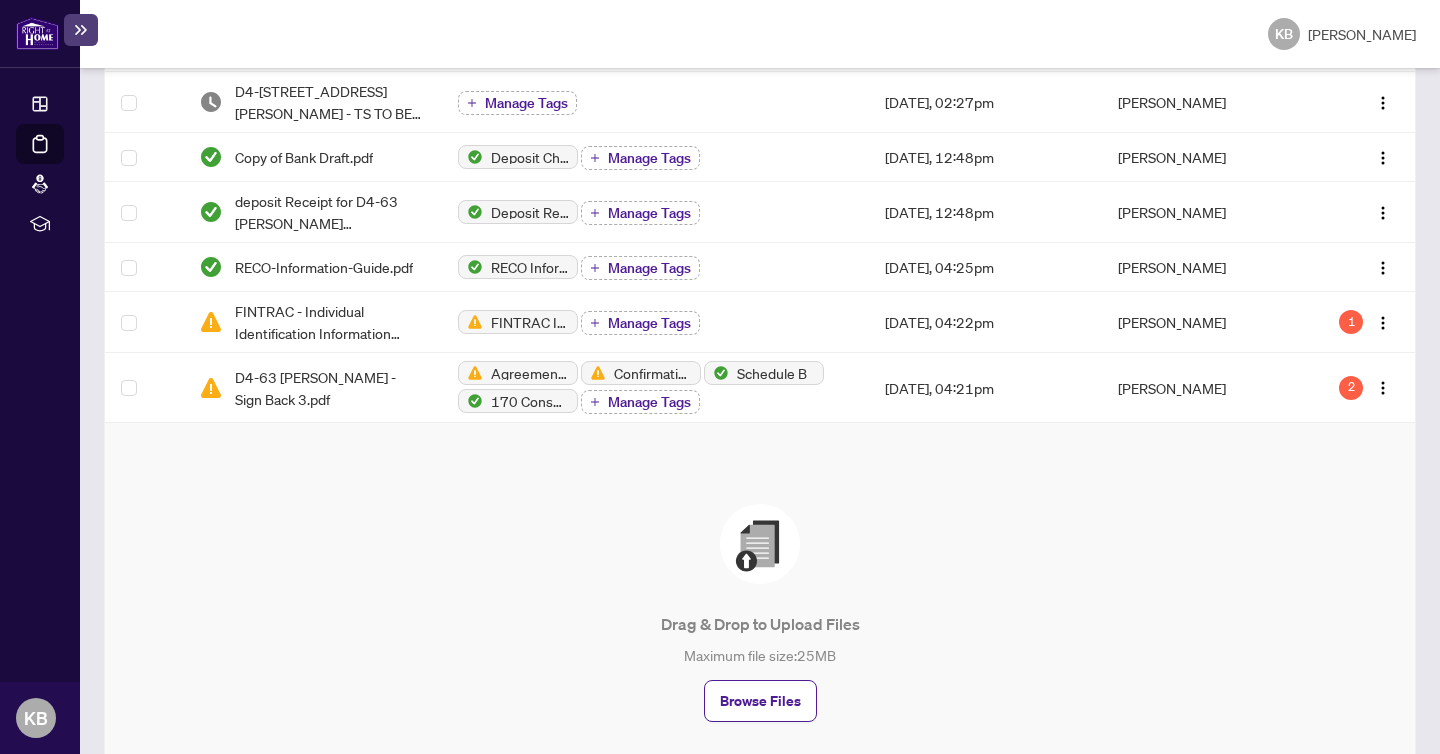 scroll, scrollTop: 579, scrollLeft: 0, axis: vertical 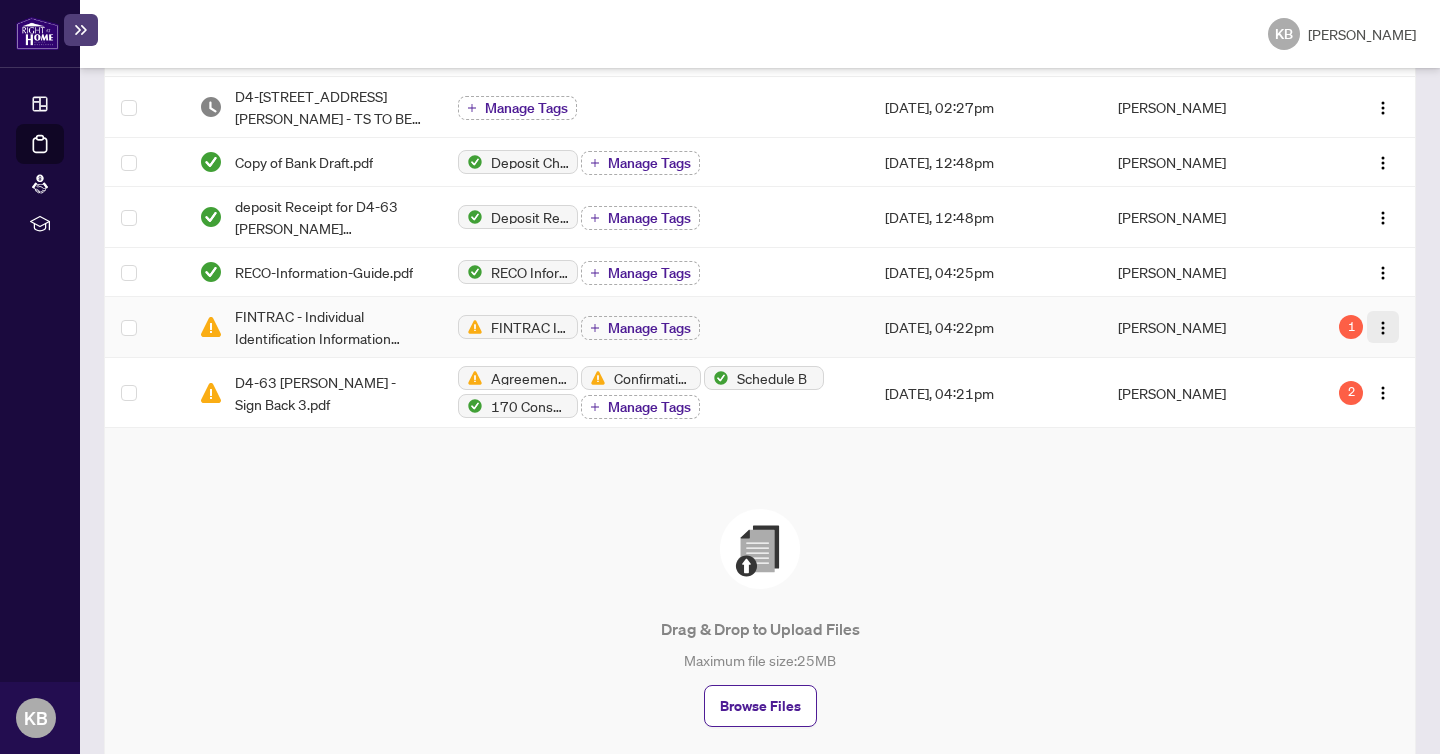 click at bounding box center [1383, 327] 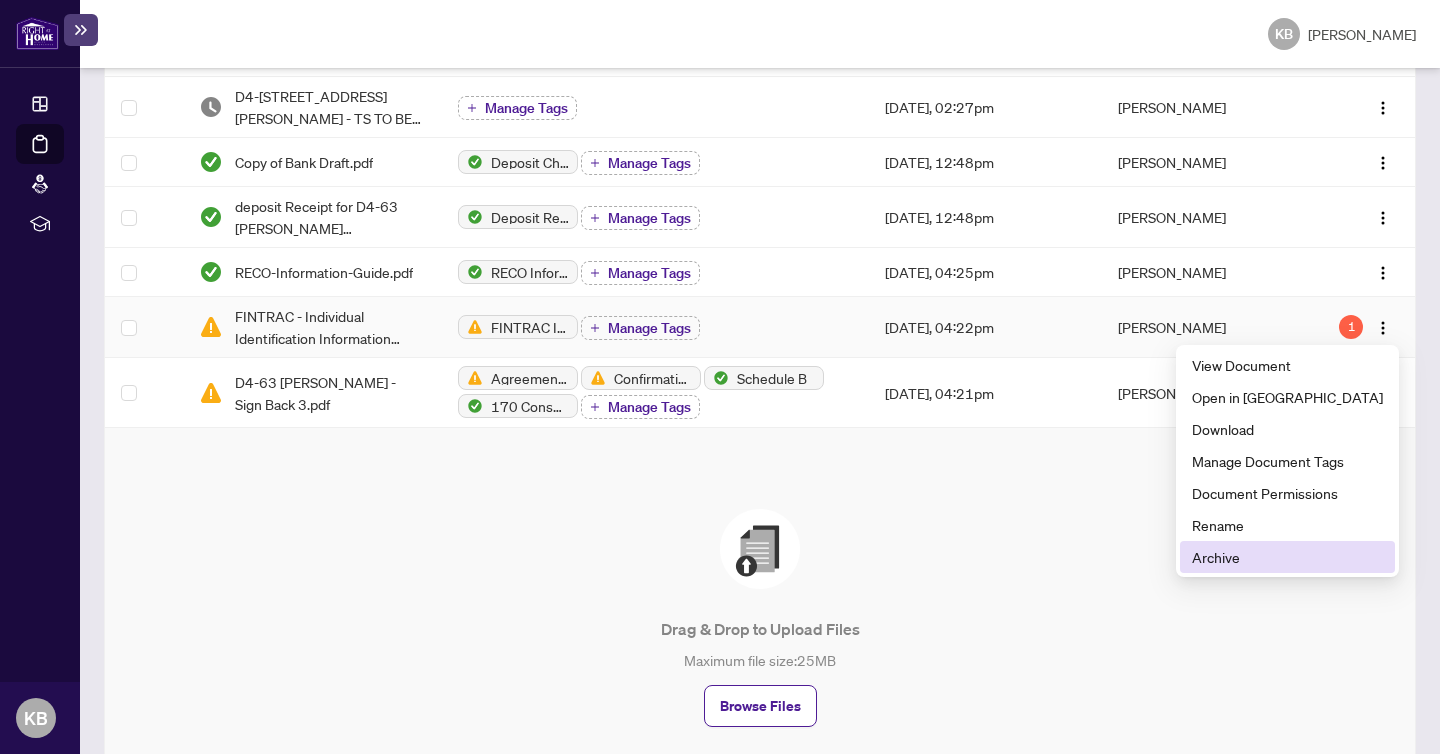 click on "Archive" at bounding box center [1287, 557] 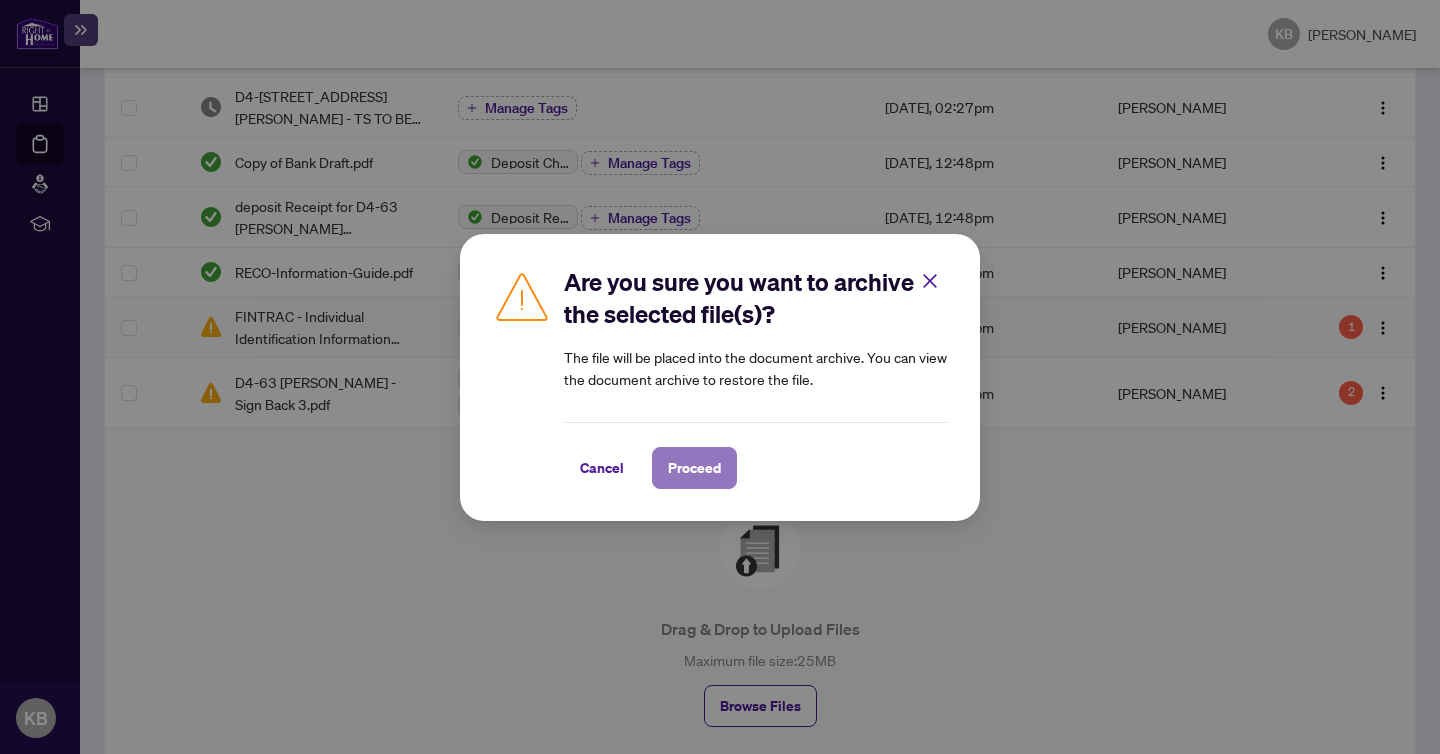 click on "Proceed" at bounding box center [694, 468] 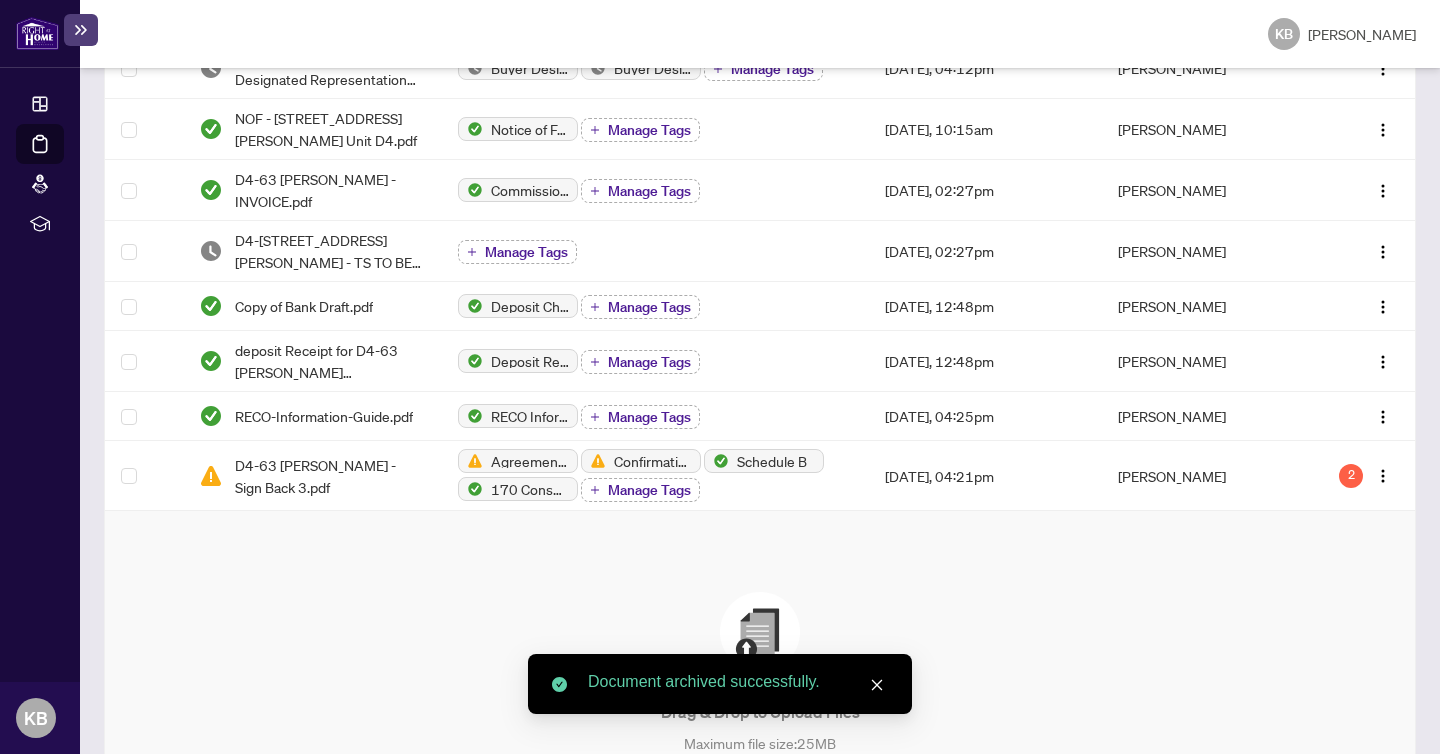 scroll, scrollTop: 0, scrollLeft: 0, axis: both 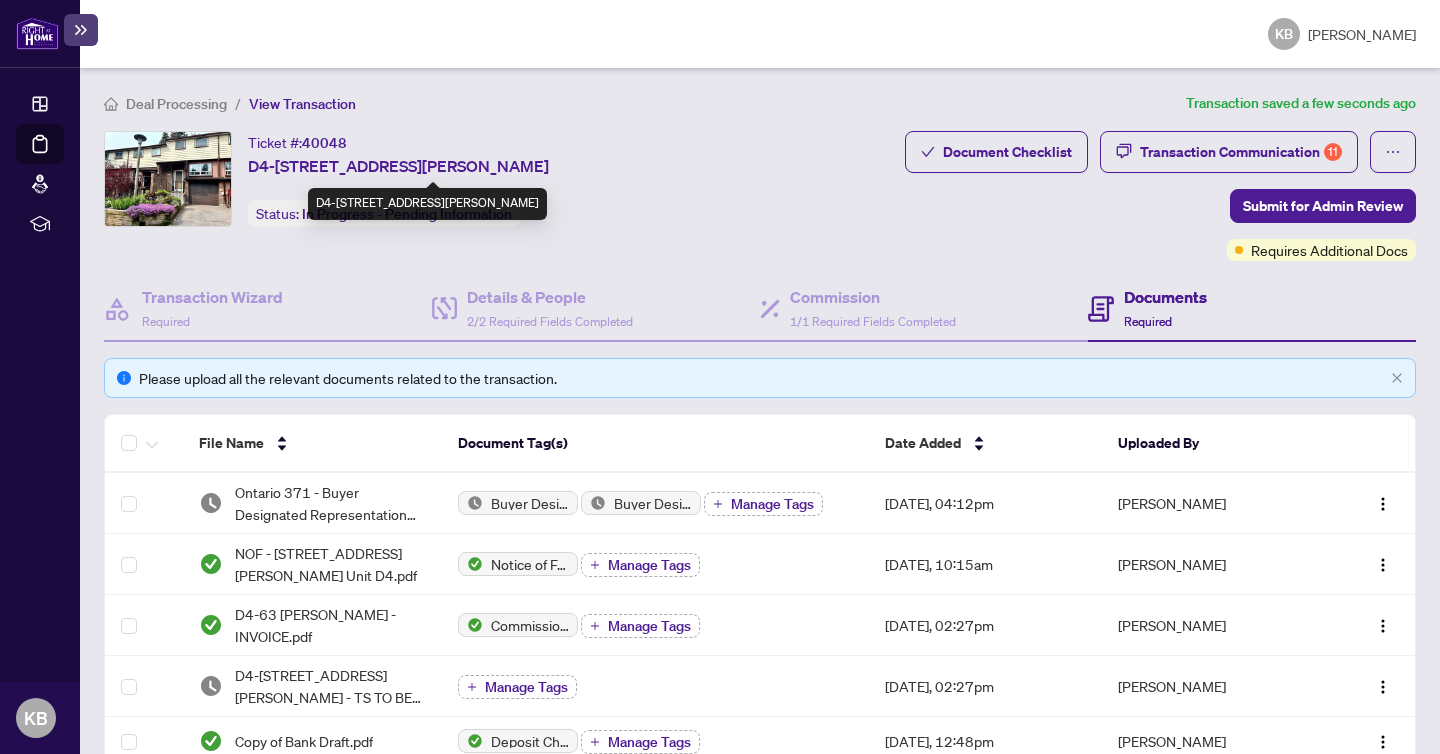 drag, startPoint x: 244, startPoint y: 167, endPoint x: 629, endPoint y: 156, distance: 385.1571 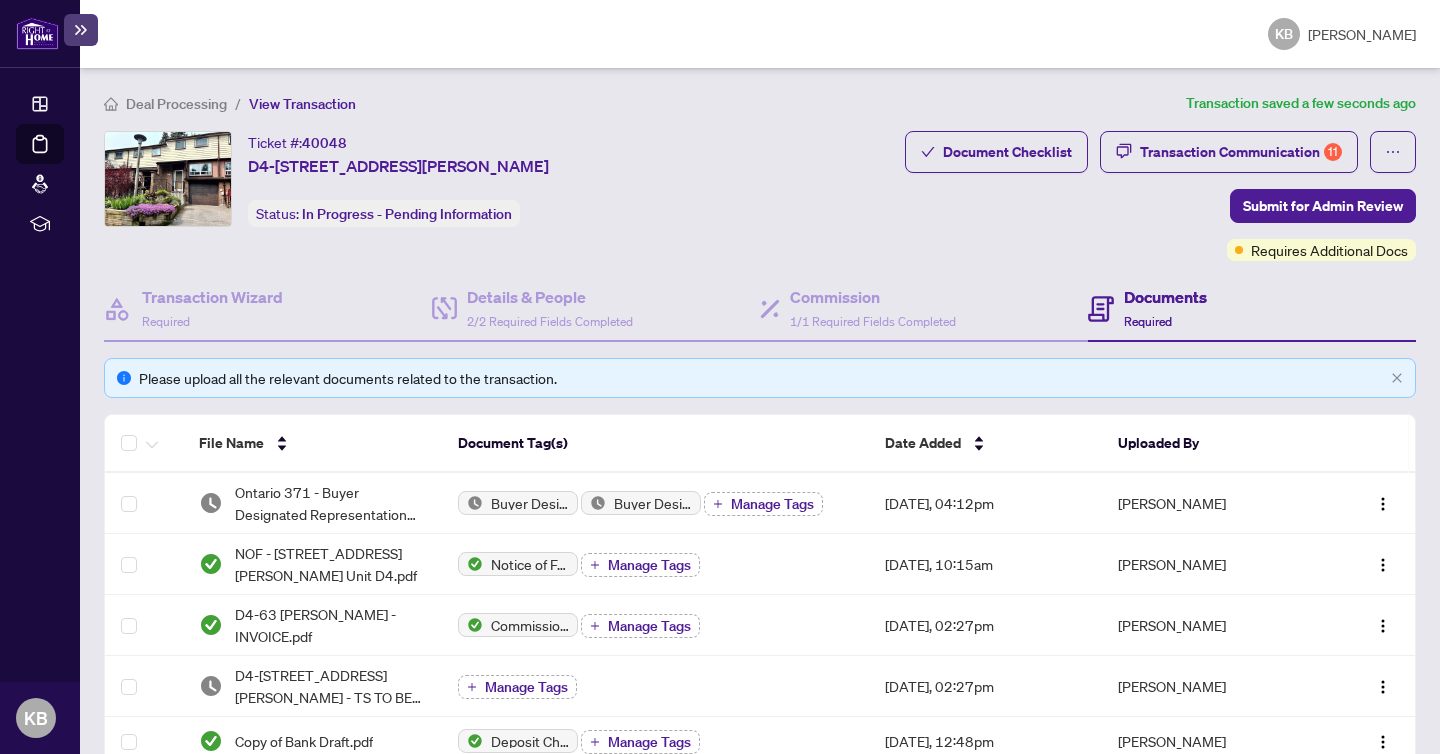 copy on "D4-[STREET_ADDRESS][PERSON_NAME]" 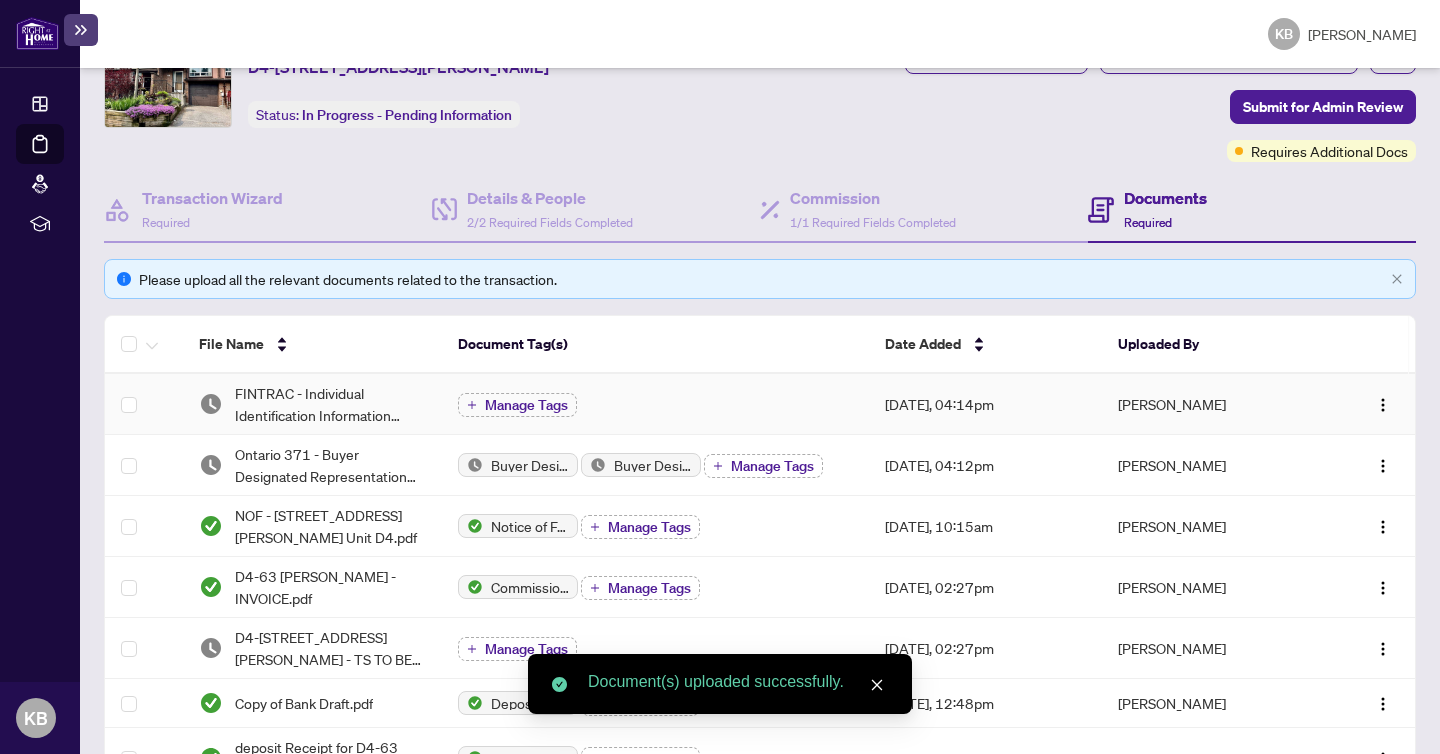 scroll, scrollTop: 0, scrollLeft: 0, axis: both 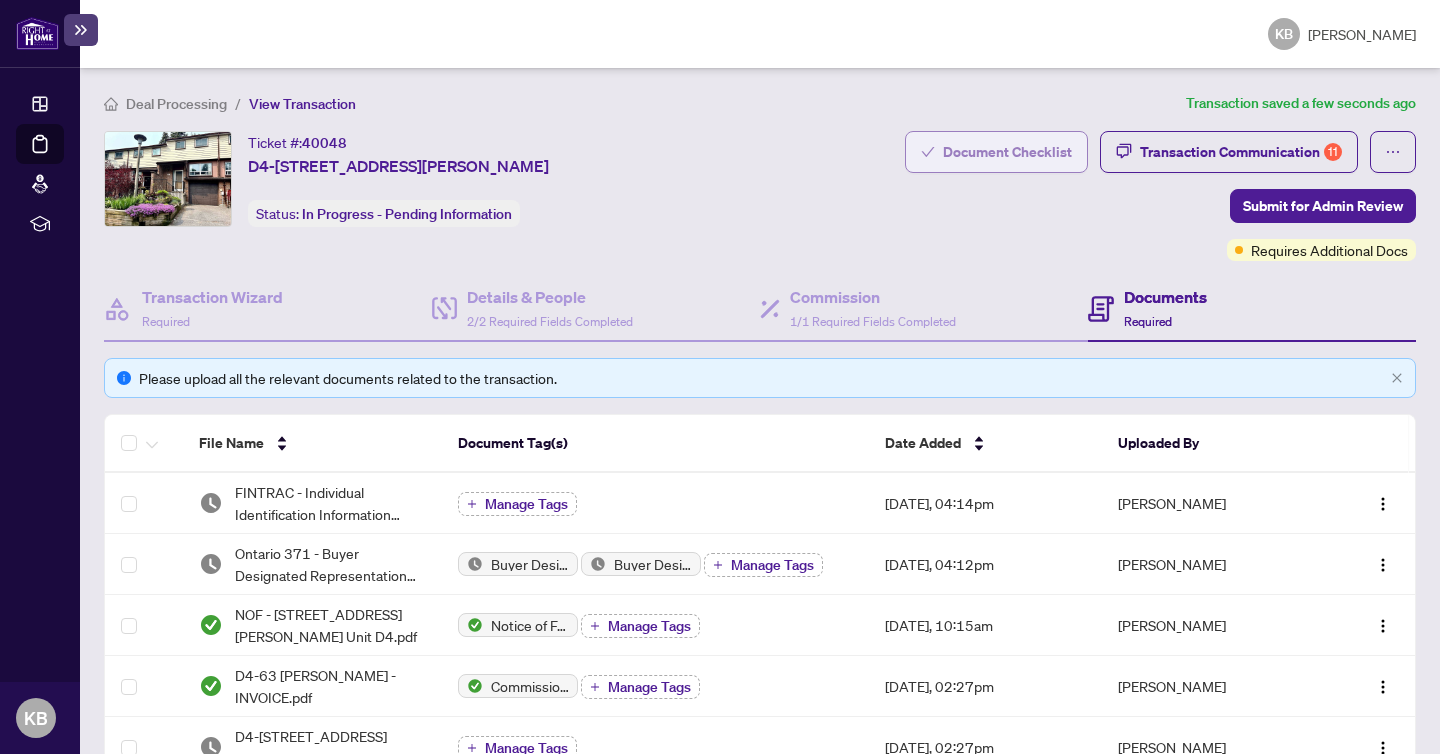 click on "Document Checklist" at bounding box center (1007, 152) 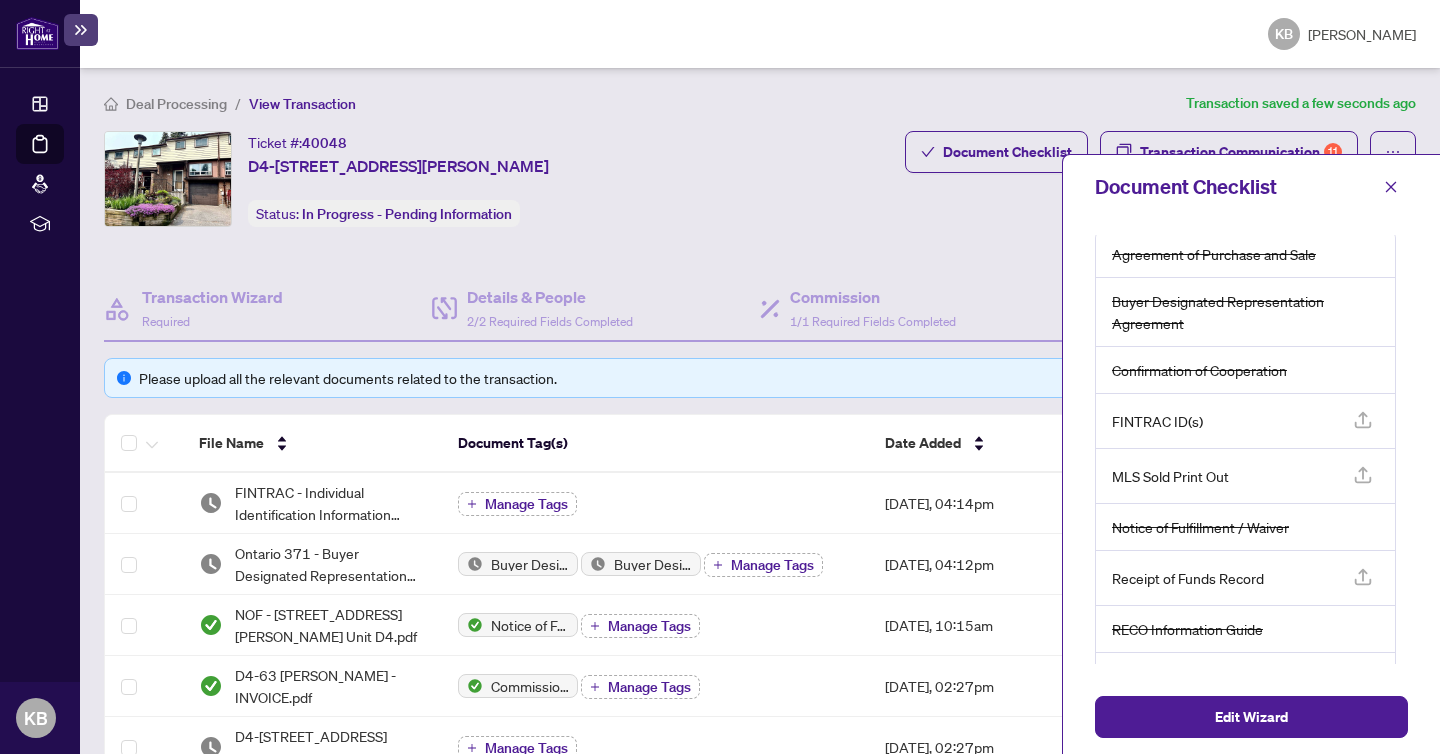 scroll, scrollTop: 0, scrollLeft: 0, axis: both 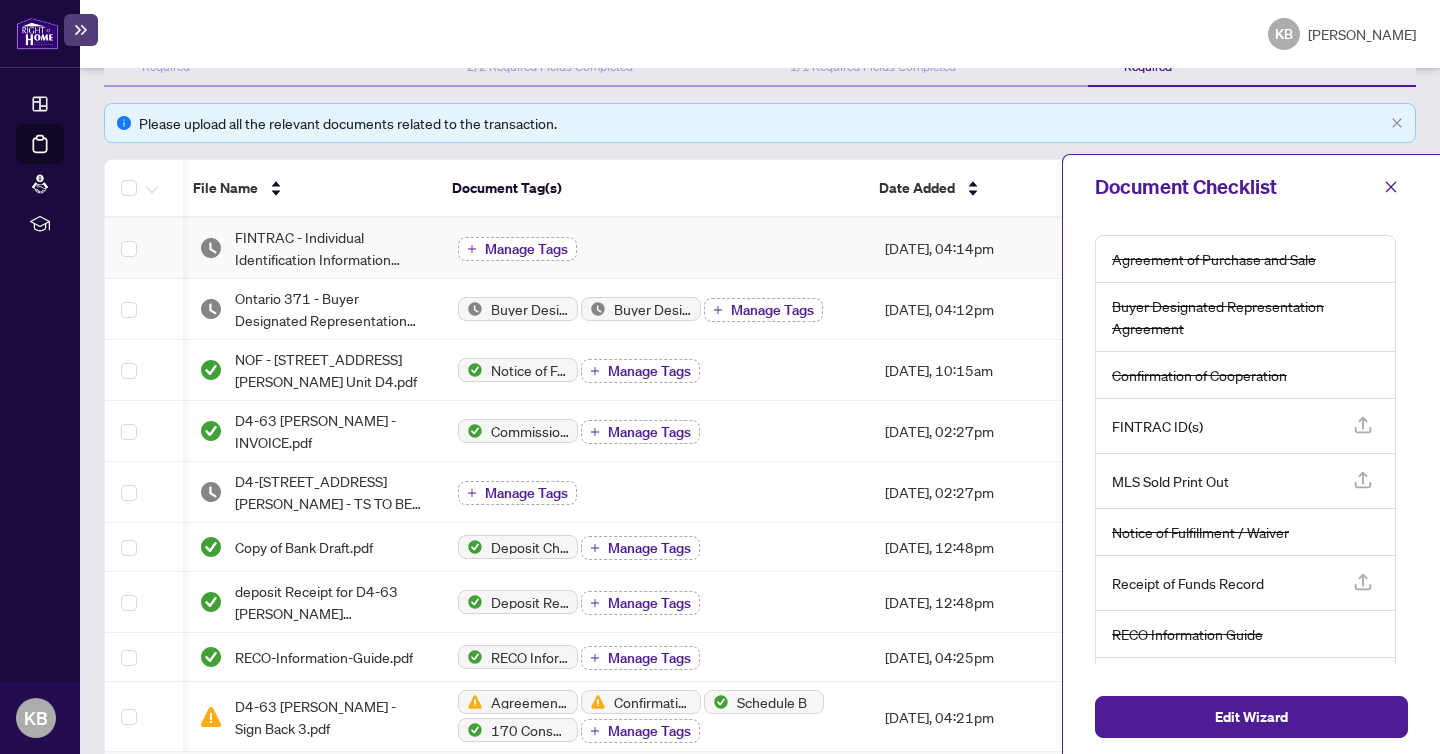 click on "Manage Tags" at bounding box center [526, 249] 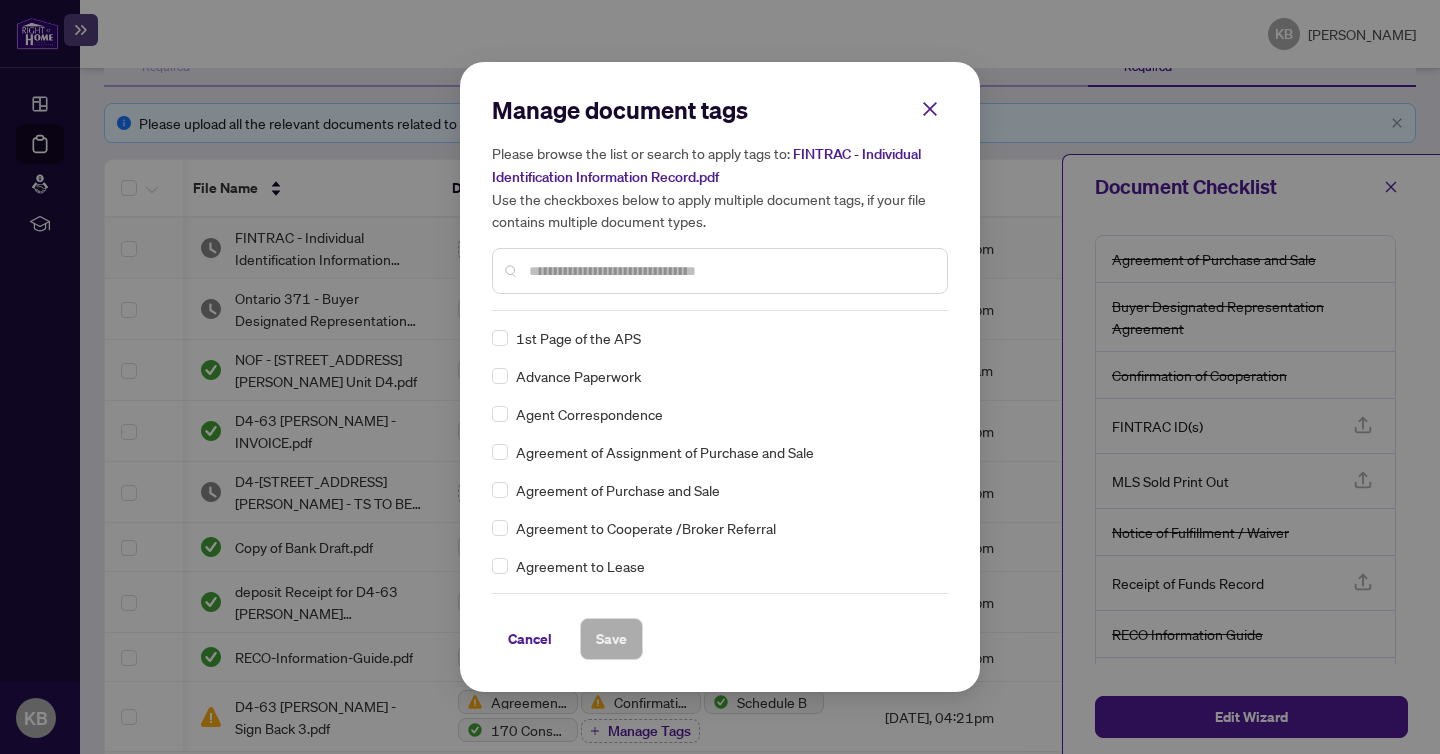 click at bounding box center (730, 271) 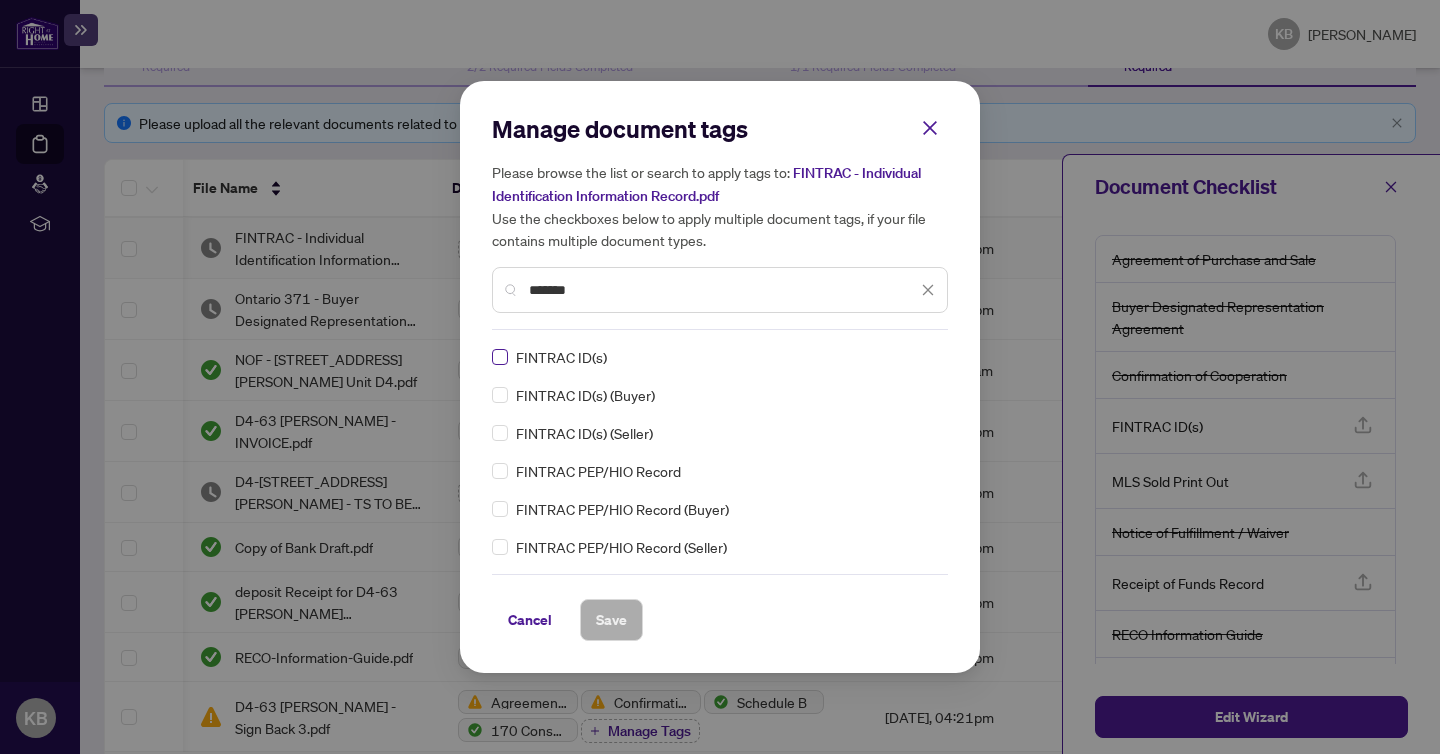 type on "*******" 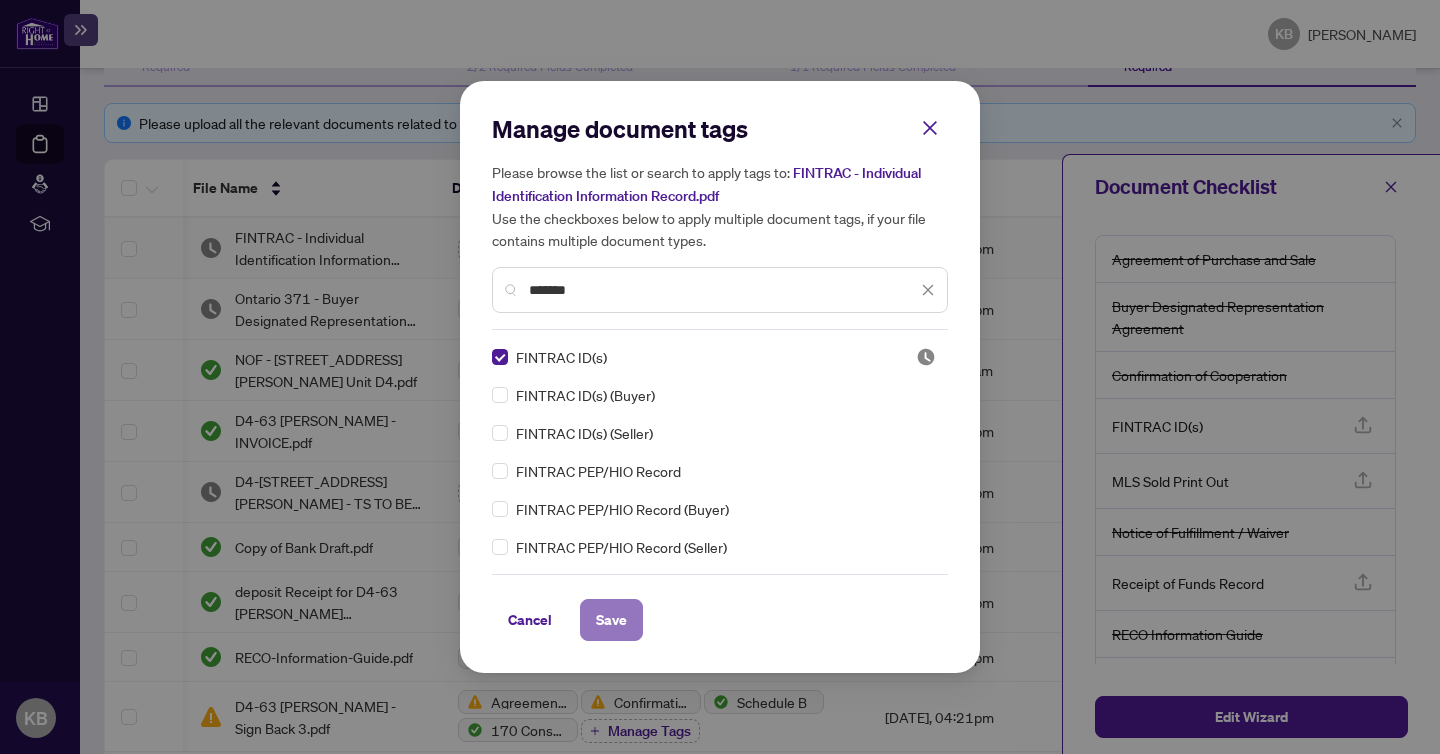 click on "Save" at bounding box center [611, 620] 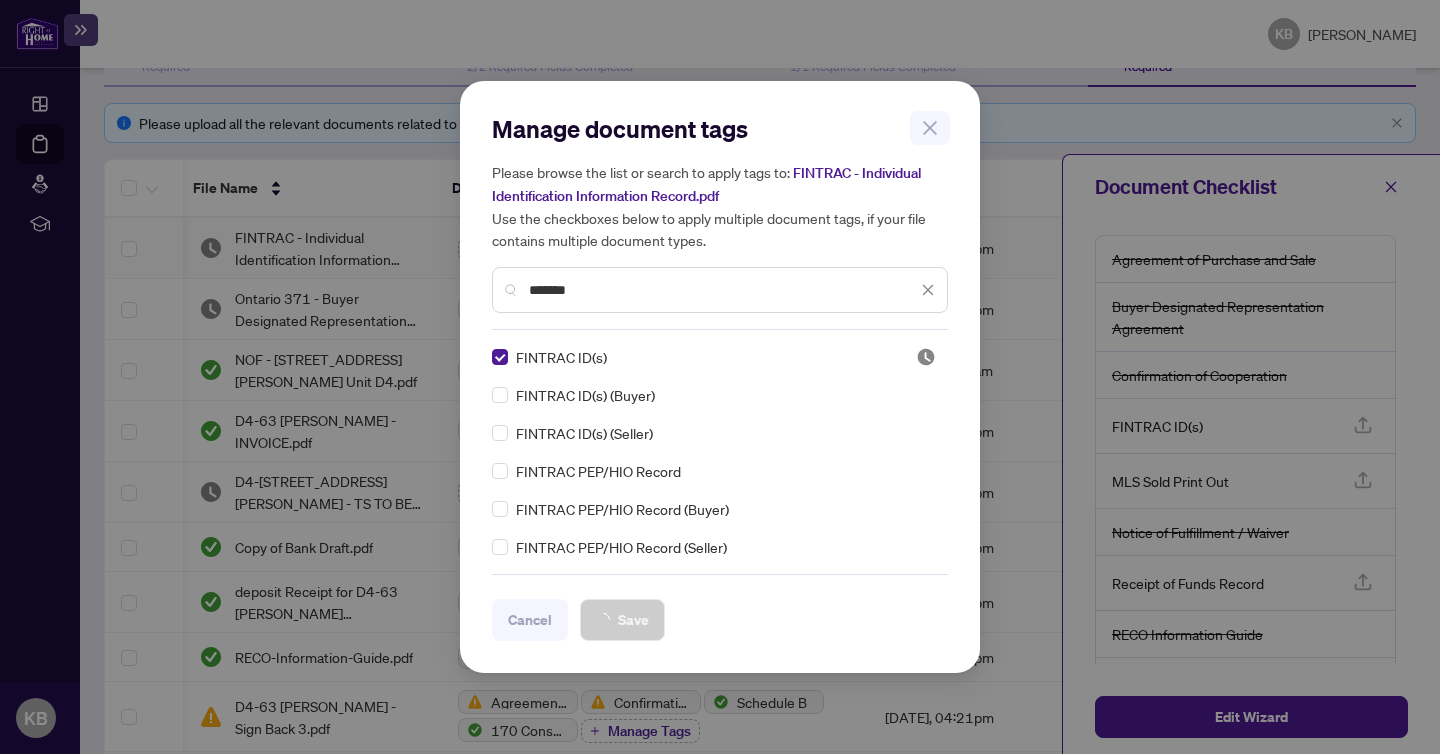 scroll, scrollTop: 0, scrollLeft: 0, axis: both 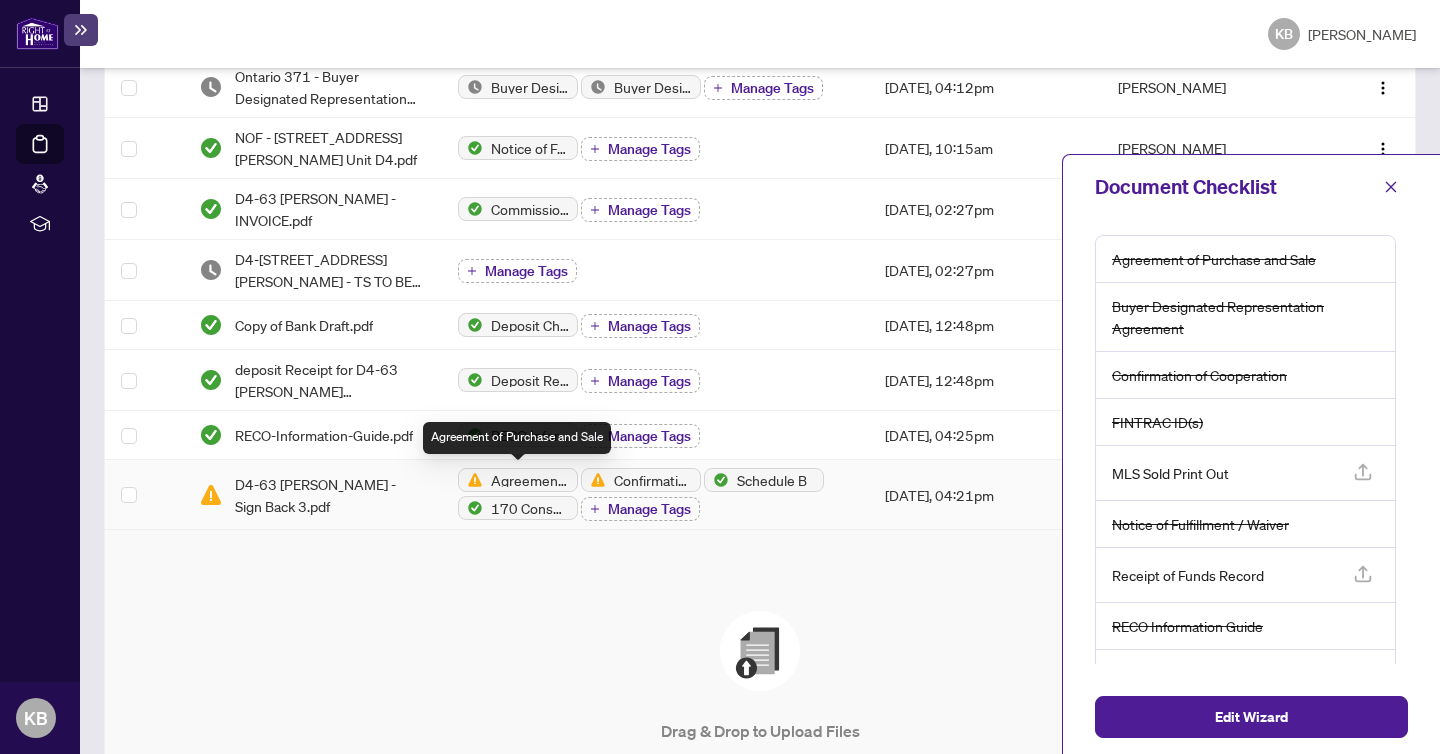 click on "Agreement of Purchase and Sale" at bounding box center (518, 480) 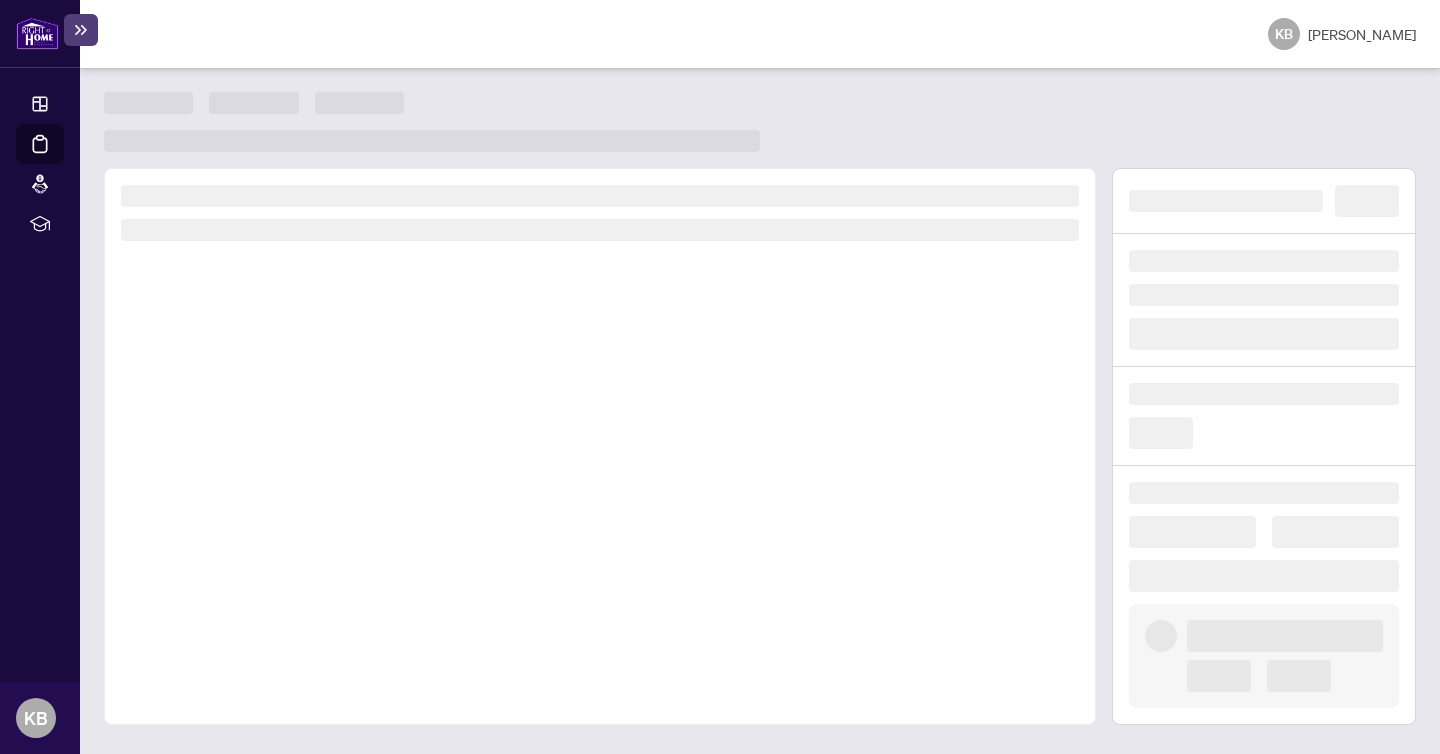 scroll, scrollTop: 0, scrollLeft: 0, axis: both 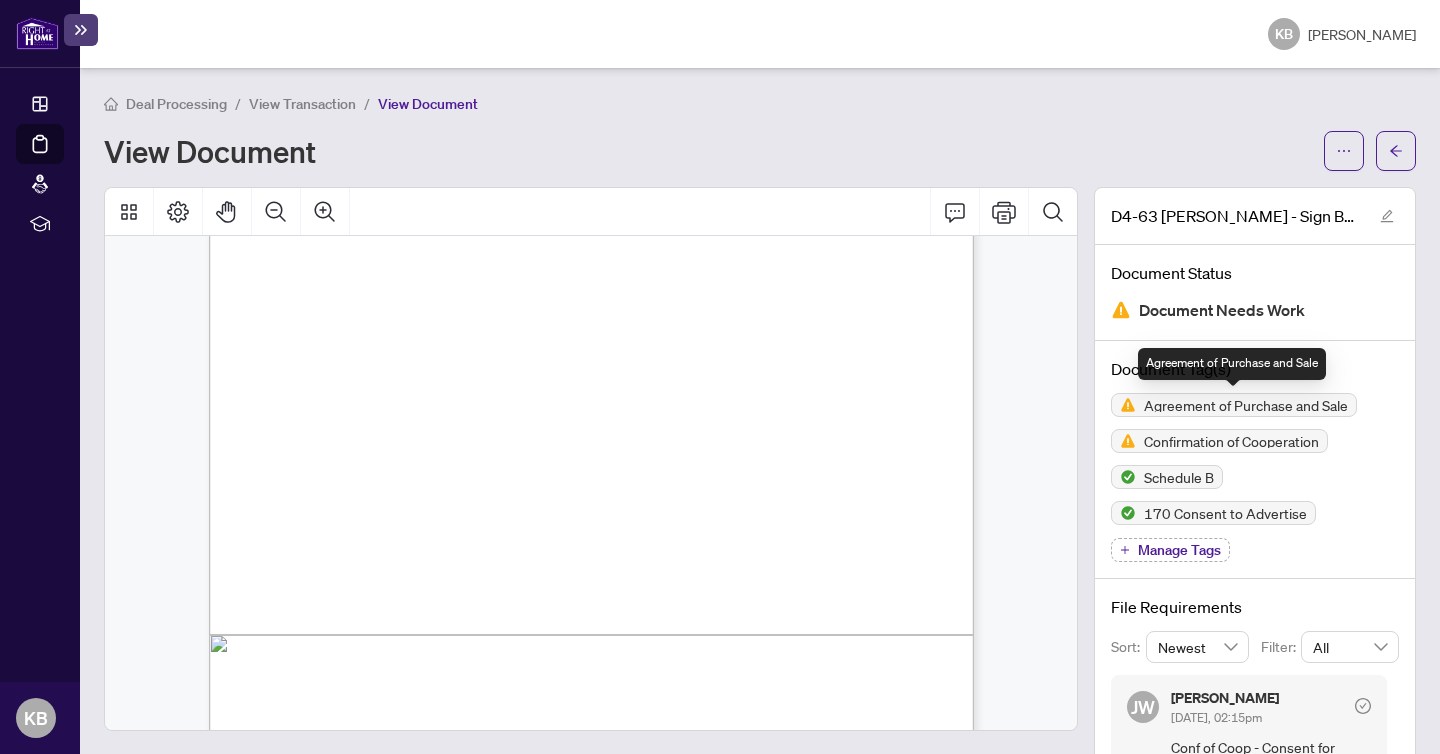 click on "Agreement of Purchase and Sale" at bounding box center [1246, 405] 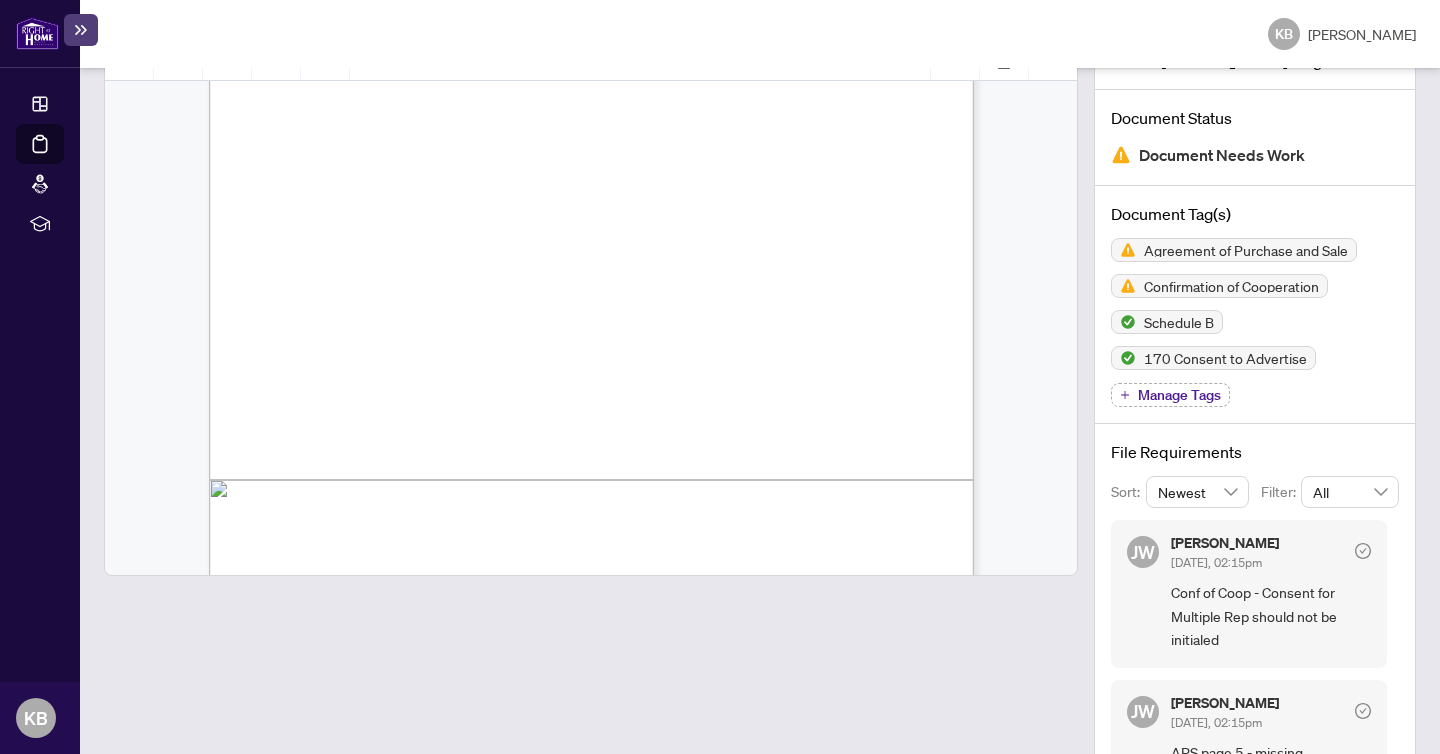 scroll, scrollTop: 160, scrollLeft: 0, axis: vertical 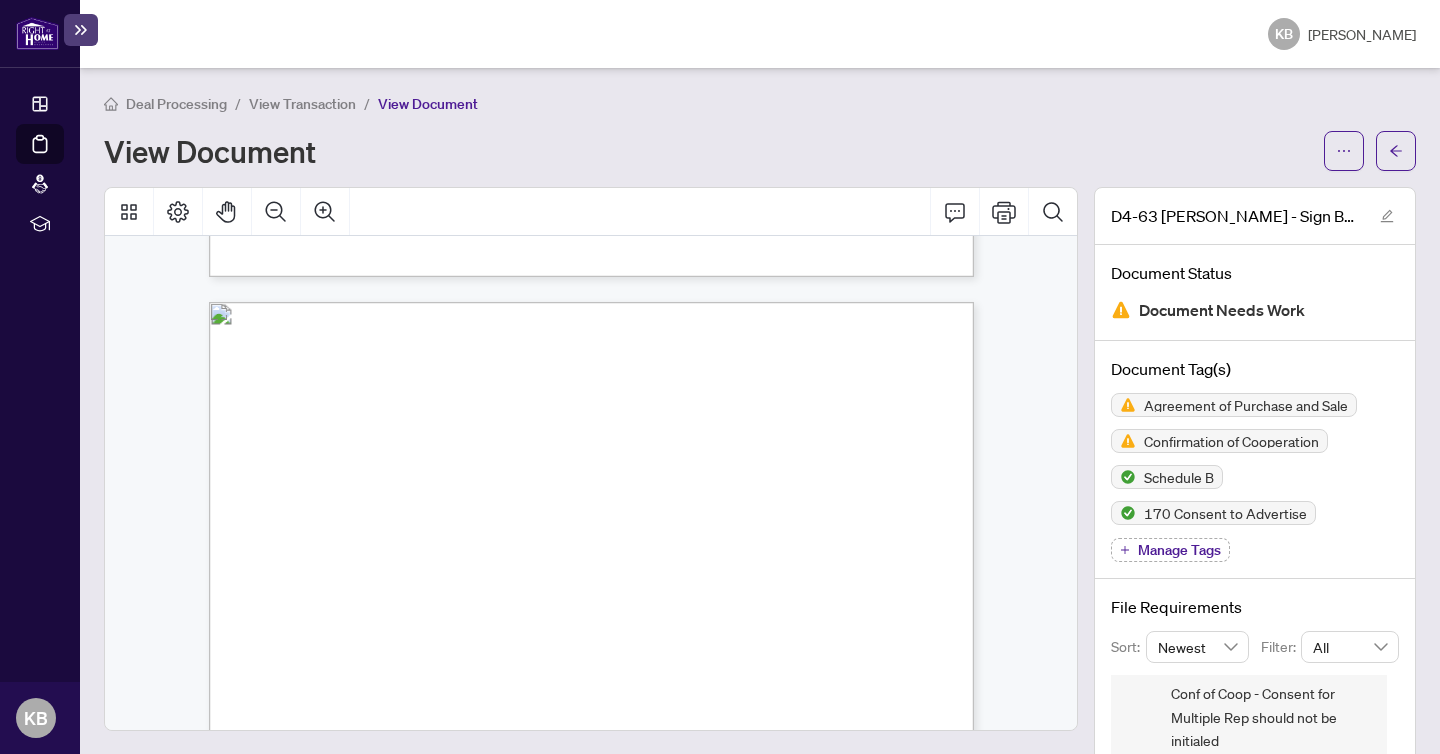 click on "Form 320 Revised 2025  Page 1 of 2
The trademarks REALTOR®, REALTORS®, MLS®, Multiple Listing Services® and associated logos are owned or controlled by  The Canadian Real Estate Association (CREA) and identify the real estate professionals who are members of CREA and the  quality of services they provide. Used under license.
© 2025, Ontario Real Estate Association (“[PERSON_NAME]”). All rights reserved. This form was developed by [PERSON_NAME] for the use and reproduction  by its members and licensees only. Any other use or reproduction is prohibited except with prior written consent of [PERSON_NAME]. Do not alter  when printing or reproducing the standard pre-set portion. [PERSON_NAME] bears no liability for your use of this form.
Confirmation of Co-operation  and Representation
Buyer/Seller  Form 320
for use in the Province of Ontario
BUYER: SELLER: DEFINITIONS AND INTERPRETATIONS:  For the purposes of this Confirmation of Co-operation and Representation:
Commission shall be deemed to include other remuneration.
a)   1)   2)" at bounding box center (687, 921) 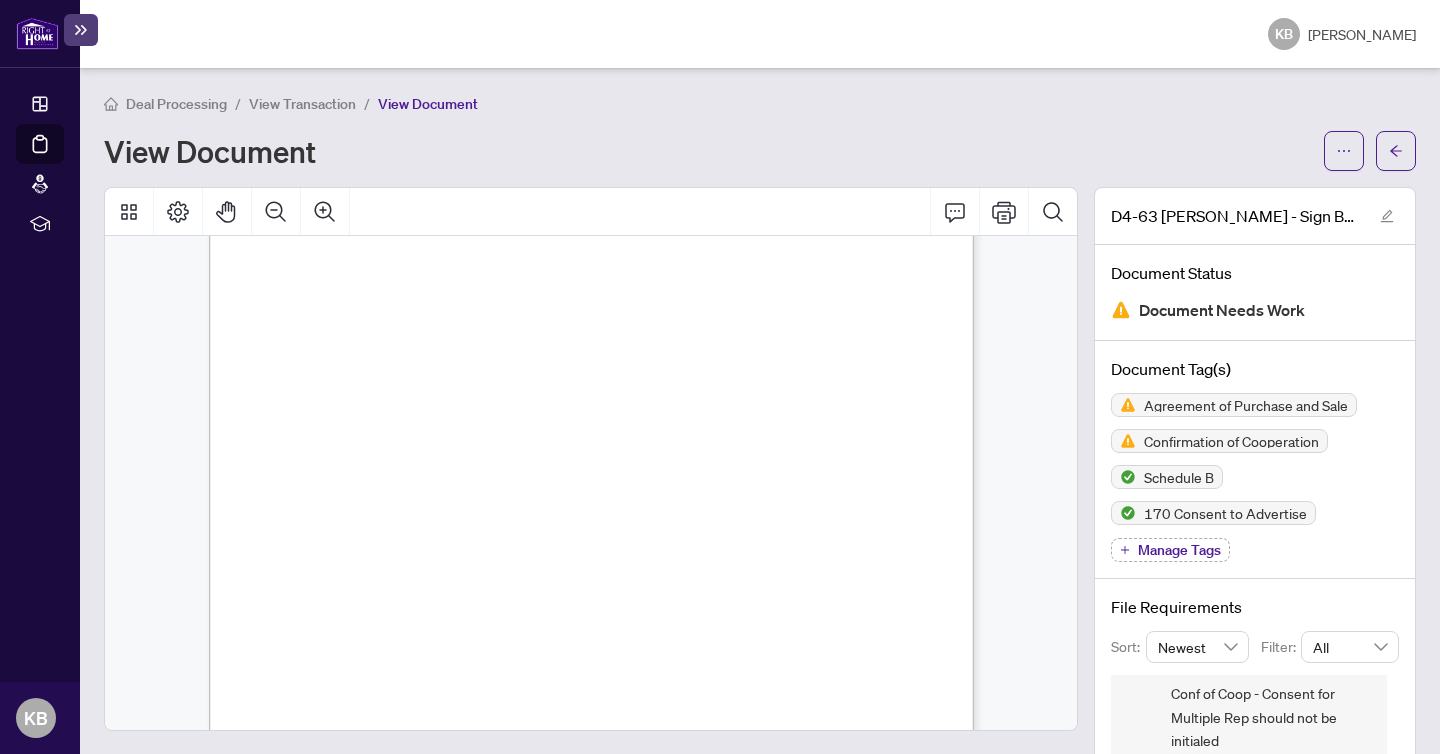 scroll, scrollTop: 10686, scrollLeft: 0, axis: vertical 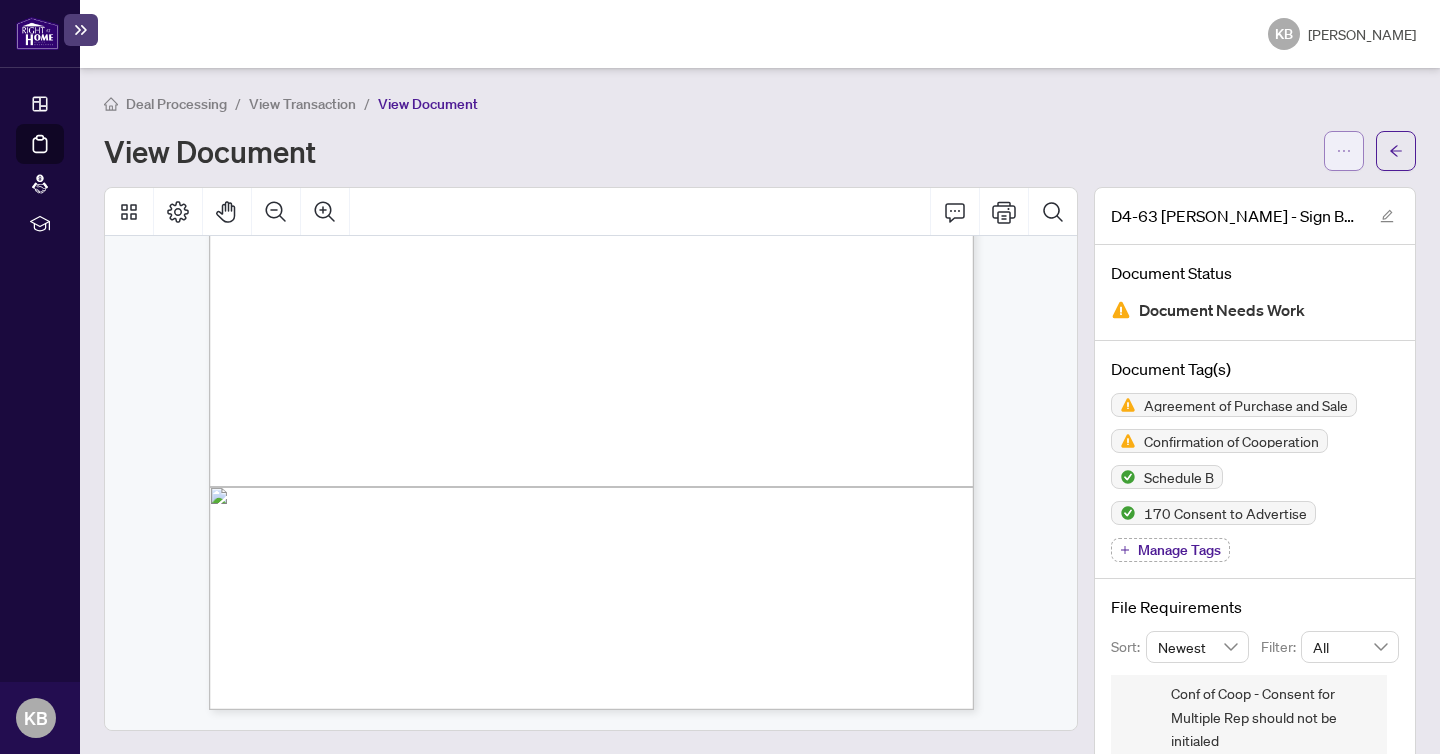 click at bounding box center (1344, 151) 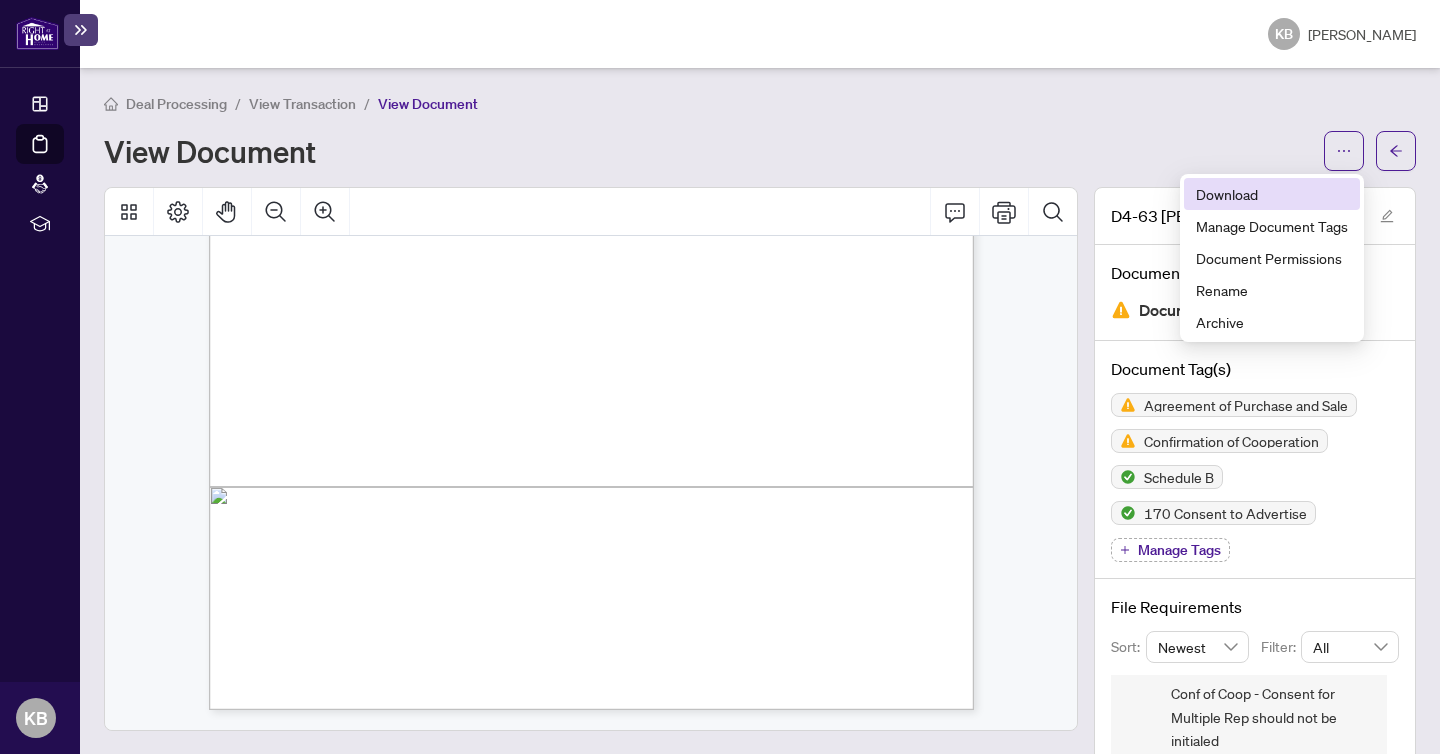 click on "Download" at bounding box center [1272, 194] 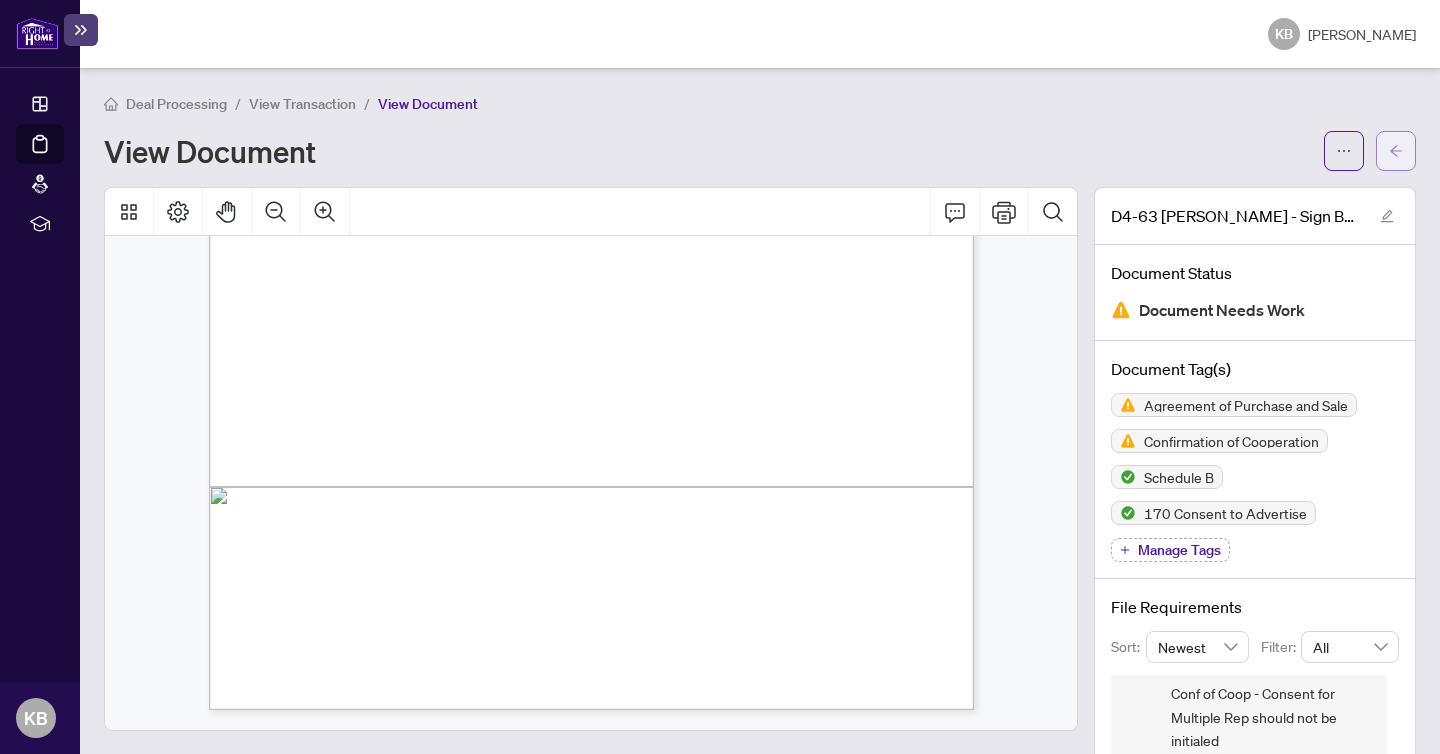 click 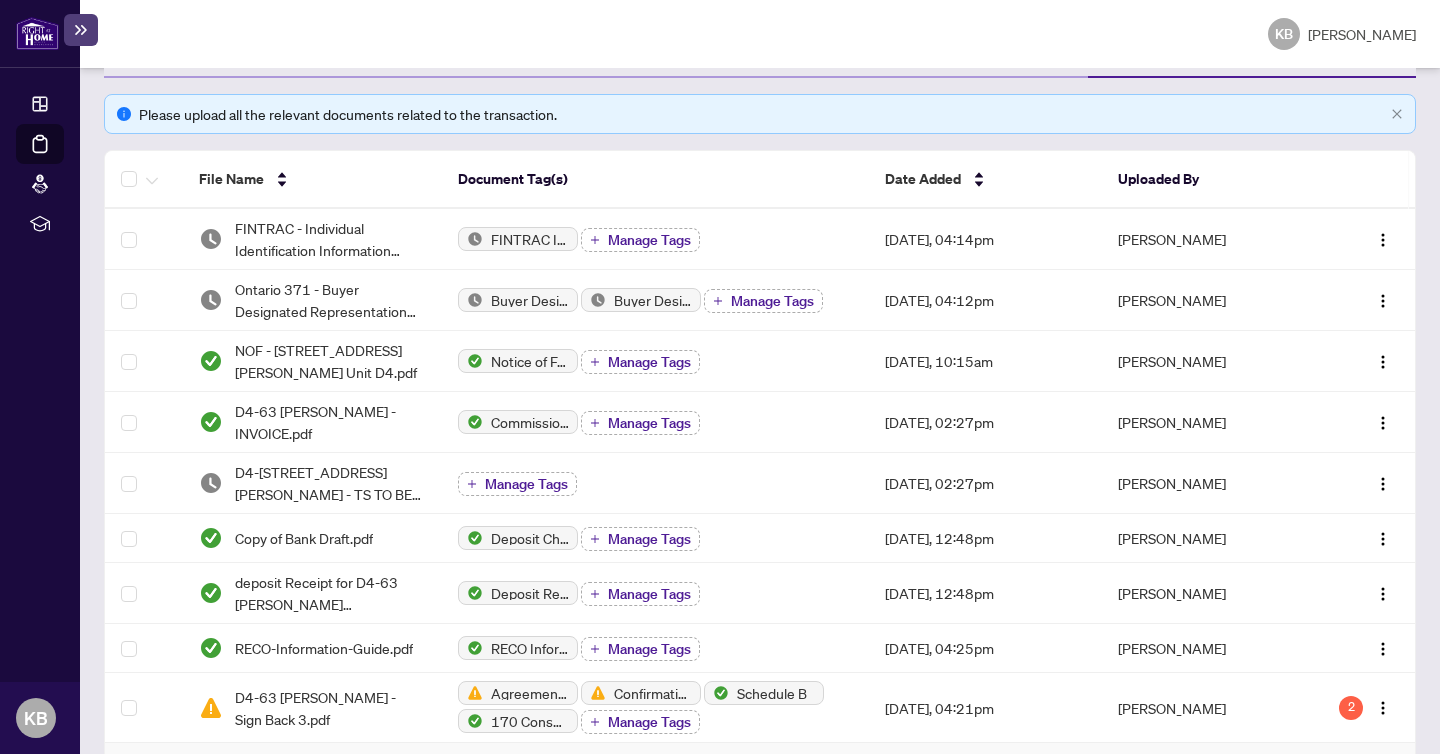 scroll, scrollTop: 0, scrollLeft: 0, axis: both 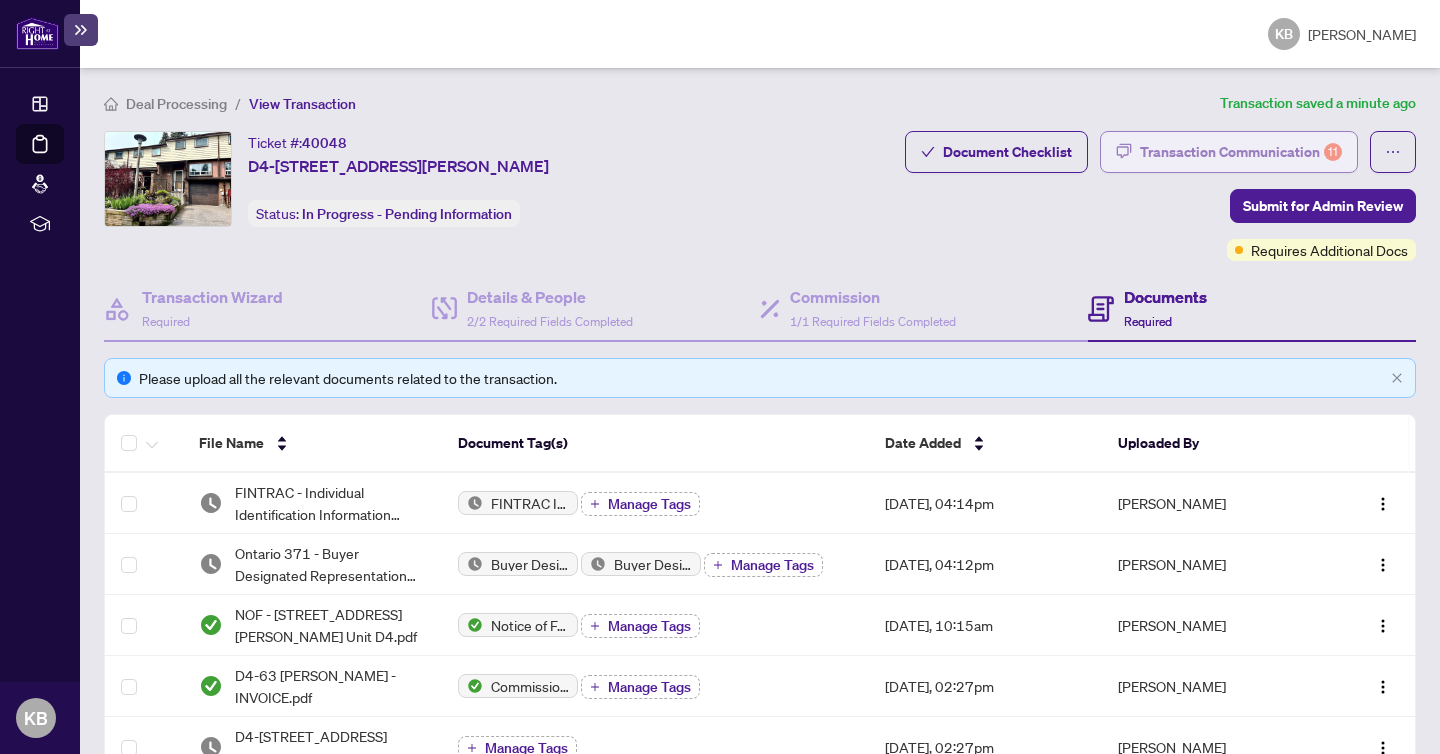 click on "Transaction Communication 11" at bounding box center (1229, 152) 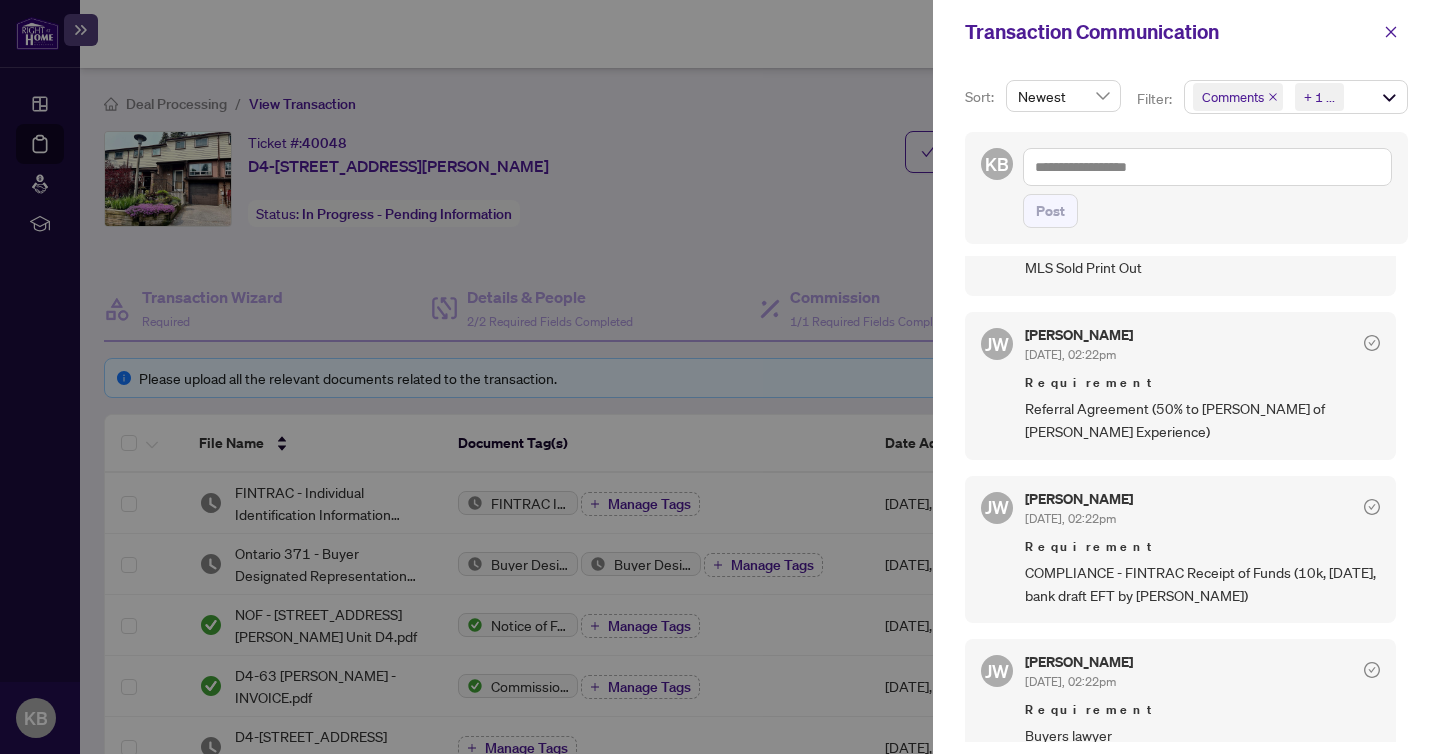 scroll, scrollTop: 598, scrollLeft: 0, axis: vertical 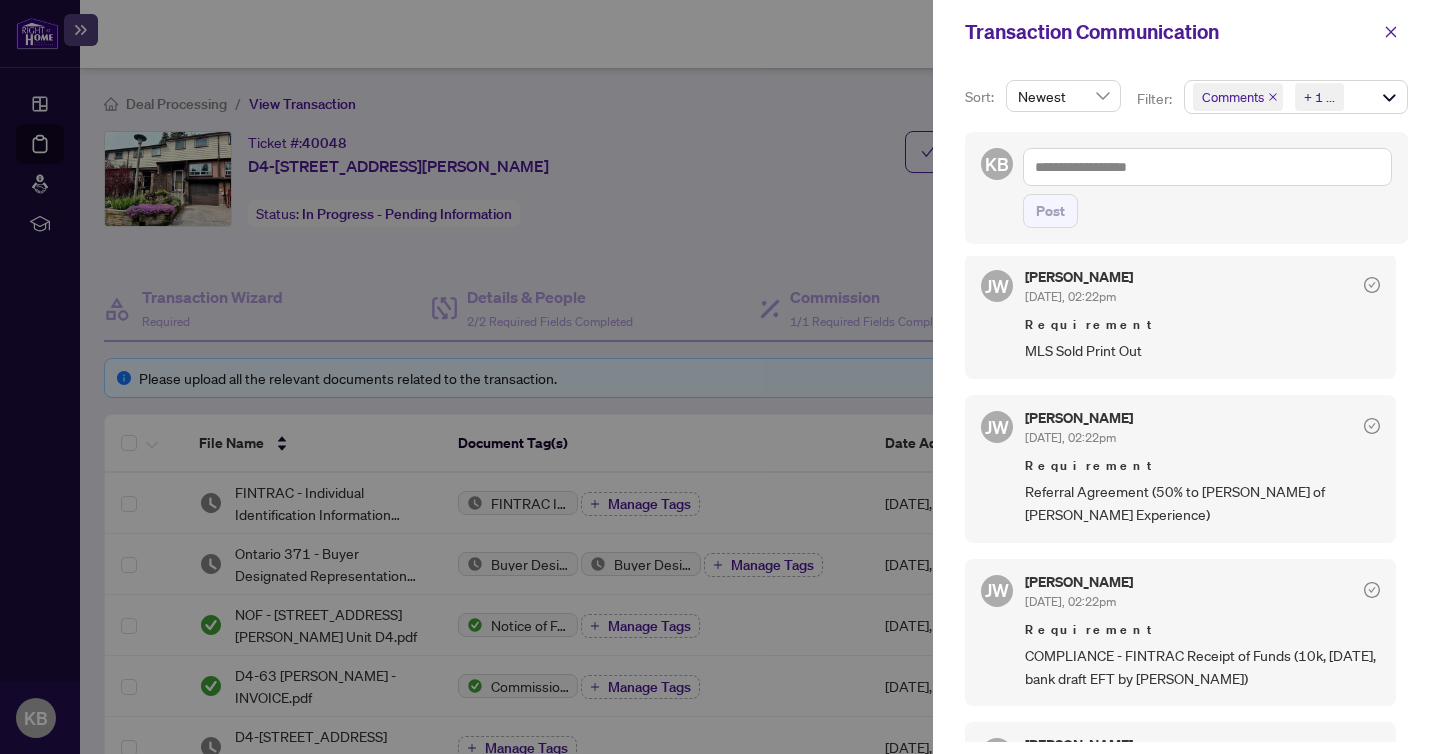 click at bounding box center [720, 377] 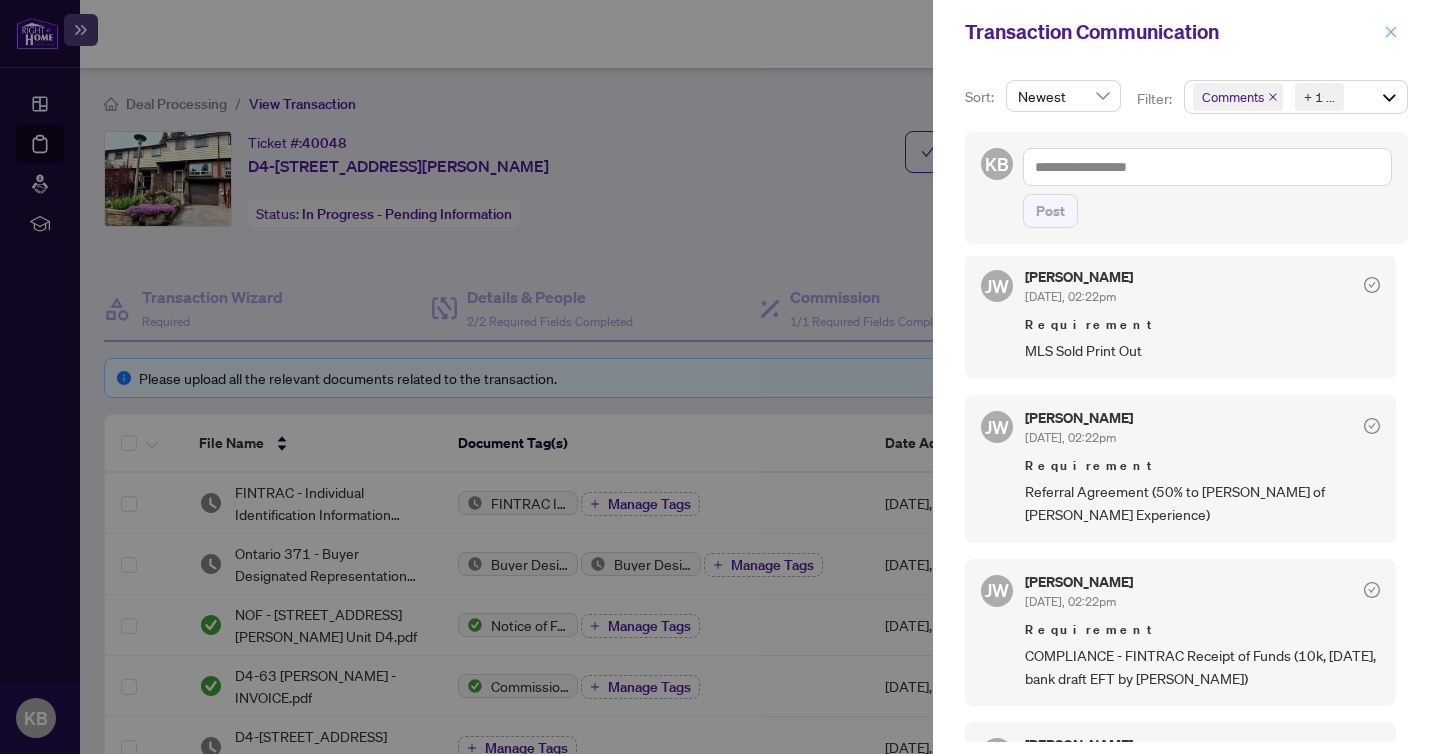 click at bounding box center (1391, 32) 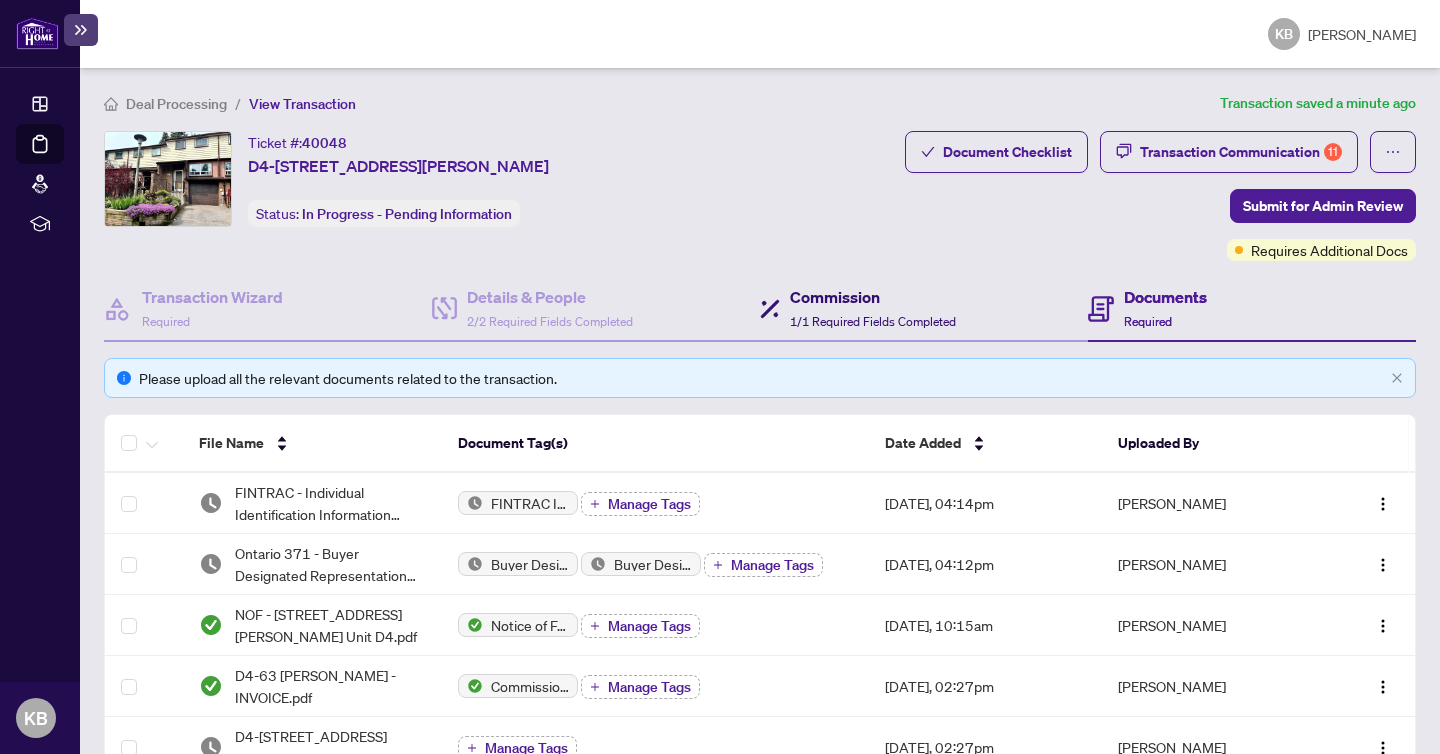 click on "Commission" at bounding box center (873, 297) 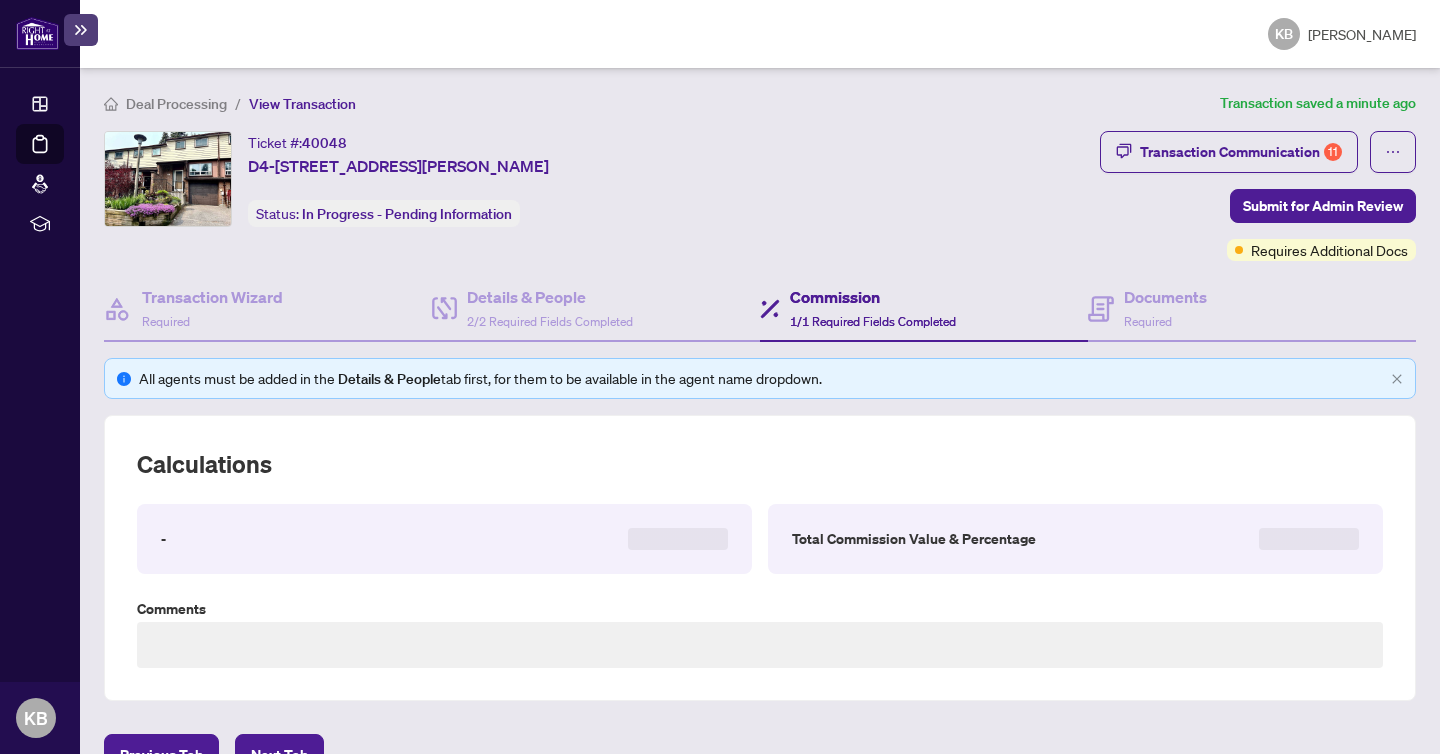 type on "**********" 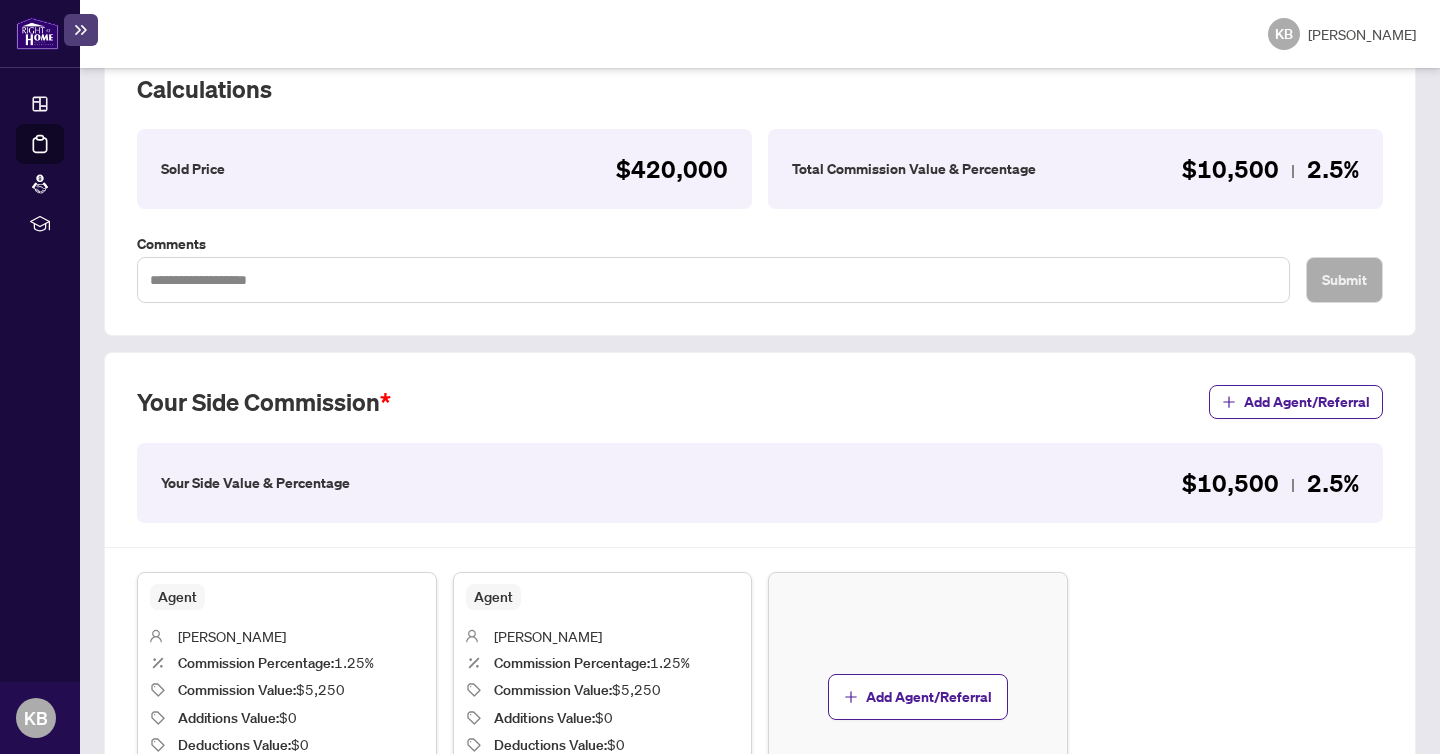 scroll, scrollTop: 550, scrollLeft: 0, axis: vertical 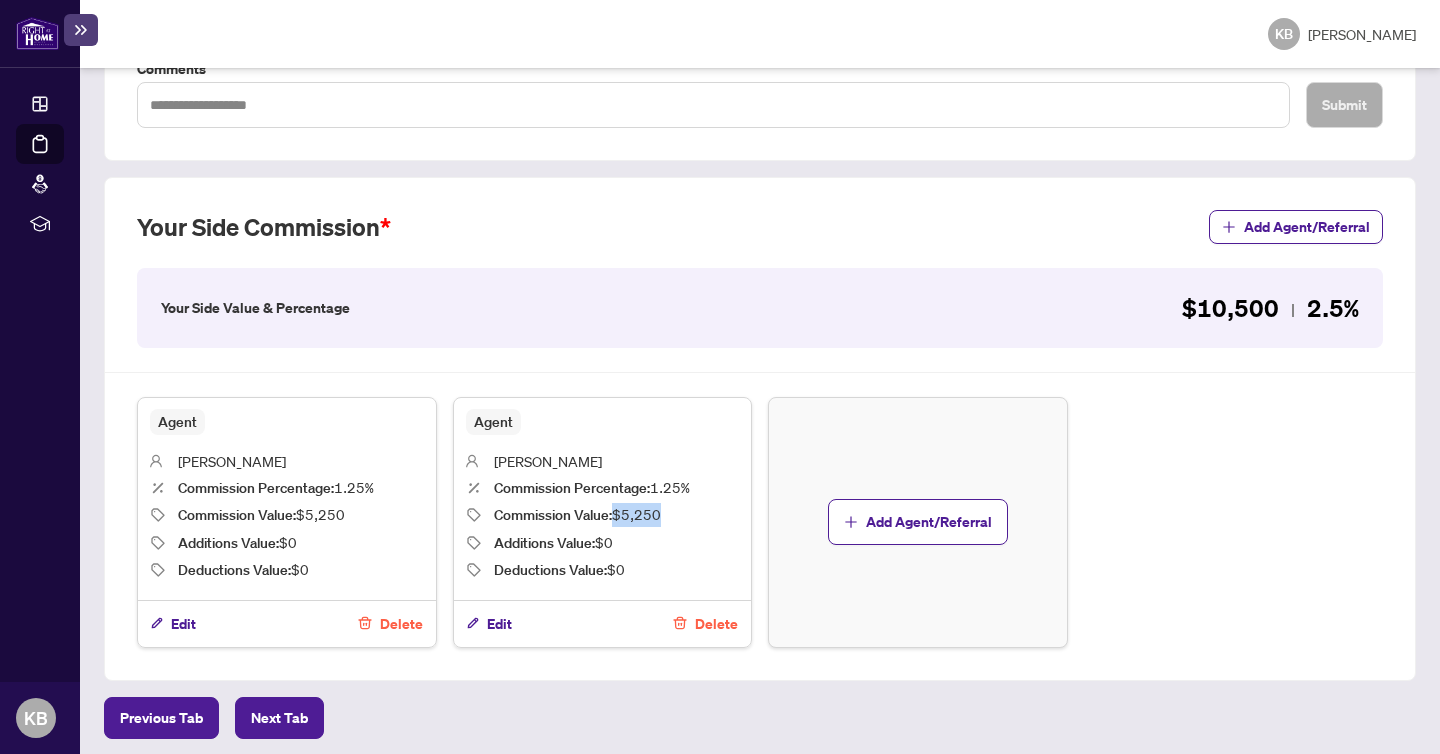 drag, startPoint x: 618, startPoint y: 508, endPoint x: 672, endPoint y: 508, distance: 54 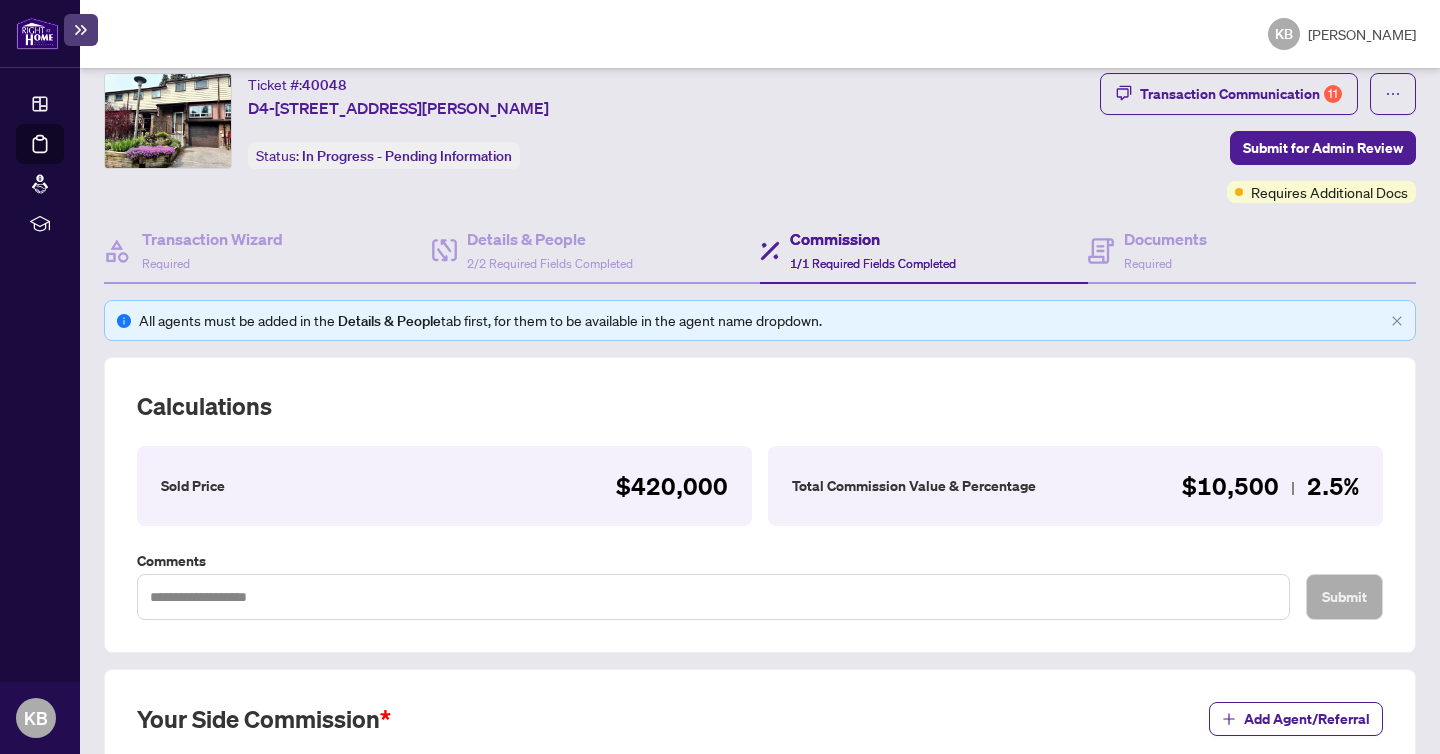 scroll, scrollTop: 0, scrollLeft: 0, axis: both 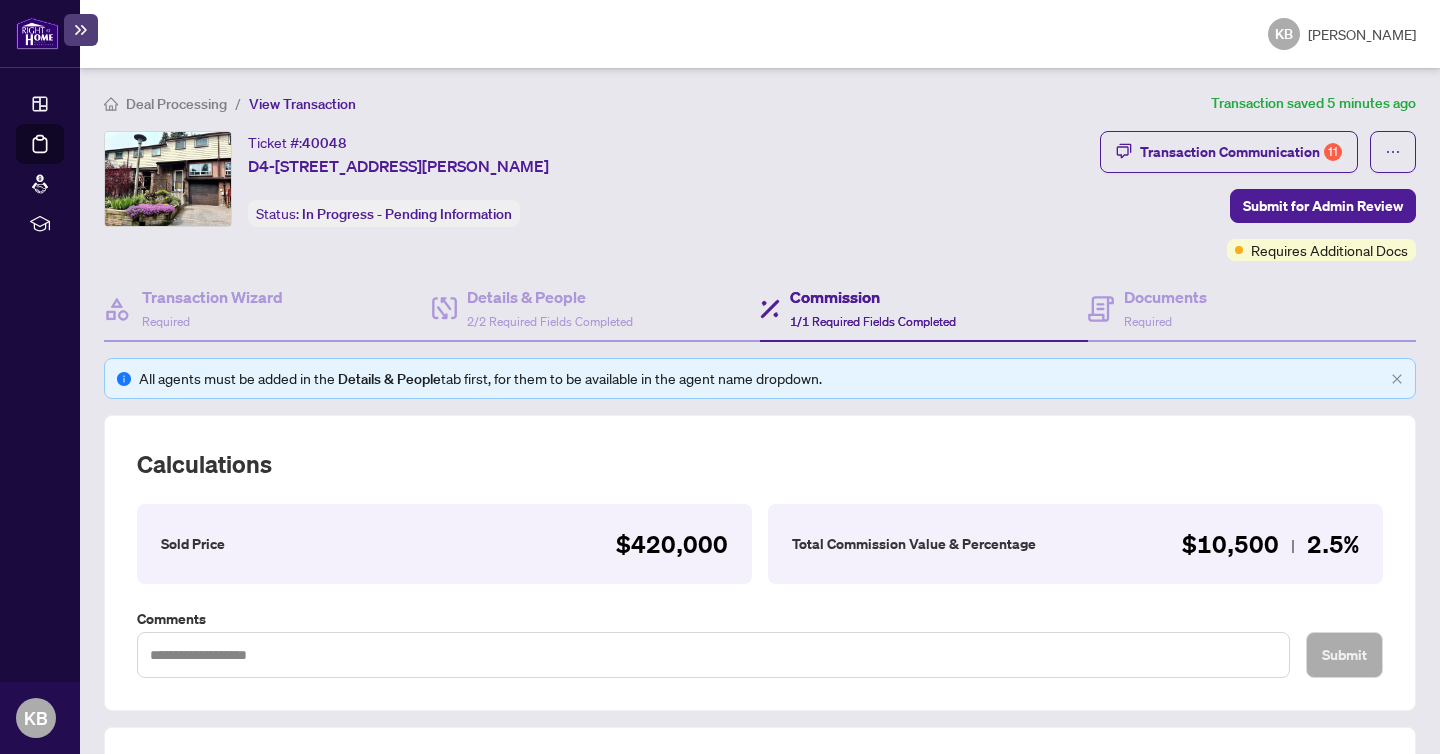 drag, startPoint x: 248, startPoint y: 166, endPoint x: 722, endPoint y: 166, distance: 474 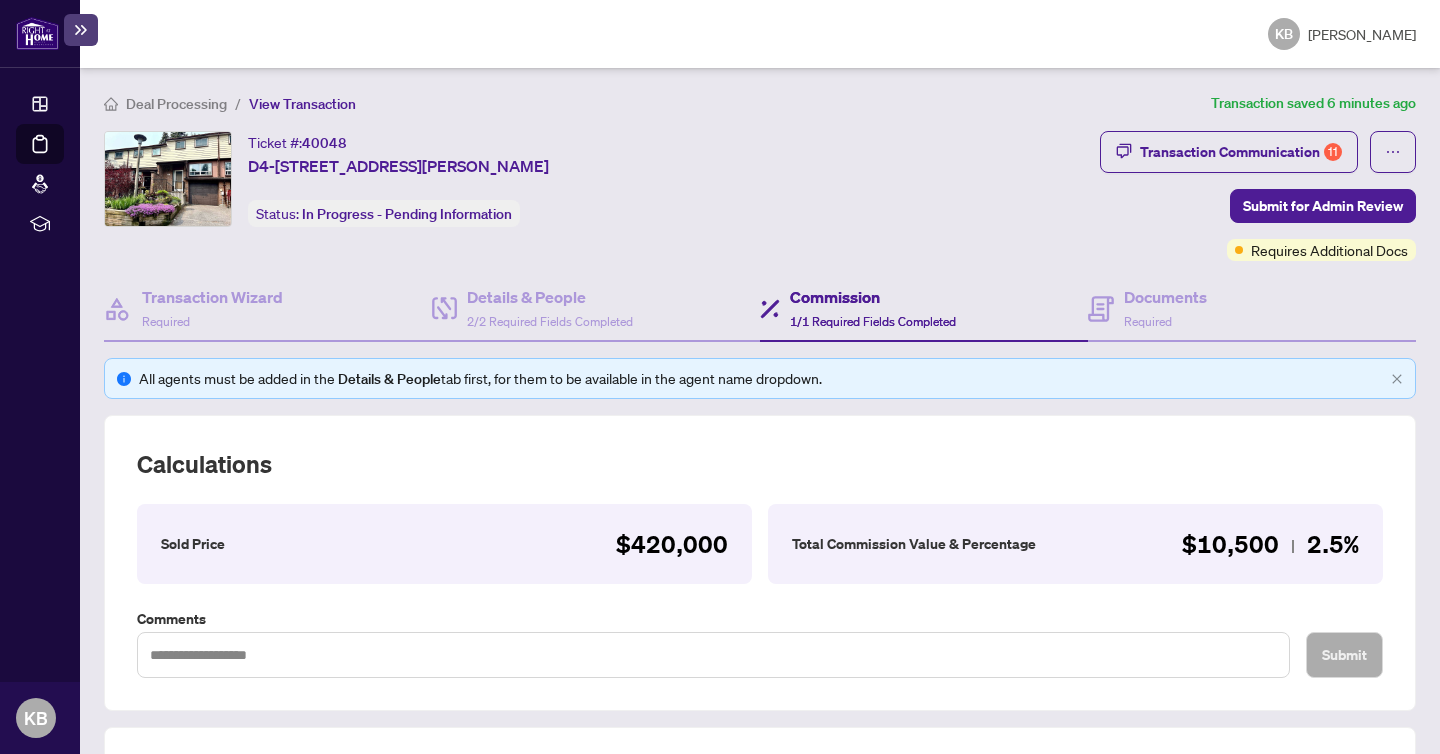 copy on "D4-[STREET_ADDRESS][PERSON_NAME]" 